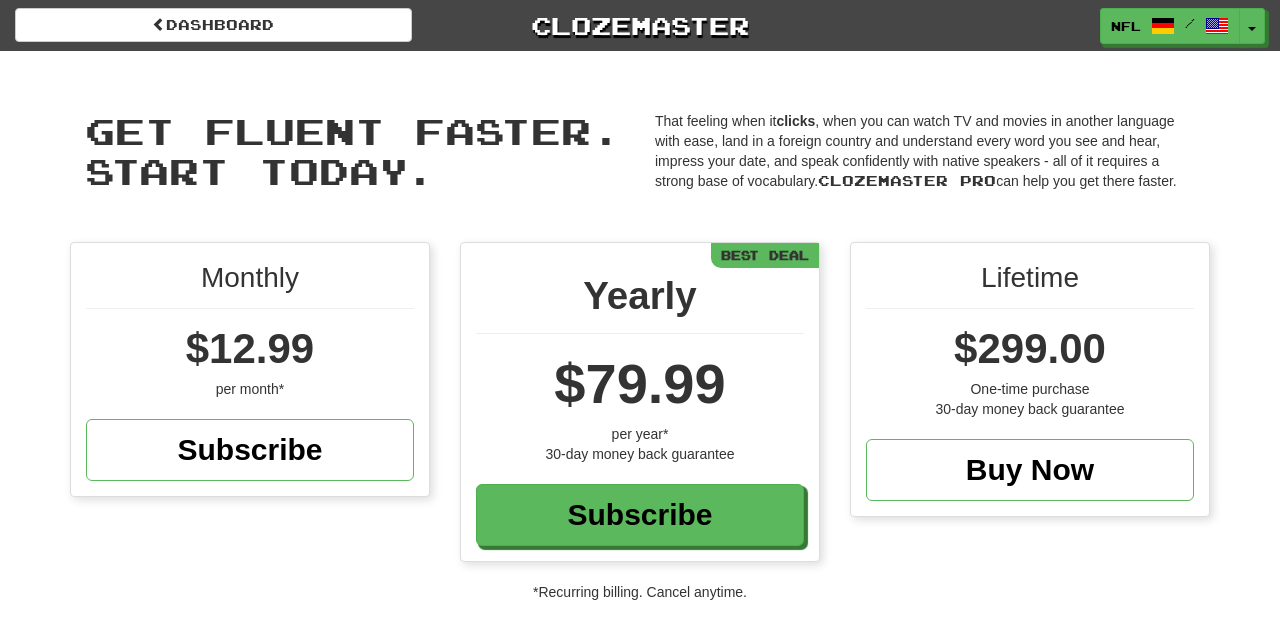 scroll, scrollTop: 0, scrollLeft: 0, axis: both 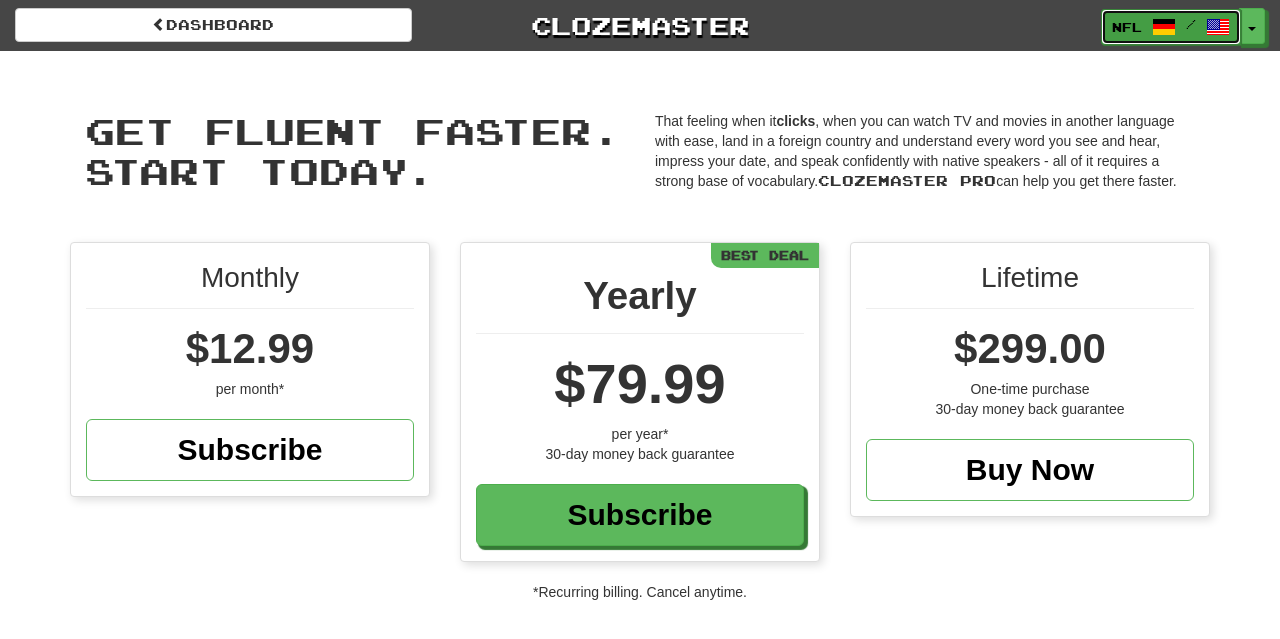 click on "NFL" at bounding box center [1127, 27] 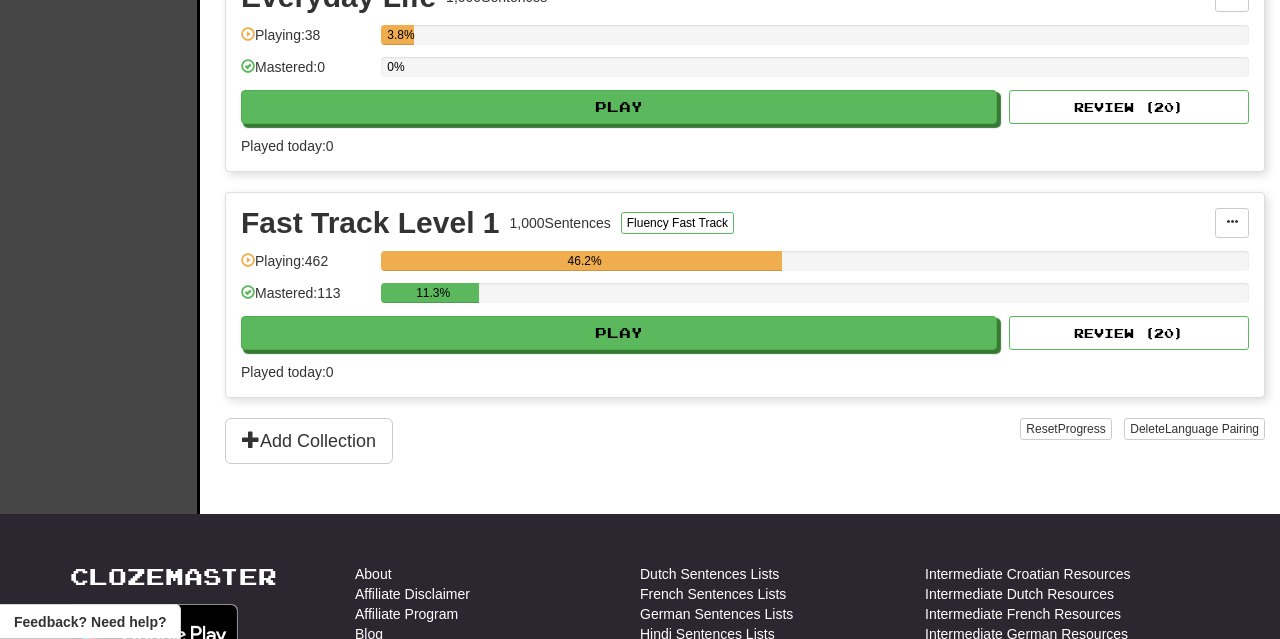 scroll, scrollTop: 936, scrollLeft: 0, axis: vertical 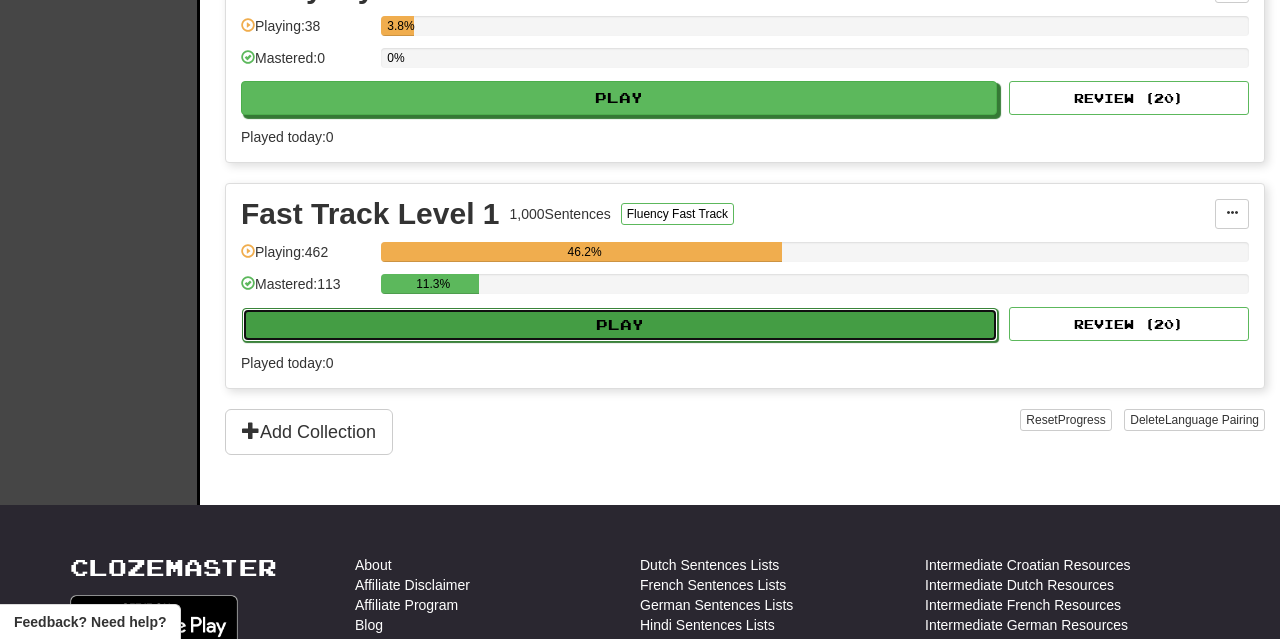 click on "Play" at bounding box center (620, 325) 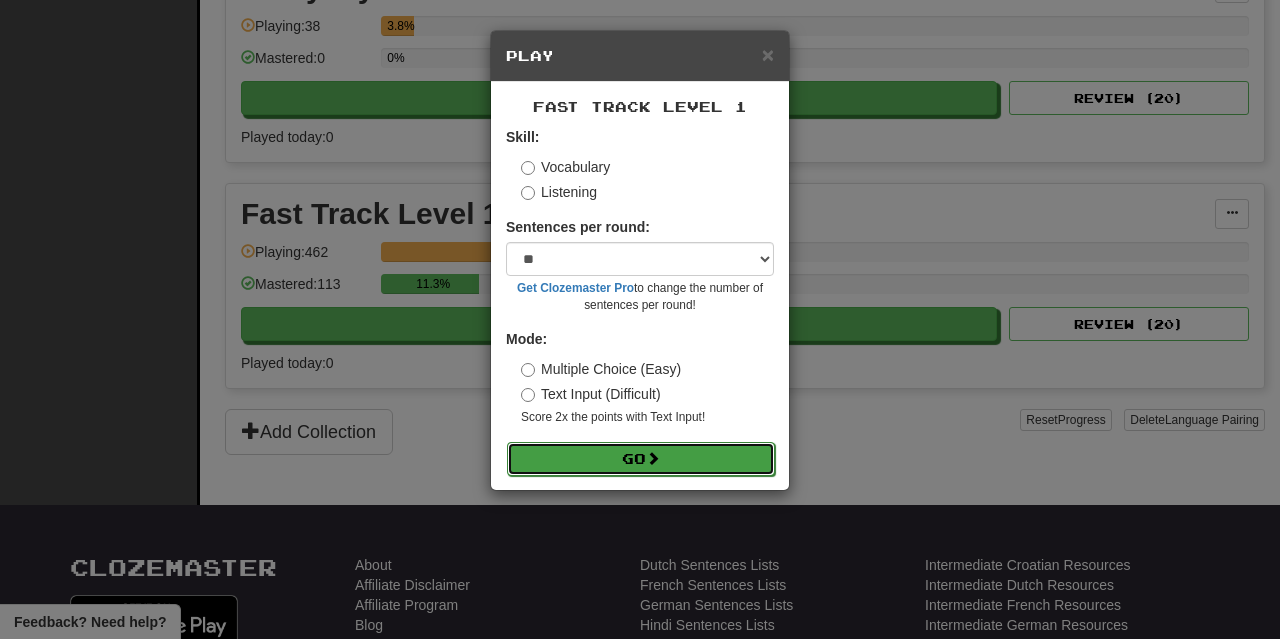 click on "Go" at bounding box center [641, 459] 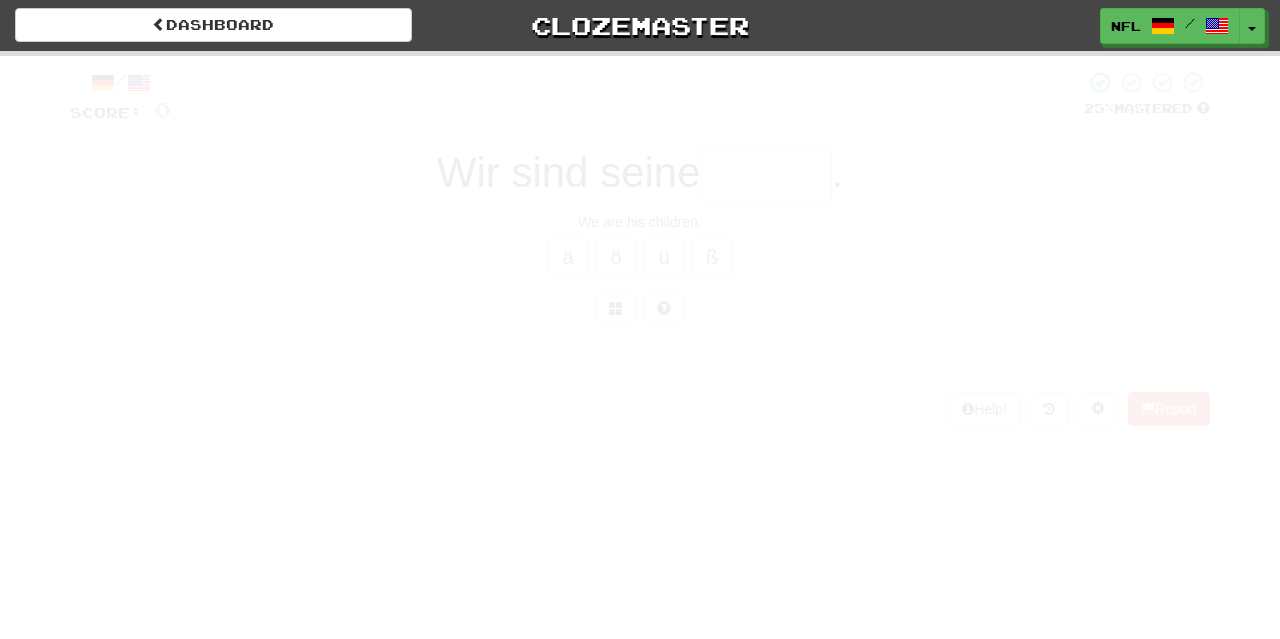 scroll, scrollTop: 0, scrollLeft: 0, axis: both 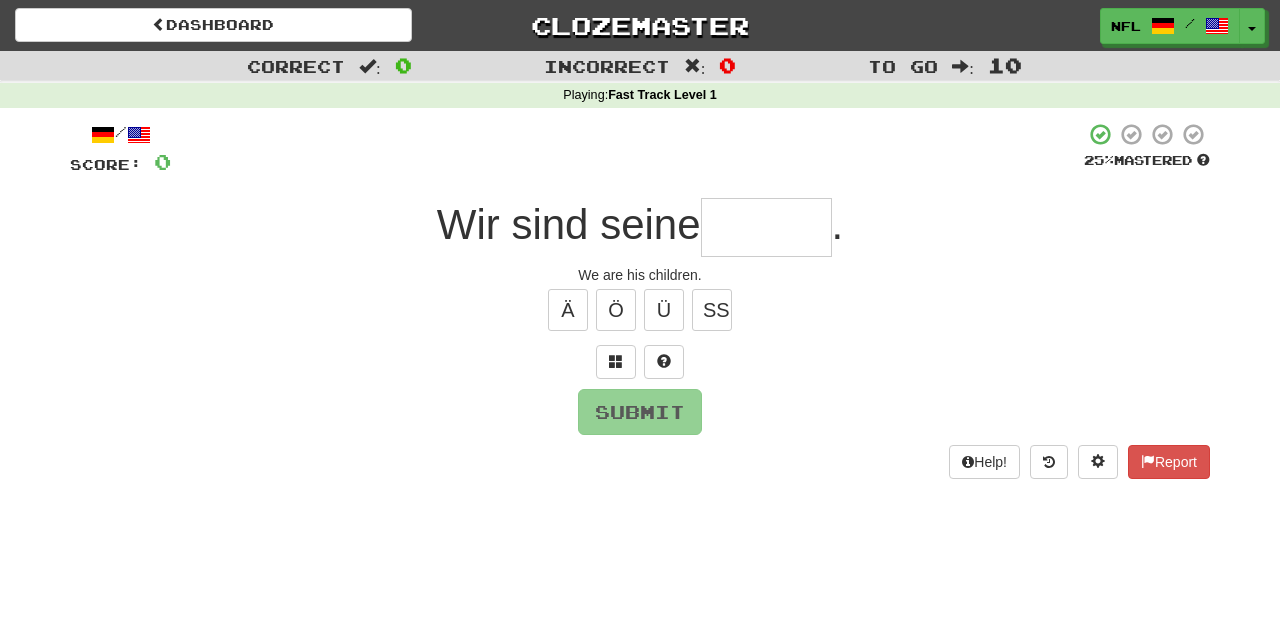 click at bounding box center (627, 149) 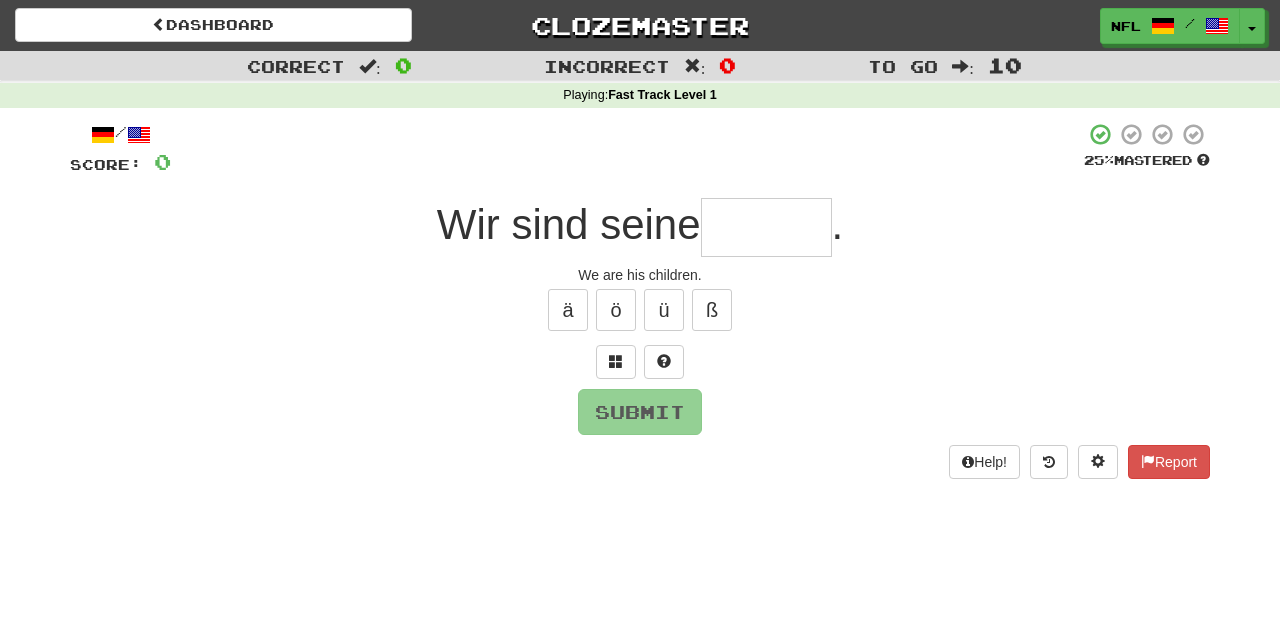 click at bounding box center [766, 227] 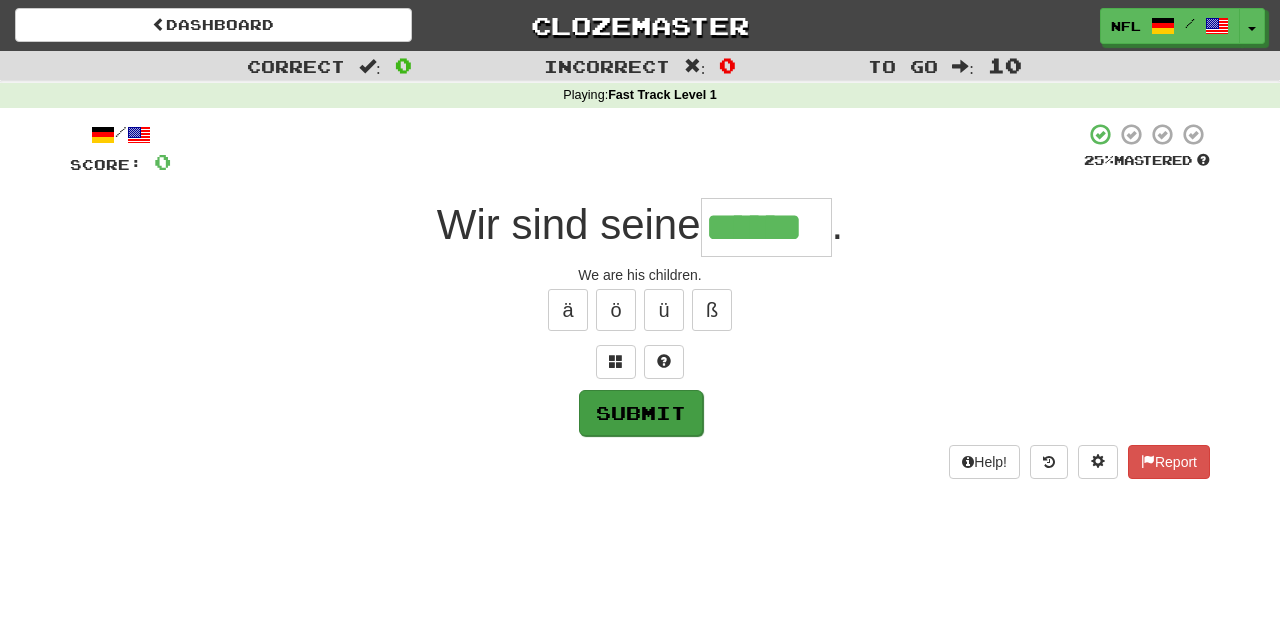 type on "******" 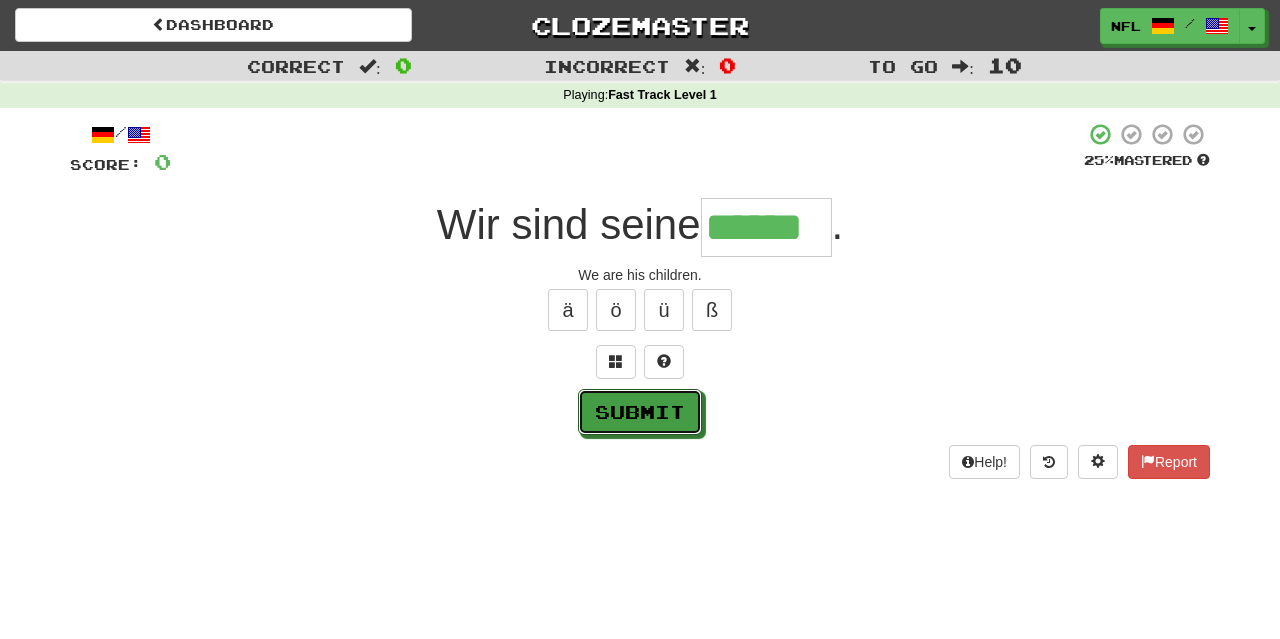 click on "Submit" at bounding box center [640, 412] 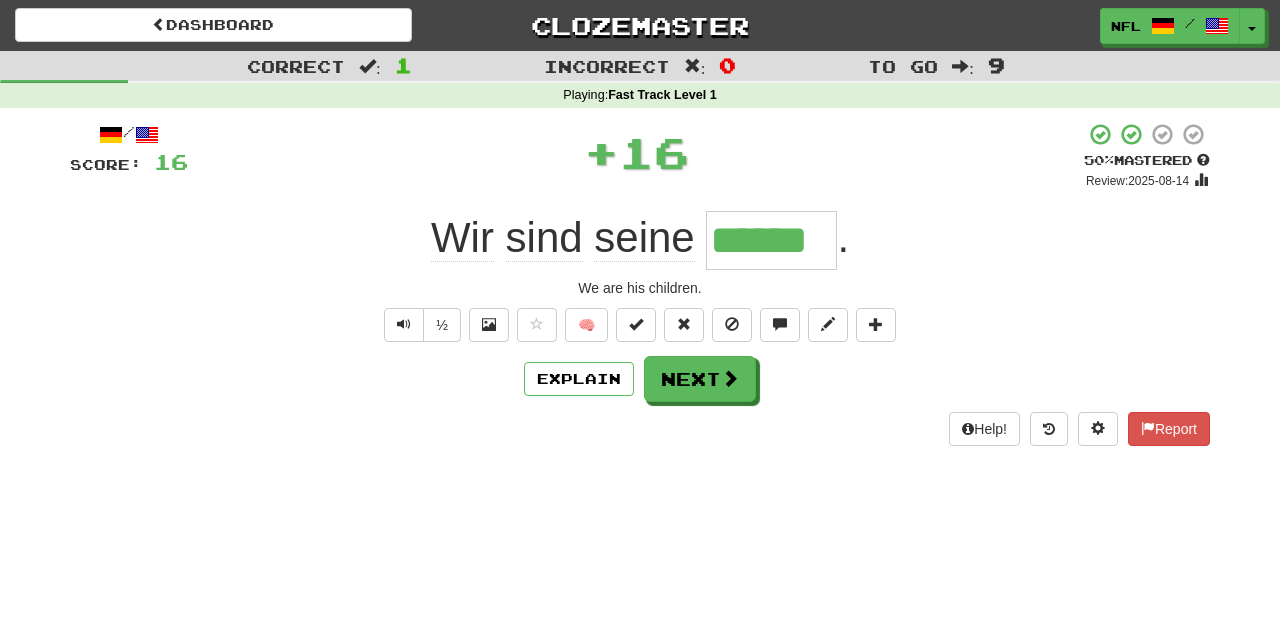 click on "Help!  Report" at bounding box center [640, 429] 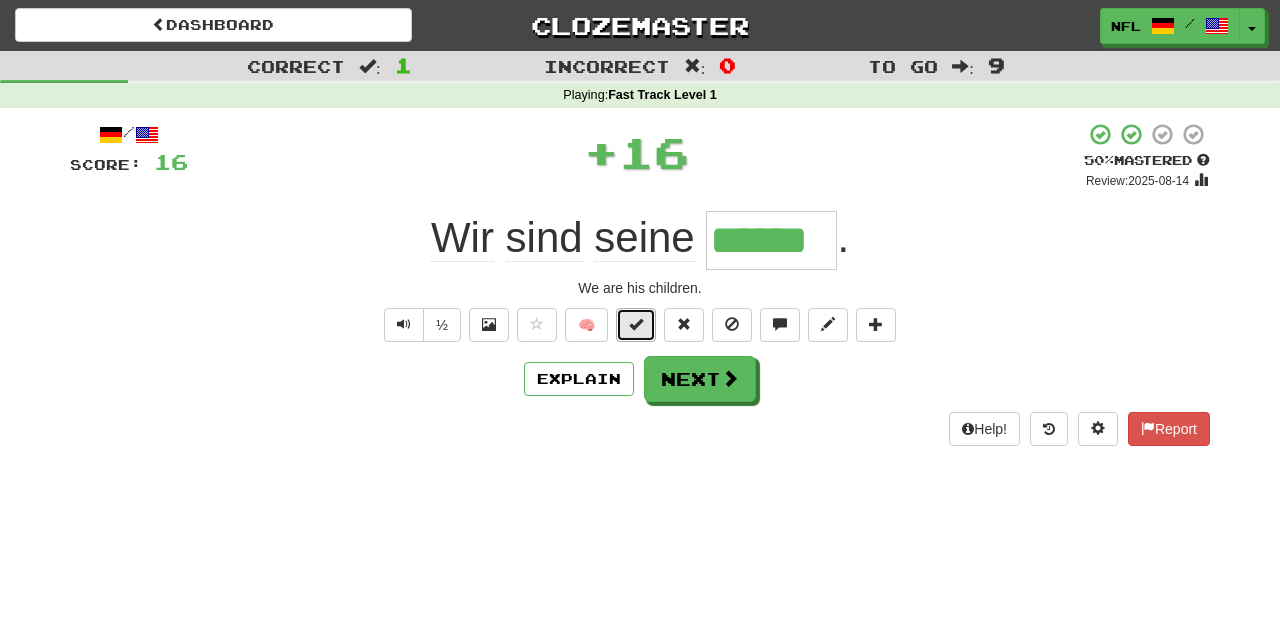 click at bounding box center [636, 325] 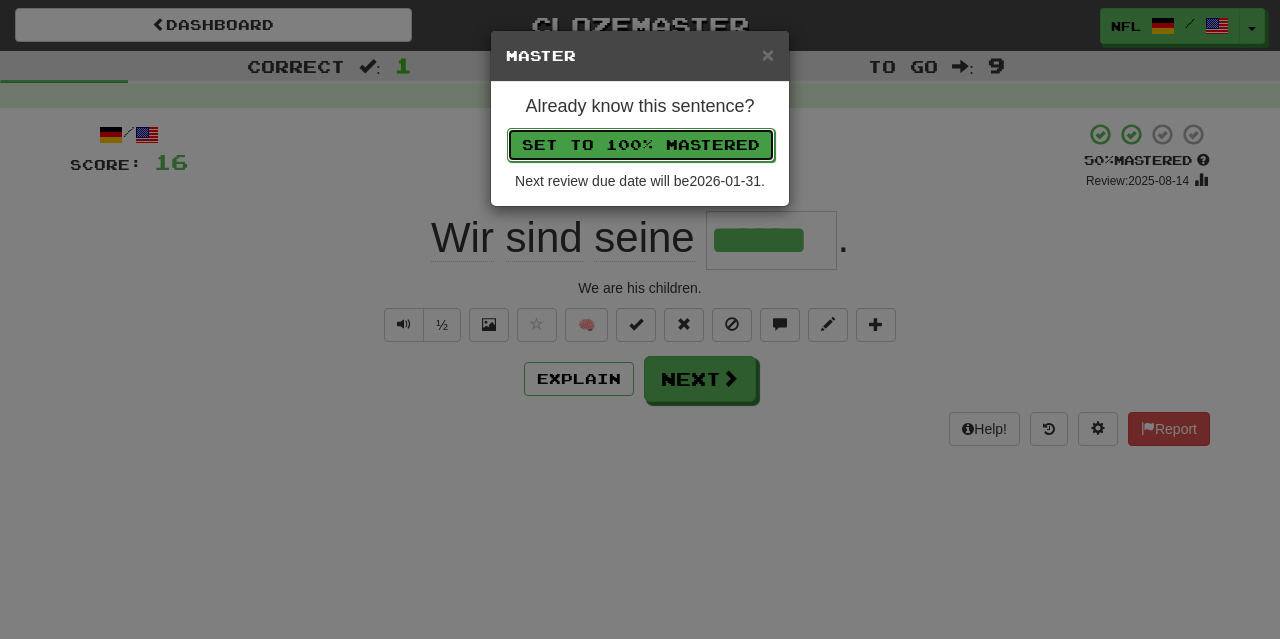 click on "Set to 100% Mastered" at bounding box center [641, 145] 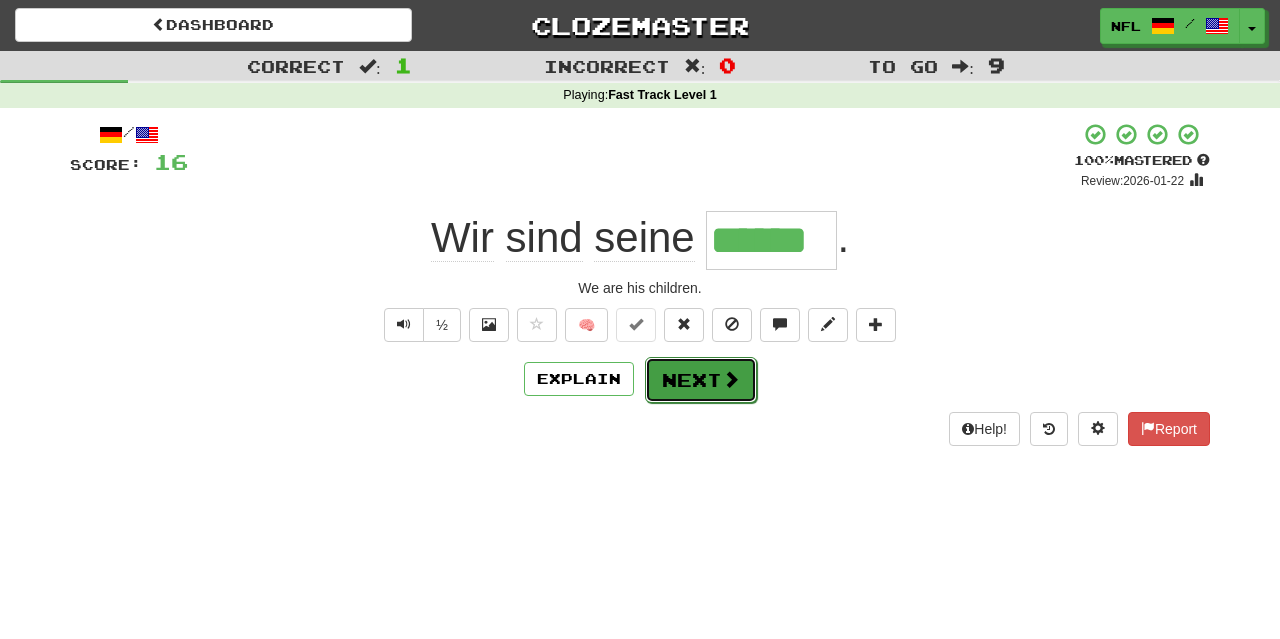 click on "Next" at bounding box center [701, 380] 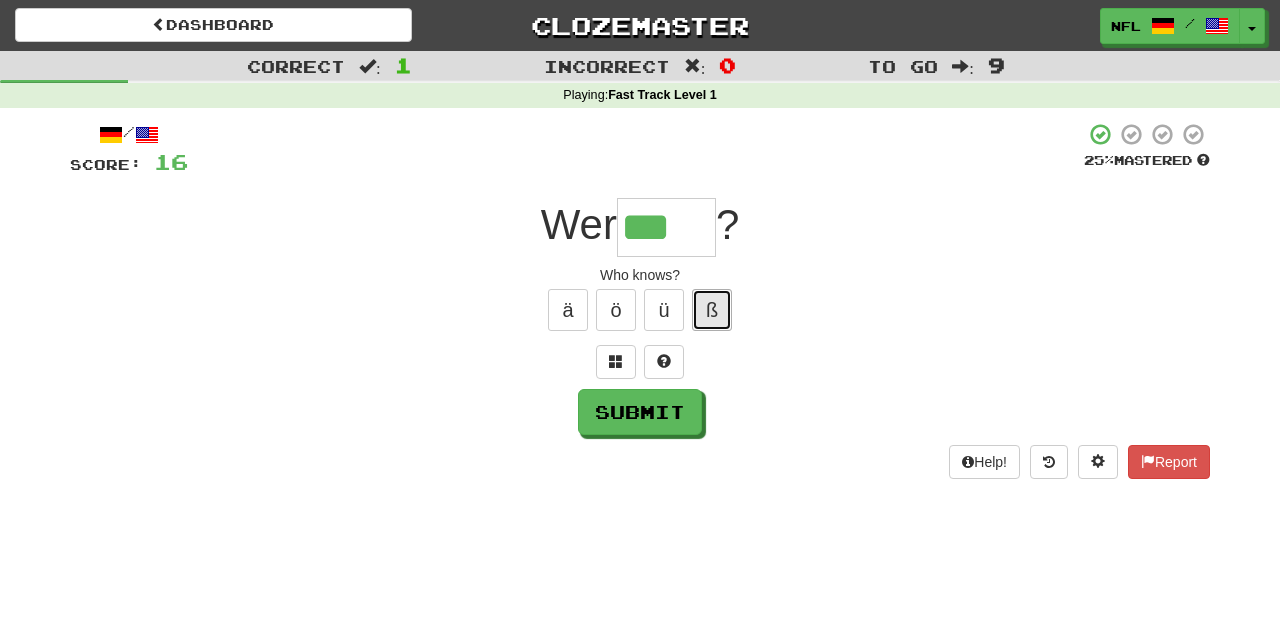 click on "ß" at bounding box center (712, 310) 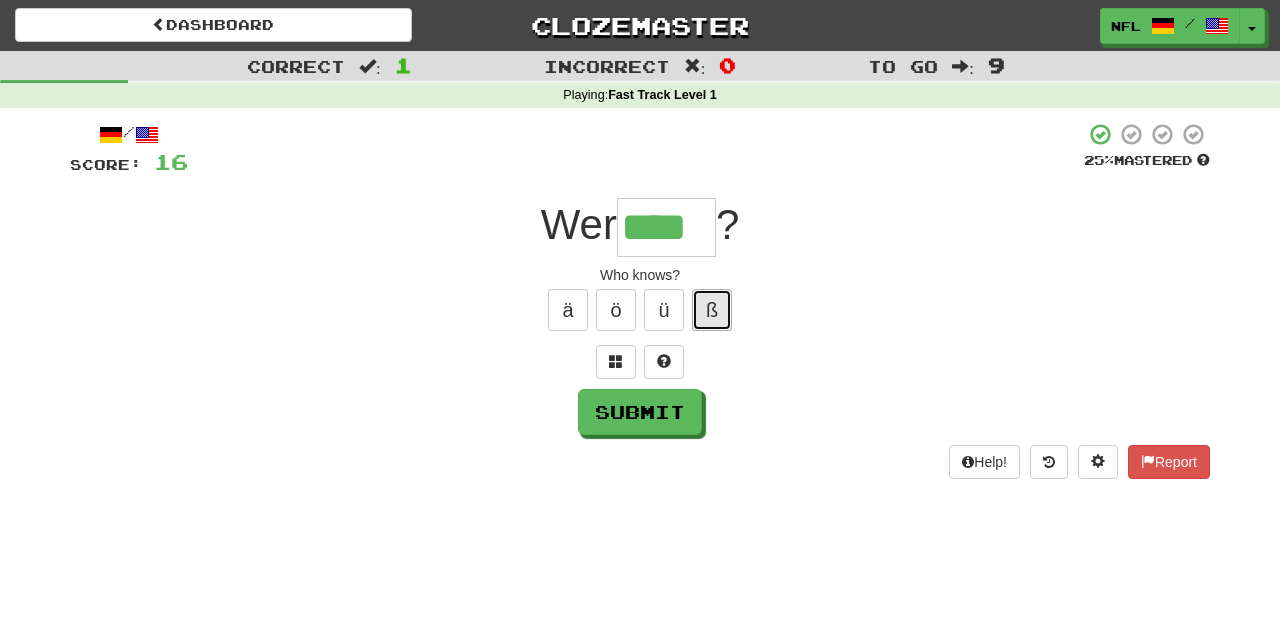 type 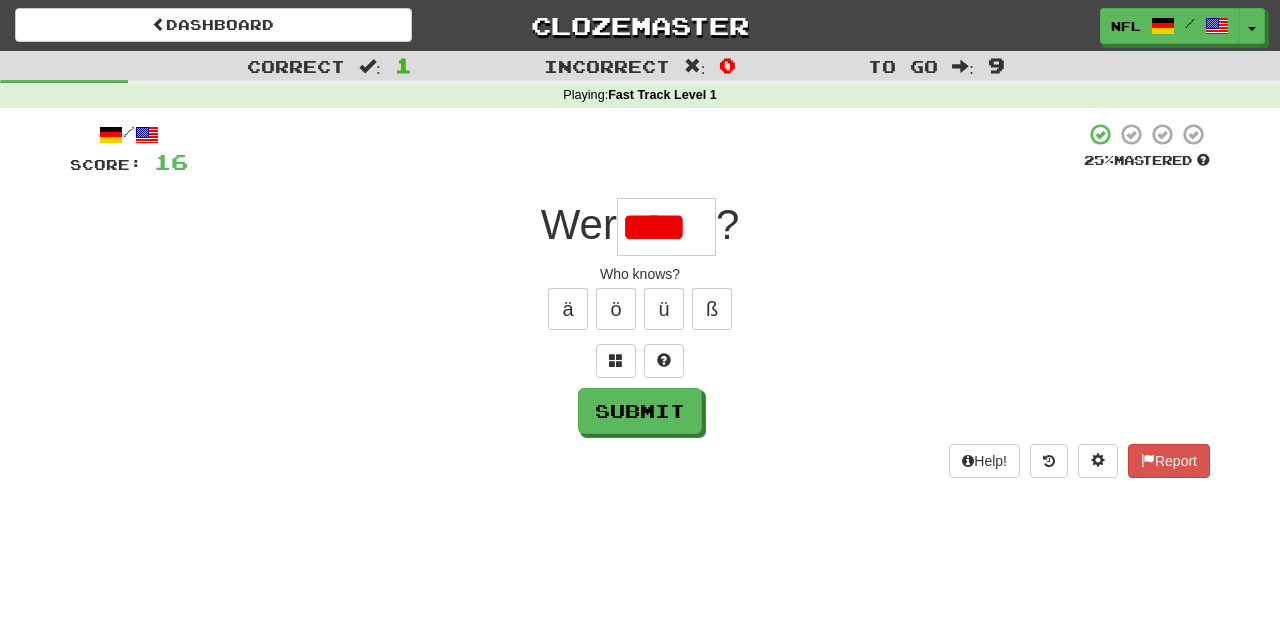 scroll, scrollTop: 0, scrollLeft: 0, axis: both 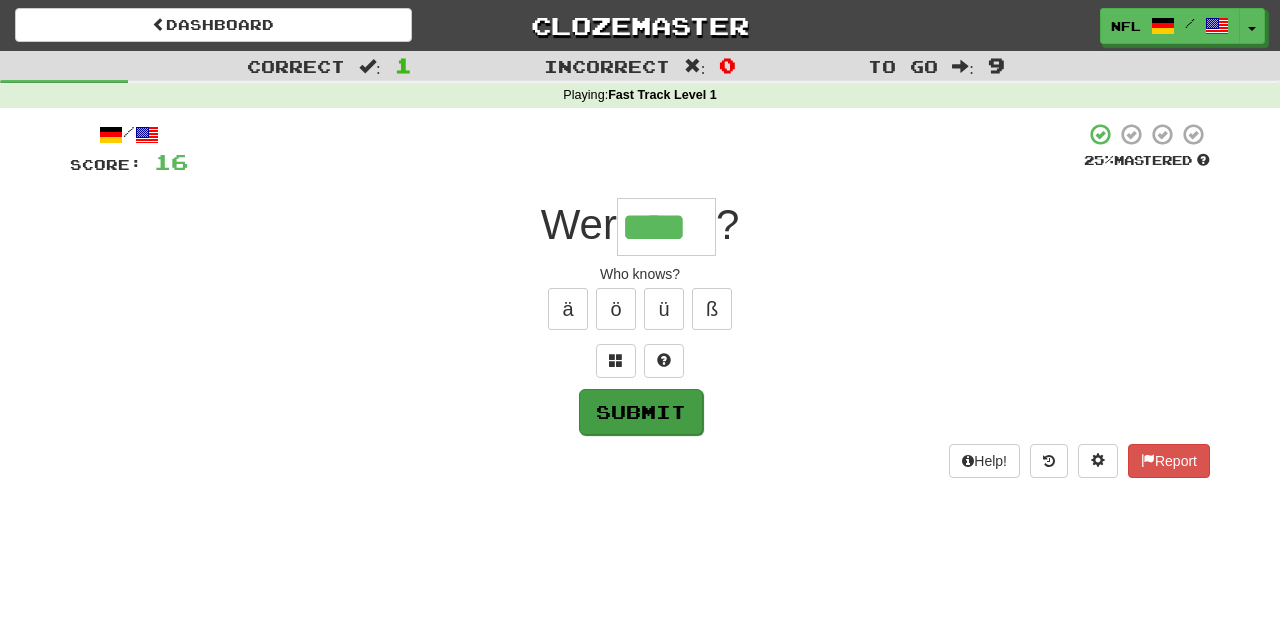 type on "****" 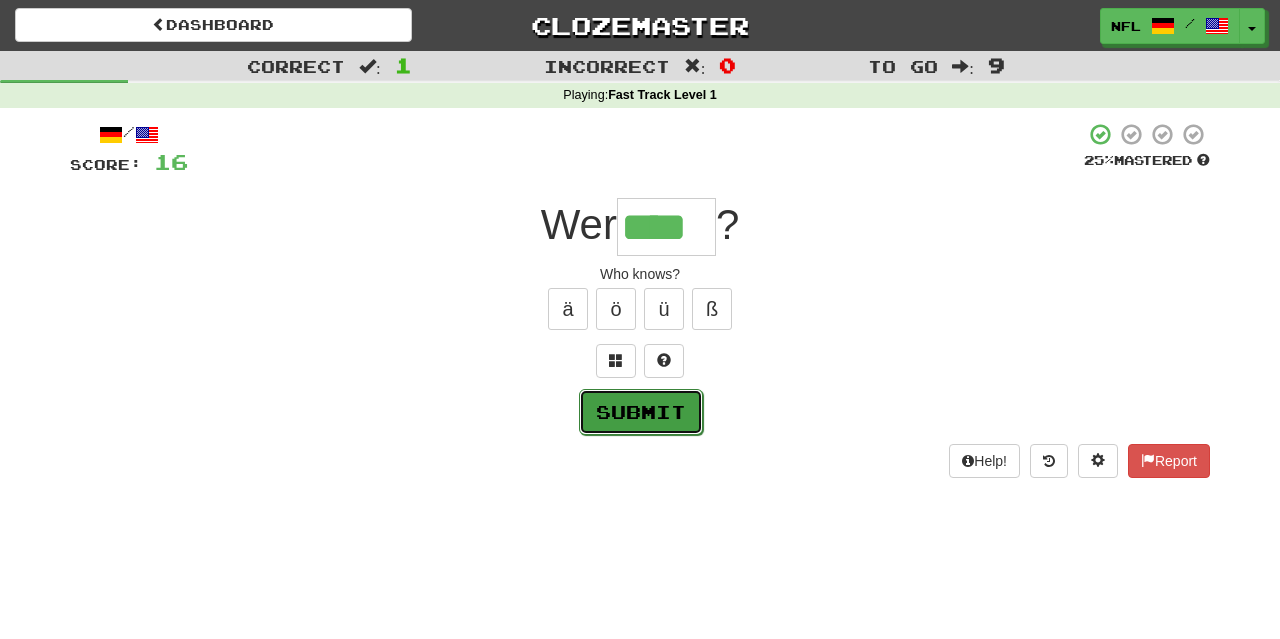 click on "Submit" at bounding box center [641, 412] 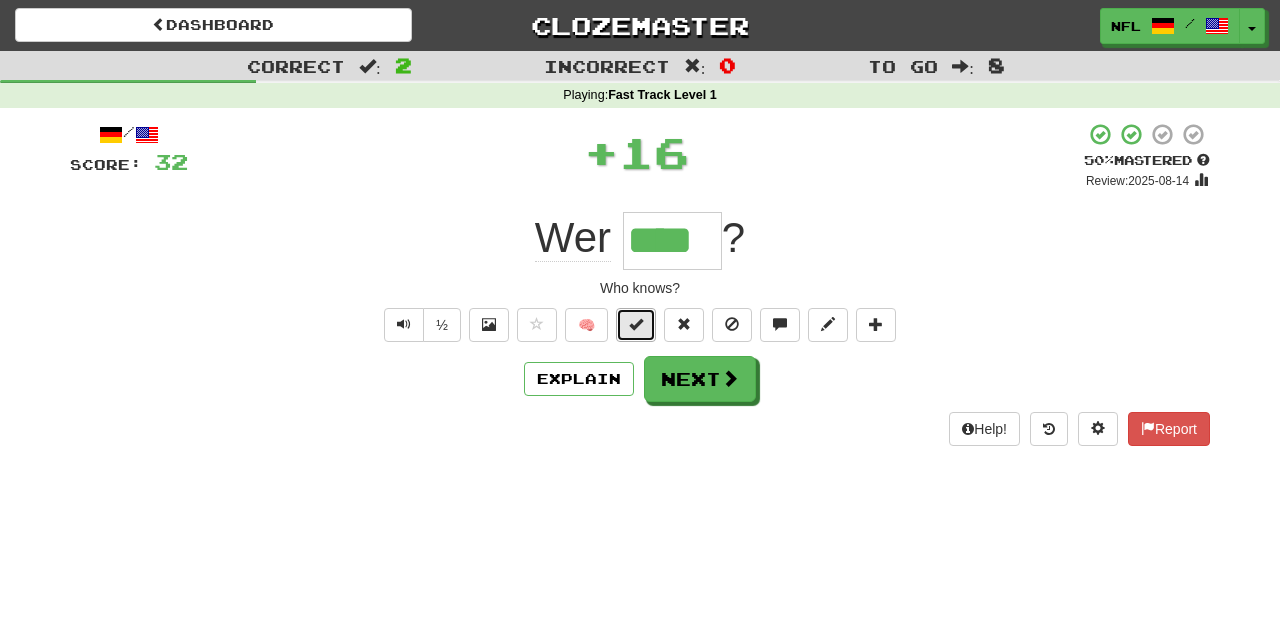 click at bounding box center (636, 325) 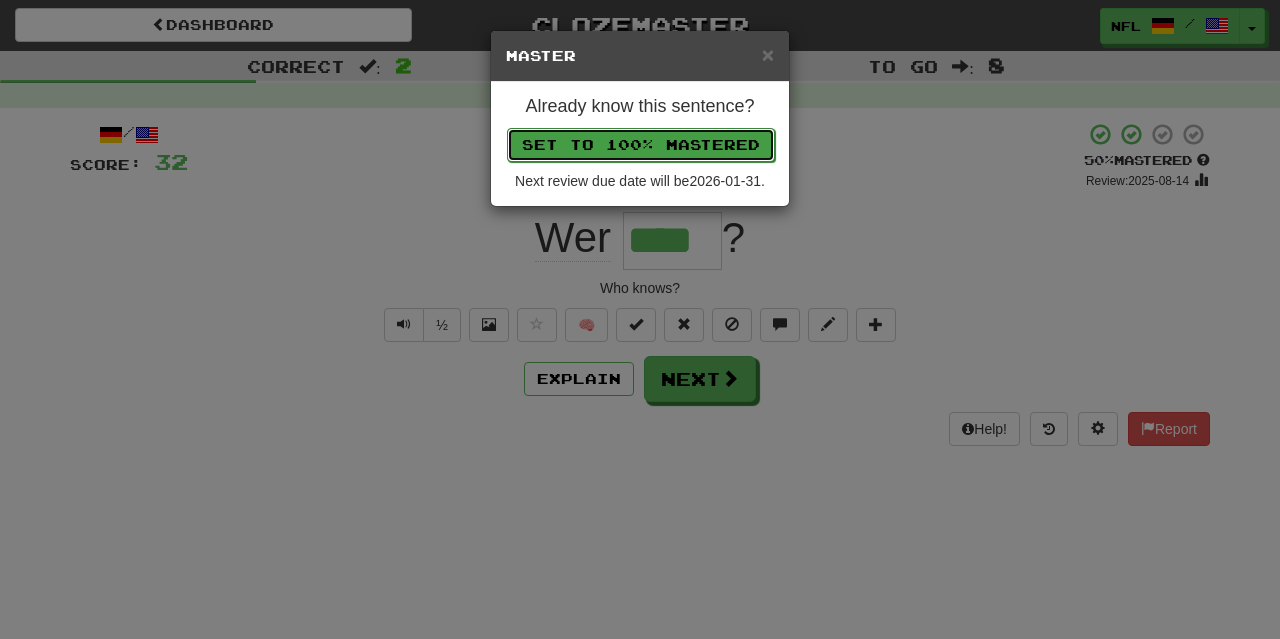 click on "Set to 100% Mastered" at bounding box center (641, 145) 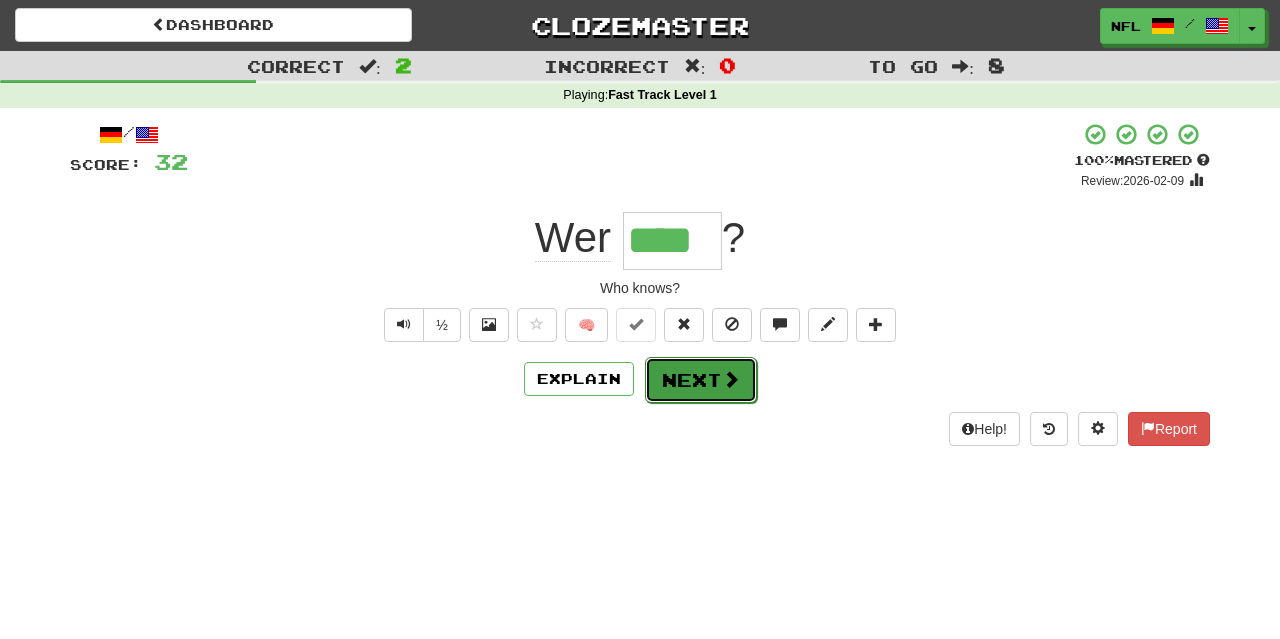 click on "Next" at bounding box center [701, 380] 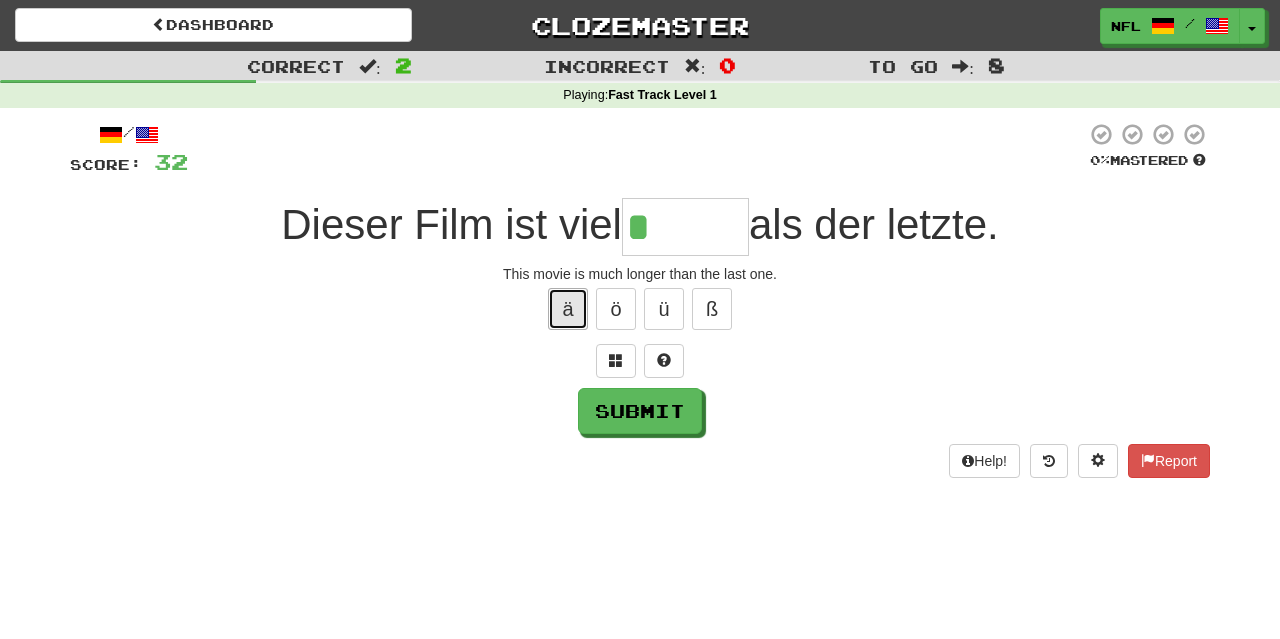 click on "ä" at bounding box center [568, 309] 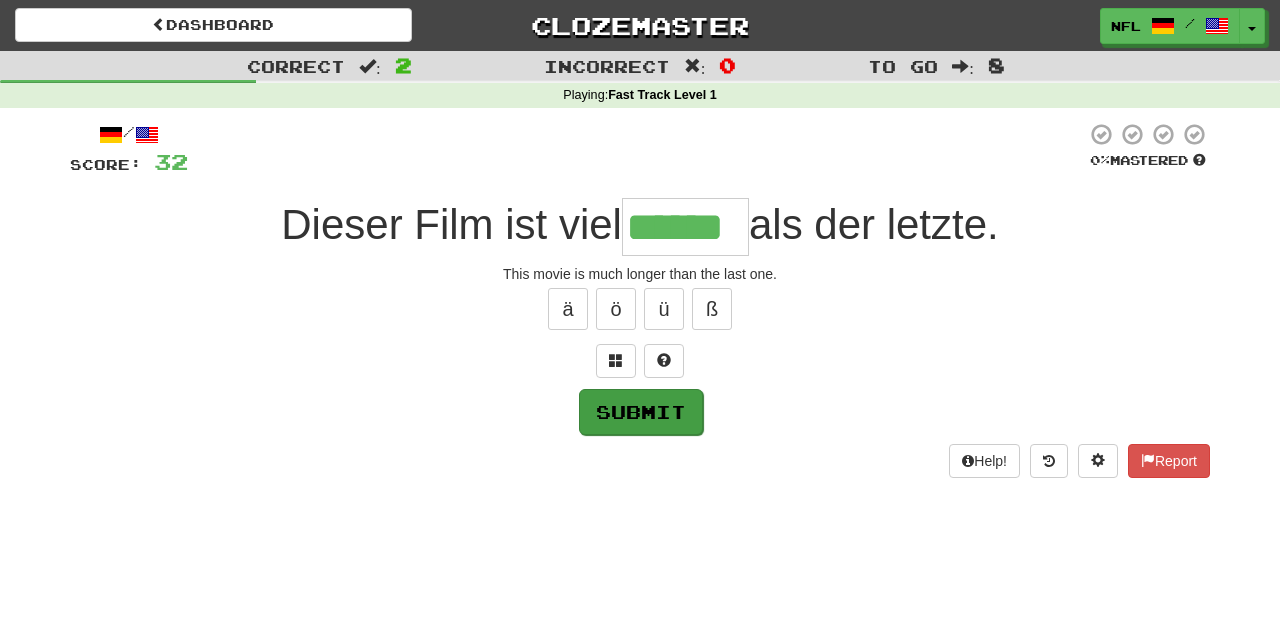 type on "******" 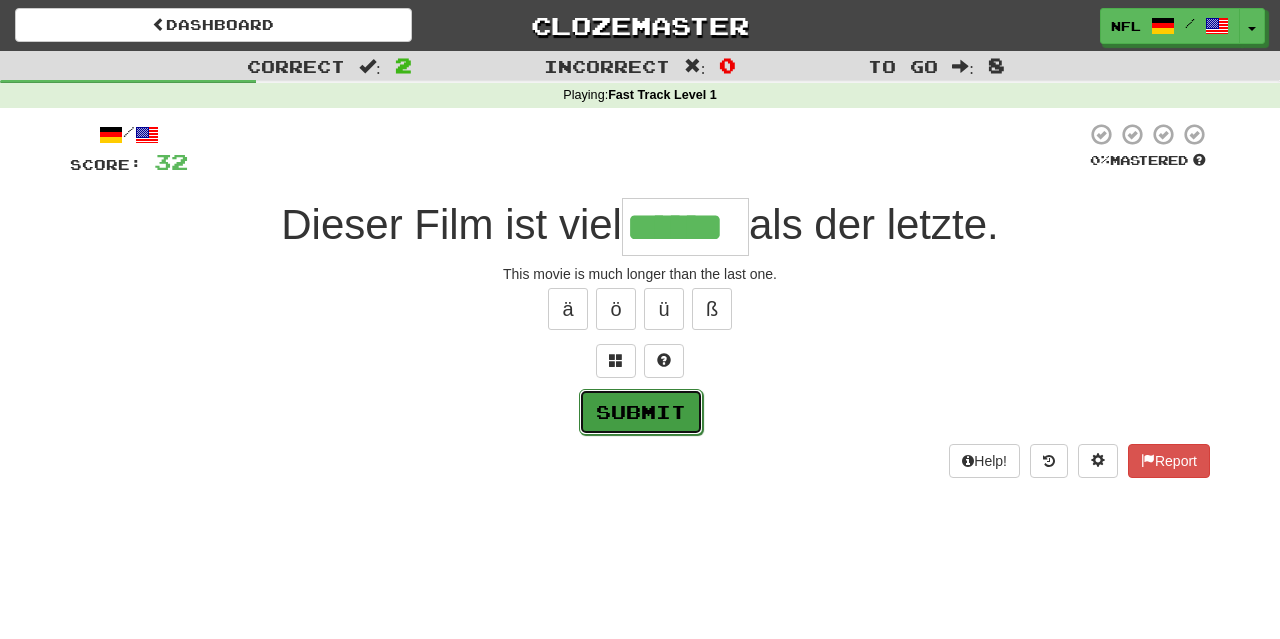 click on "Submit" at bounding box center [641, 412] 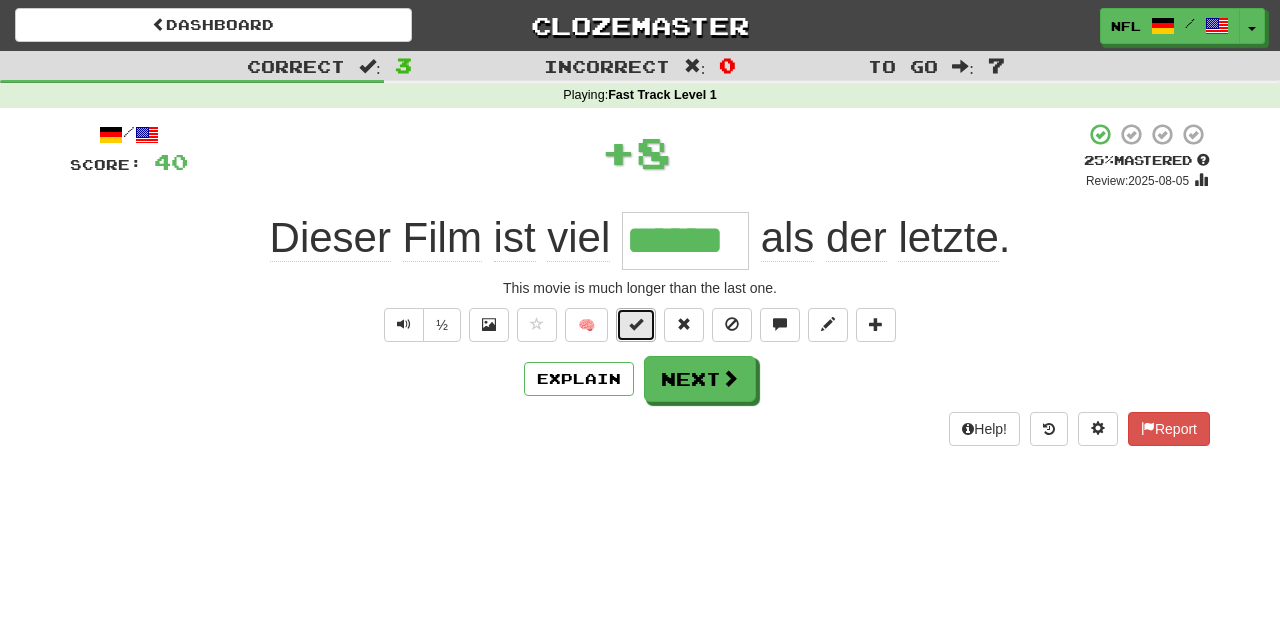 click at bounding box center (636, 324) 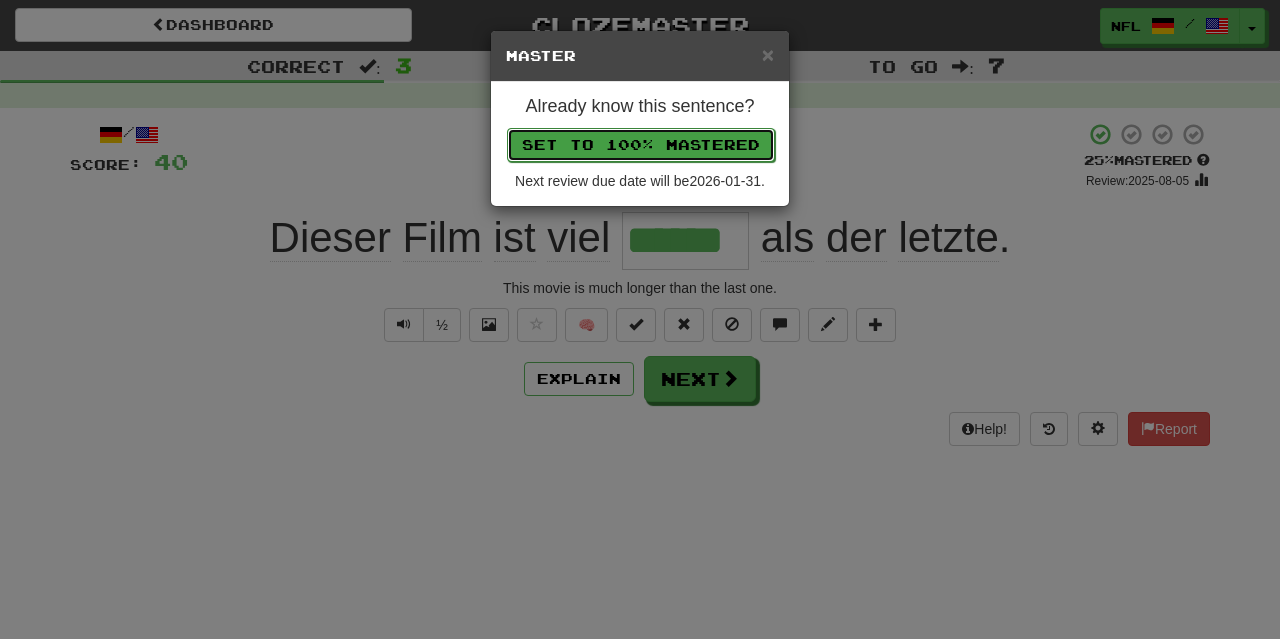 click on "Set to 100% Mastered" at bounding box center [641, 145] 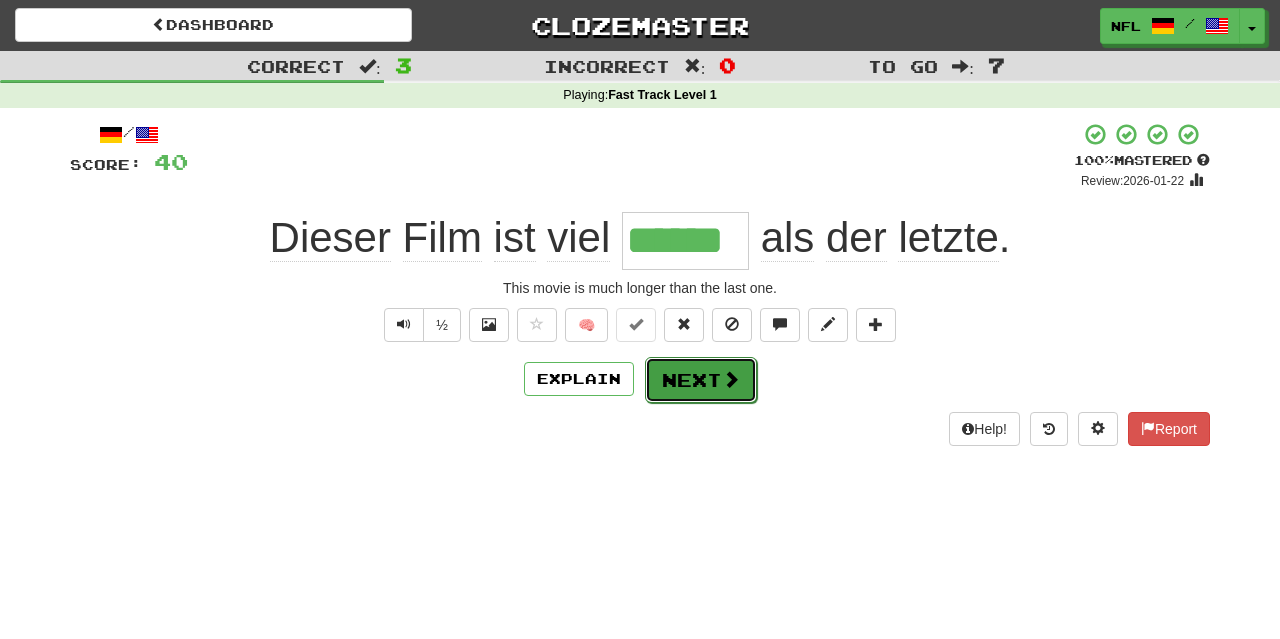 click on "Next" at bounding box center [701, 380] 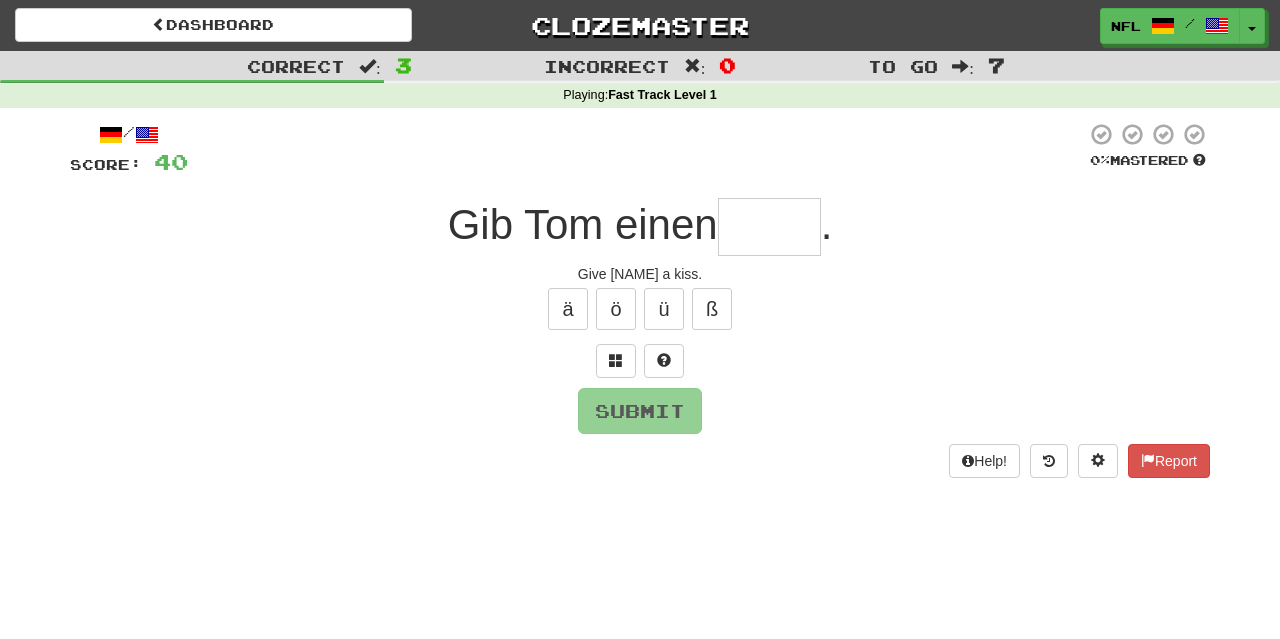 click on "/  Score:   40 0 %  Mastered Gib [NAME] einen  . Give [NAME] a kiss. ä ö ü ß Submit  Help!  Report" at bounding box center [640, 300] 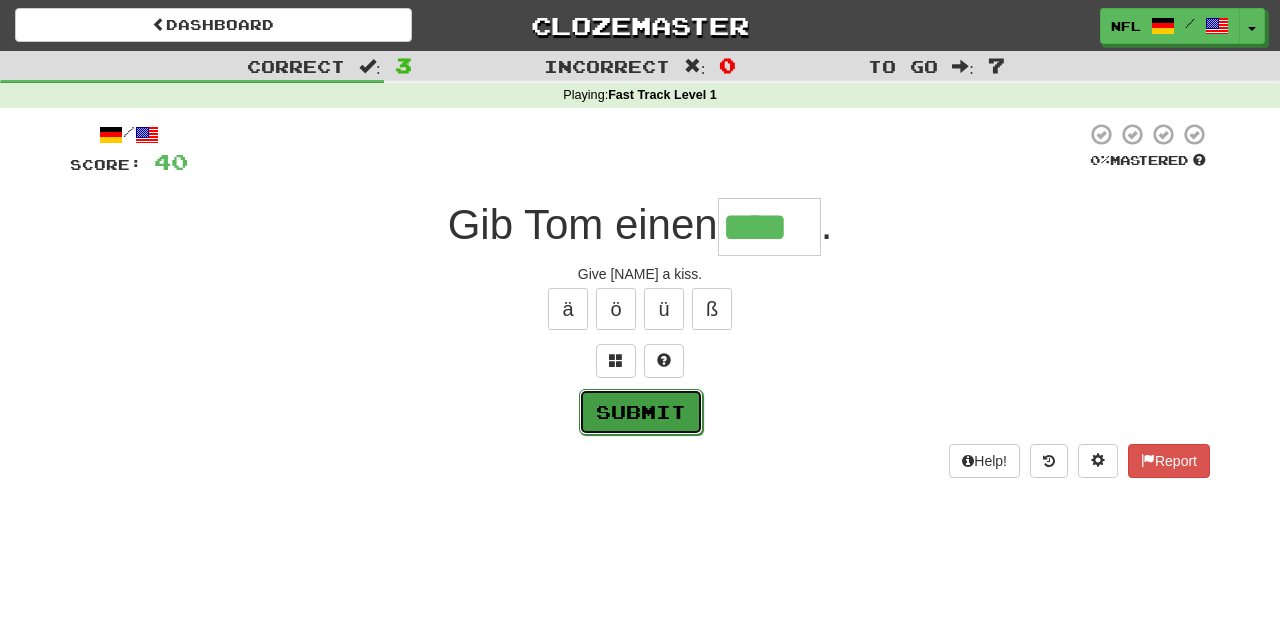click on "Submit" at bounding box center (641, 412) 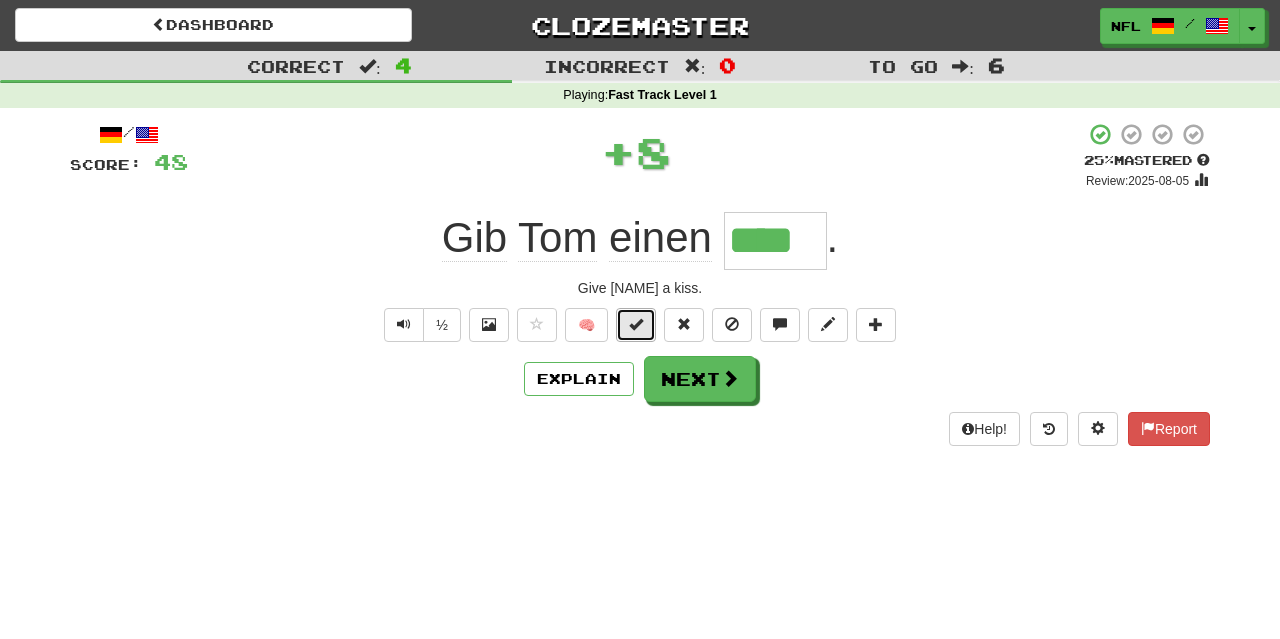 click at bounding box center [636, 324] 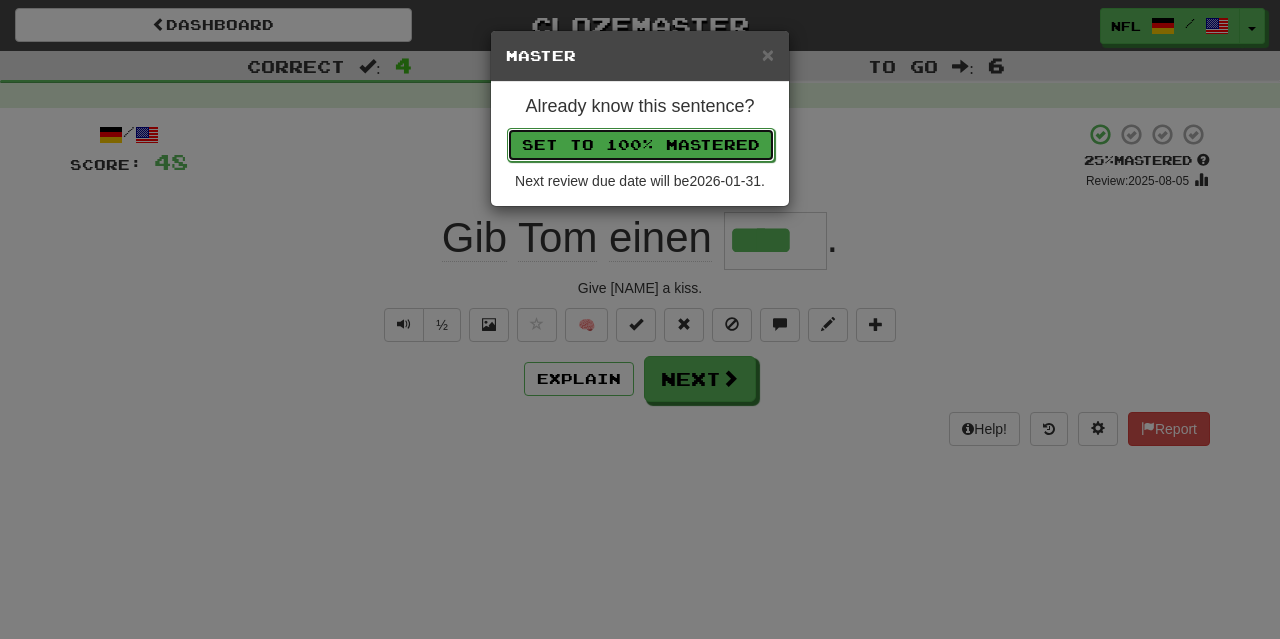 click on "Set to 100% Mastered" at bounding box center (641, 145) 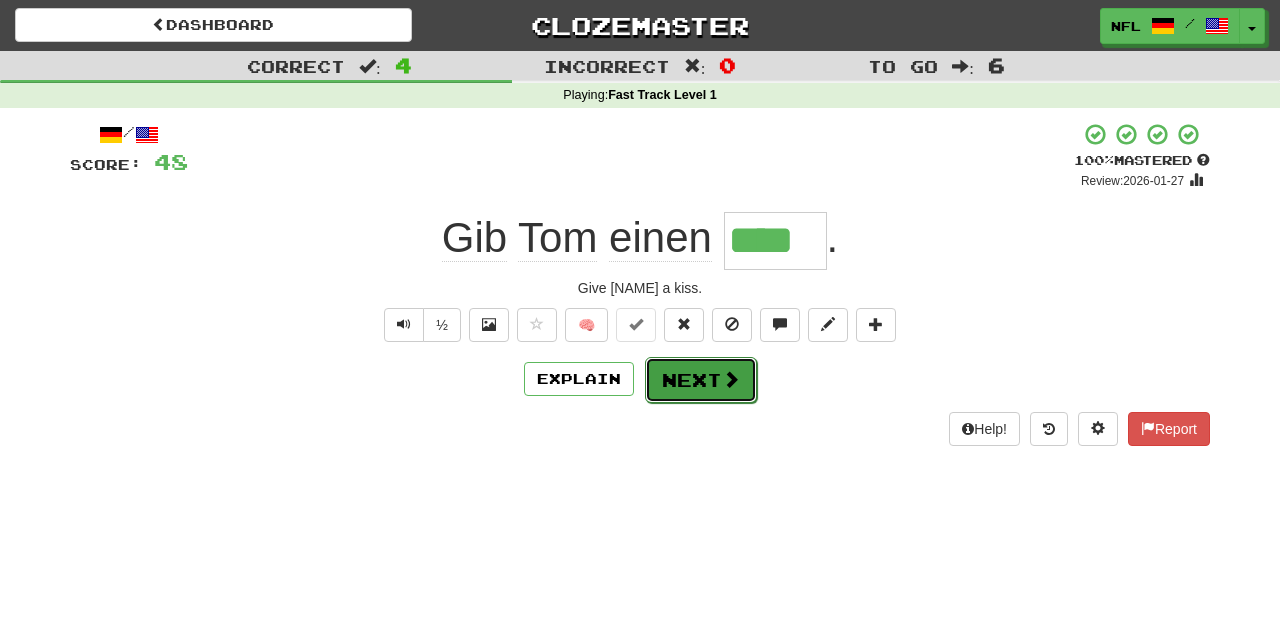 click on "Next" at bounding box center (701, 380) 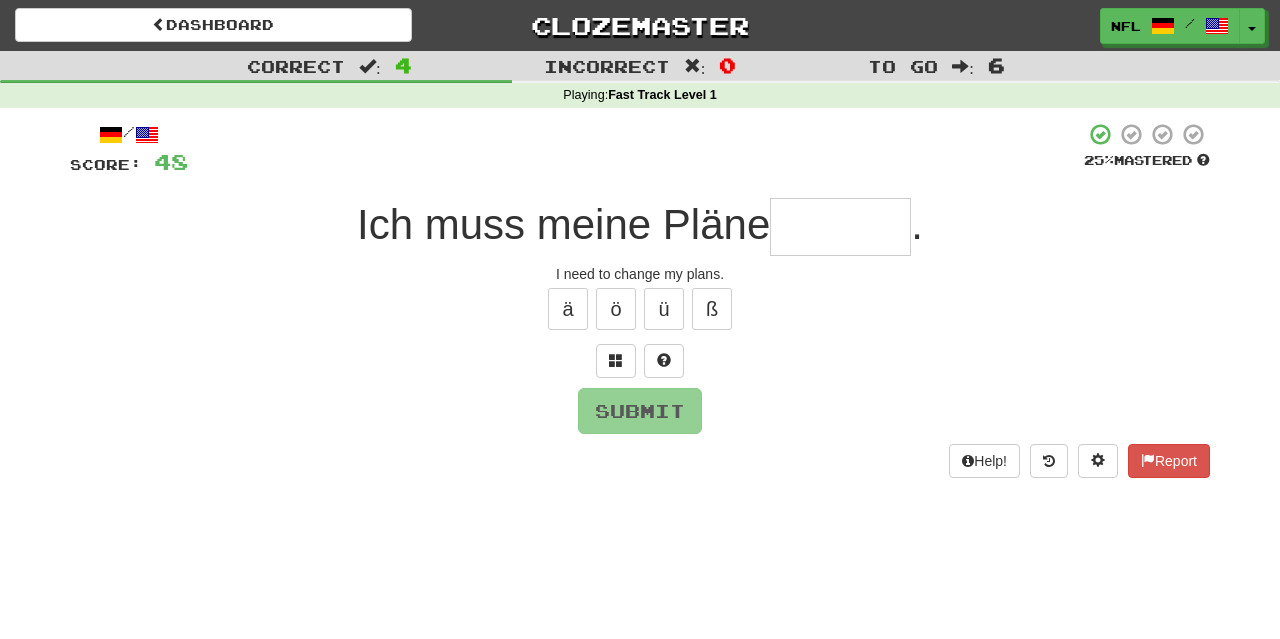 click at bounding box center (840, 227) 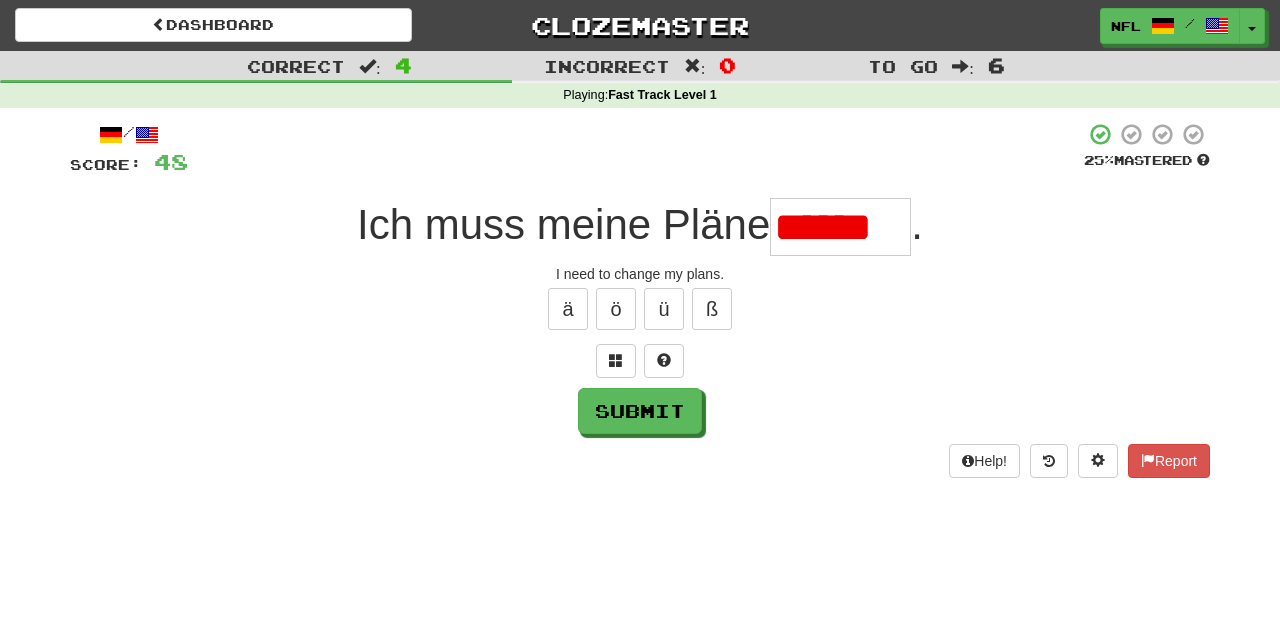 type on "******" 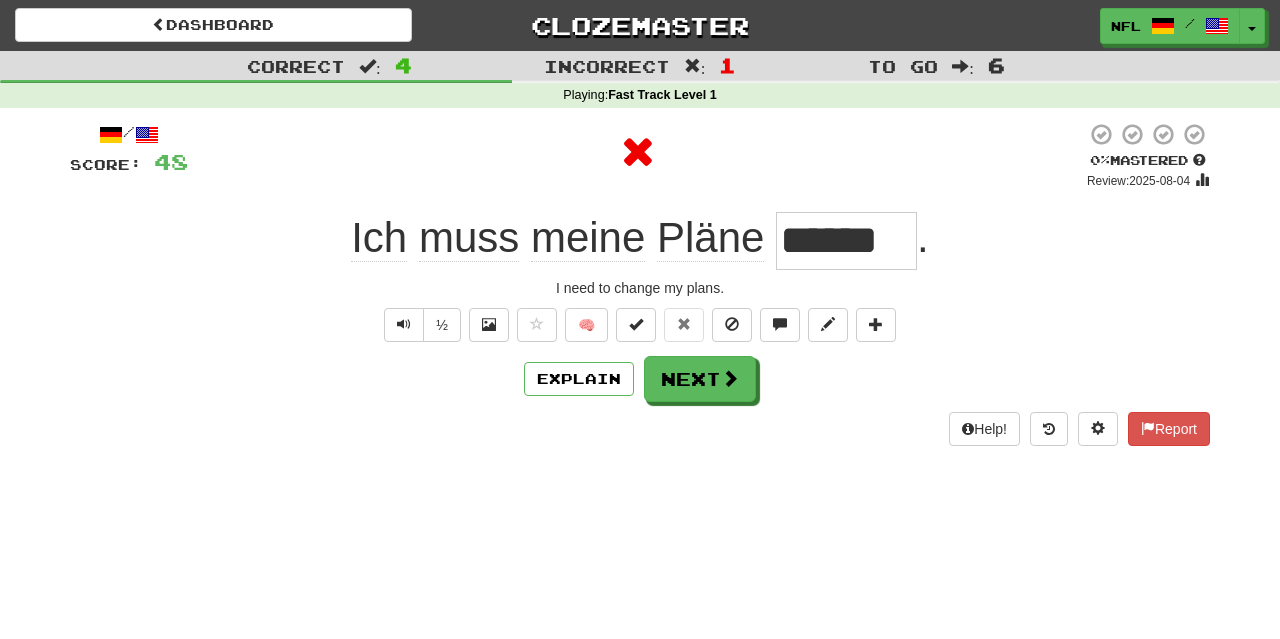 drag, startPoint x: 1003, startPoint y: 237, endPoint x: 846, endPoint y: 324, distance: 179.49373 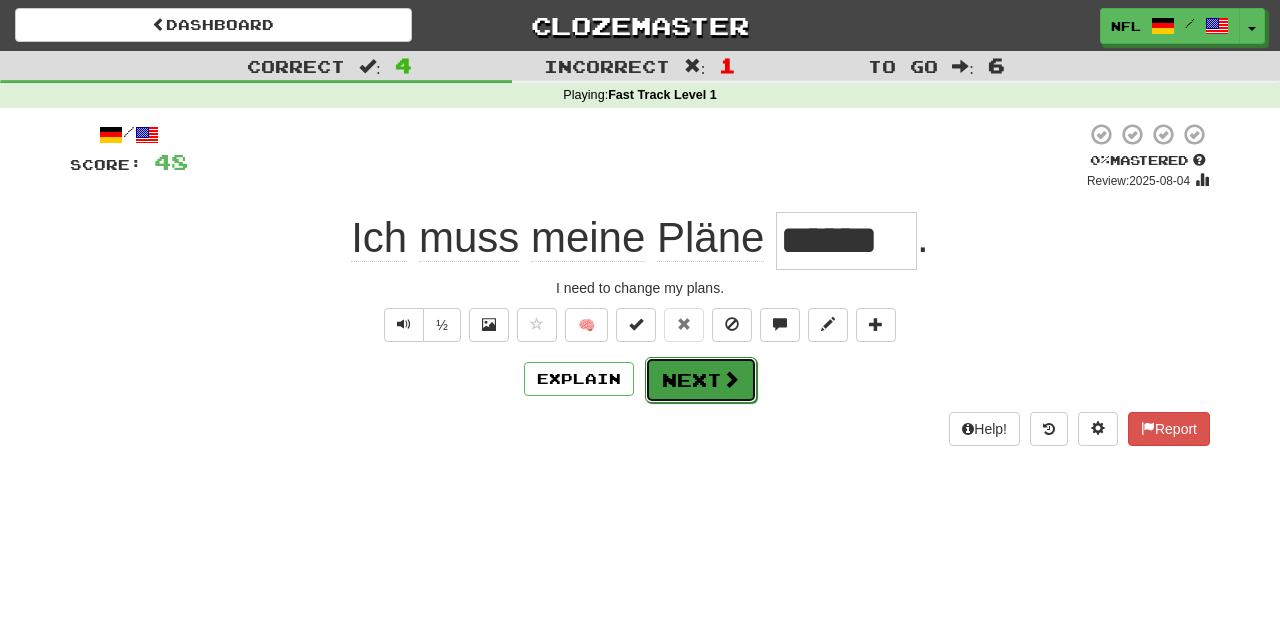 click on "Next" at bounding box center (701, 380) 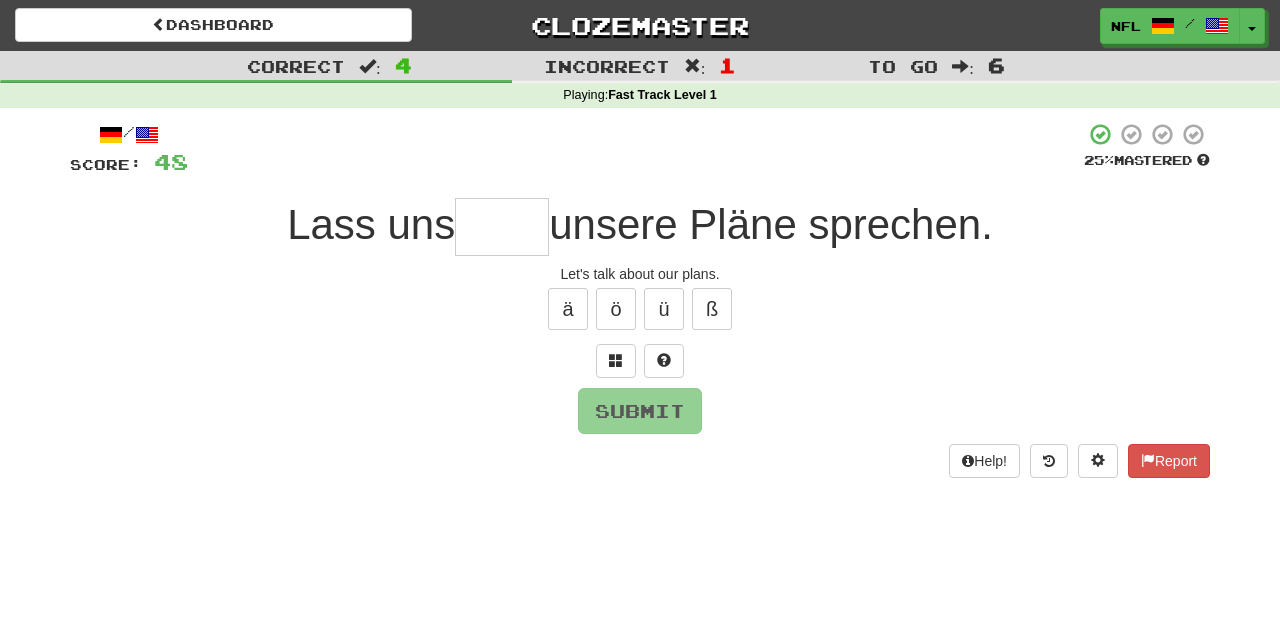 type on "*" 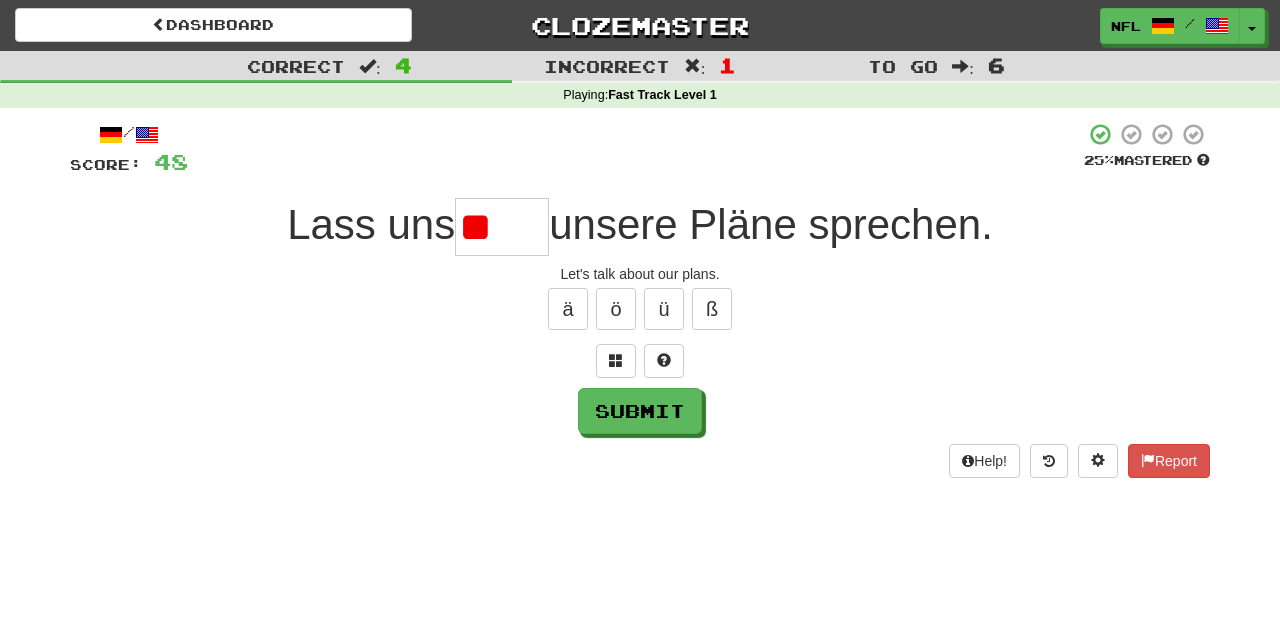 type on "*" 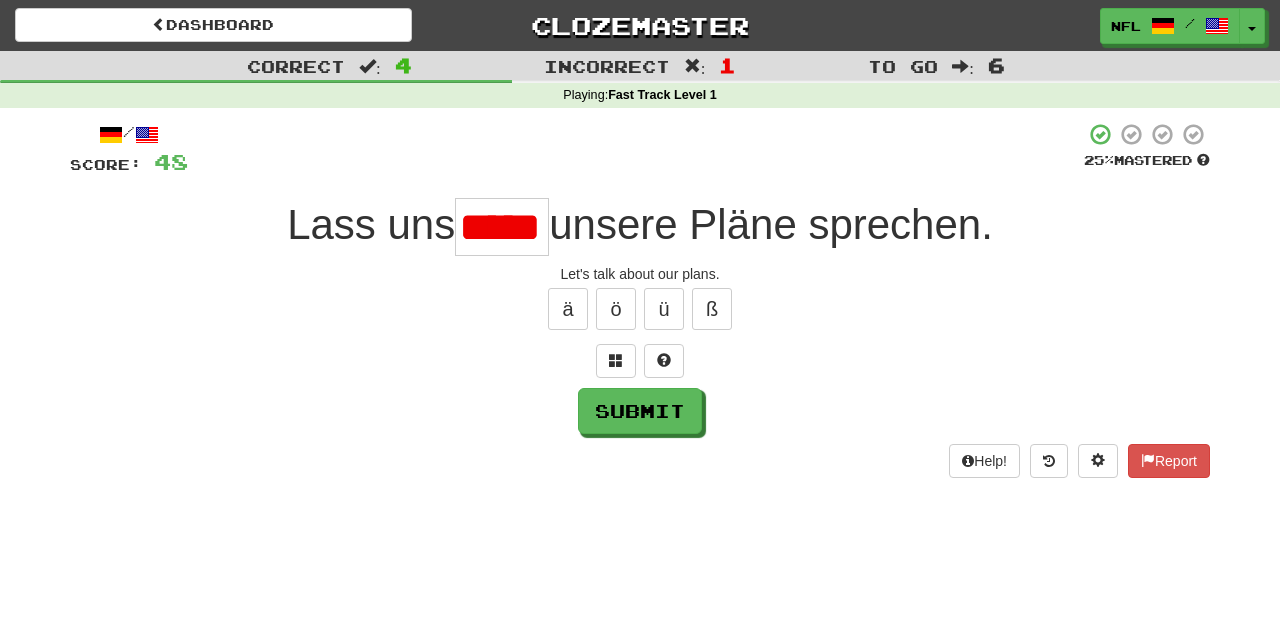 scroll, scrollTop: 0, scrollLeft: 20, axis: horizontal 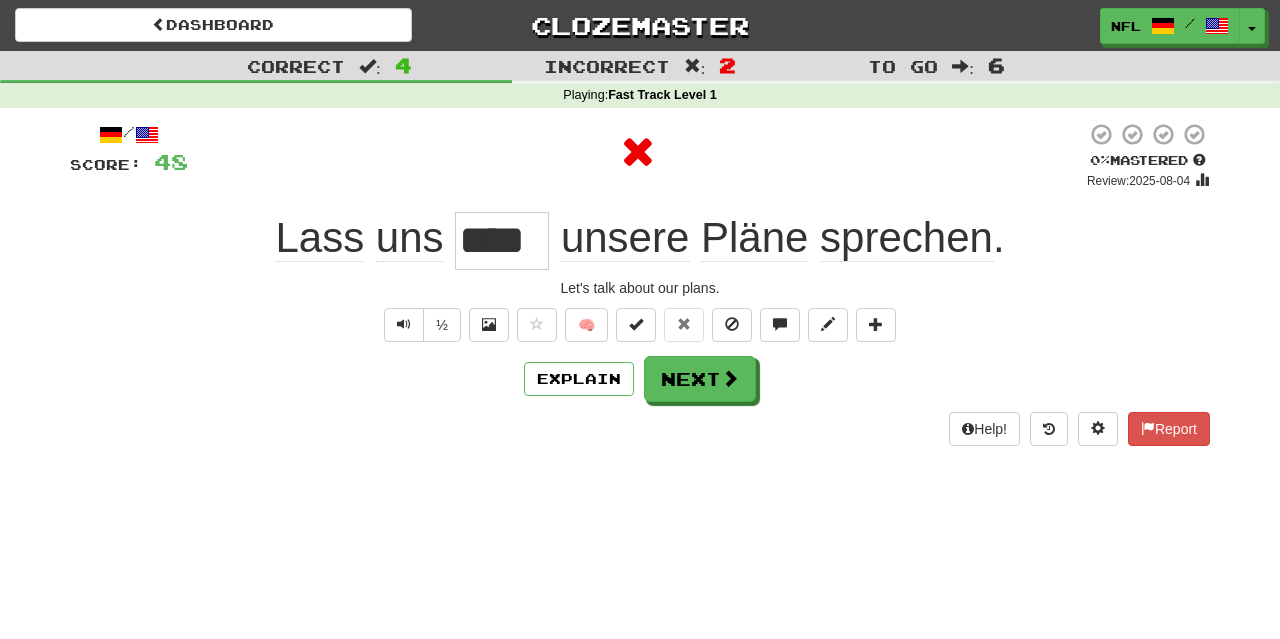 click on "****" at bounding box center [502, 241] 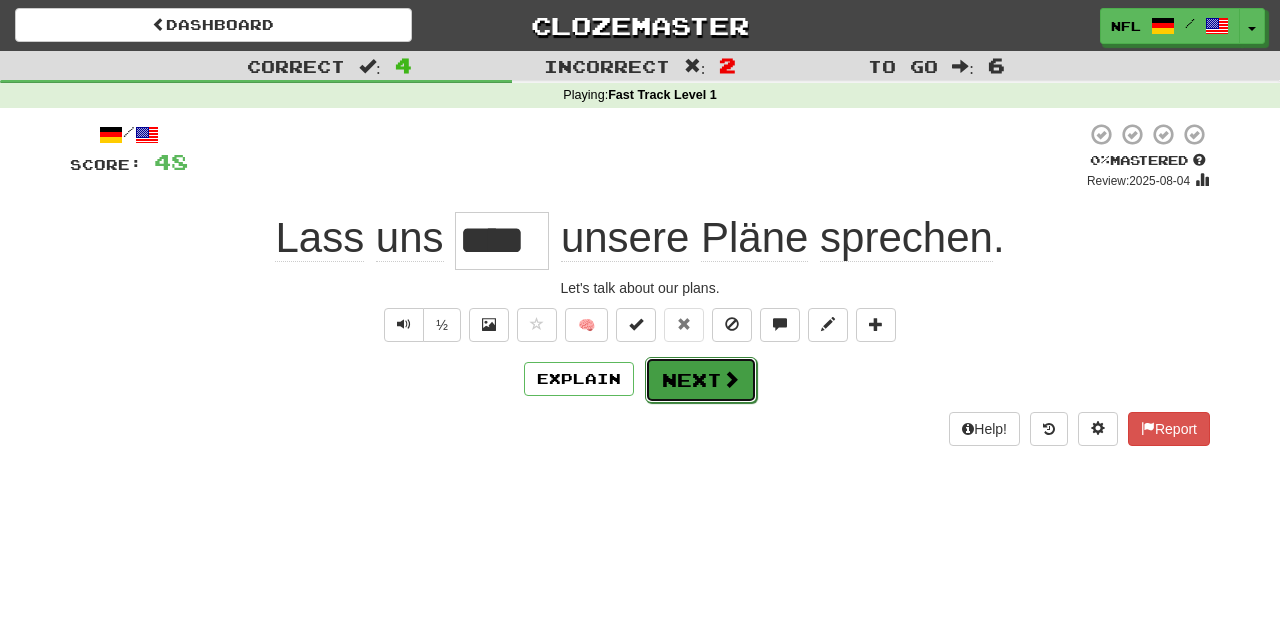 click on "Next" at bounding box center (701, 380) 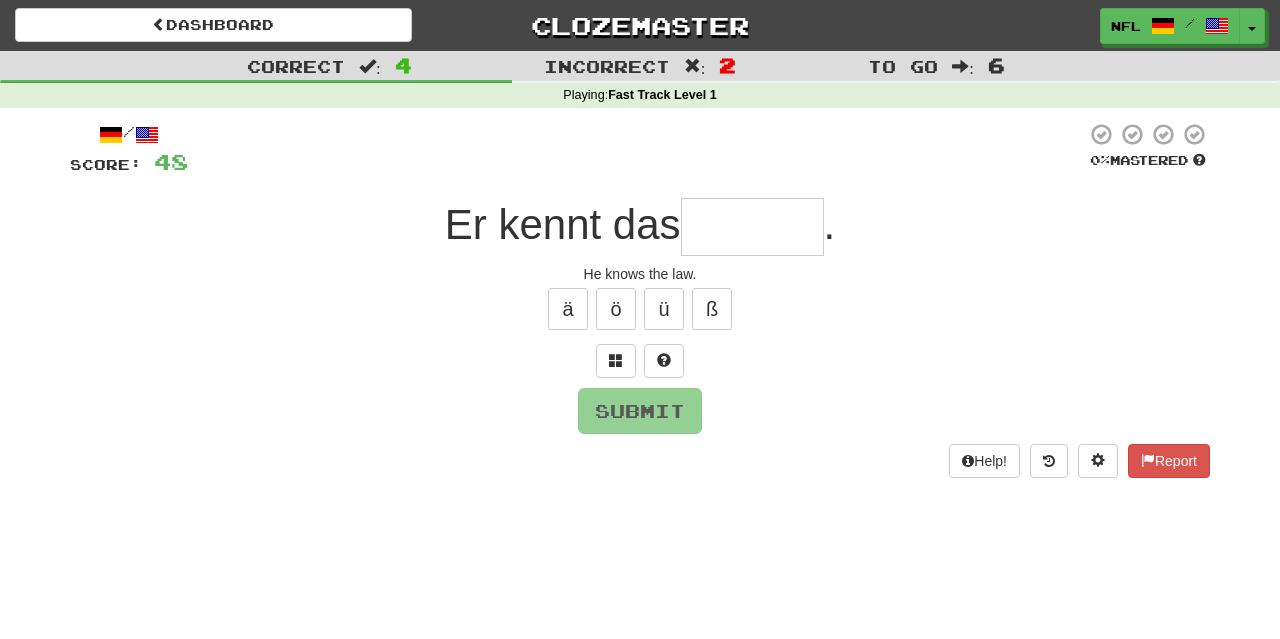 click at bounding box center (752, 227) 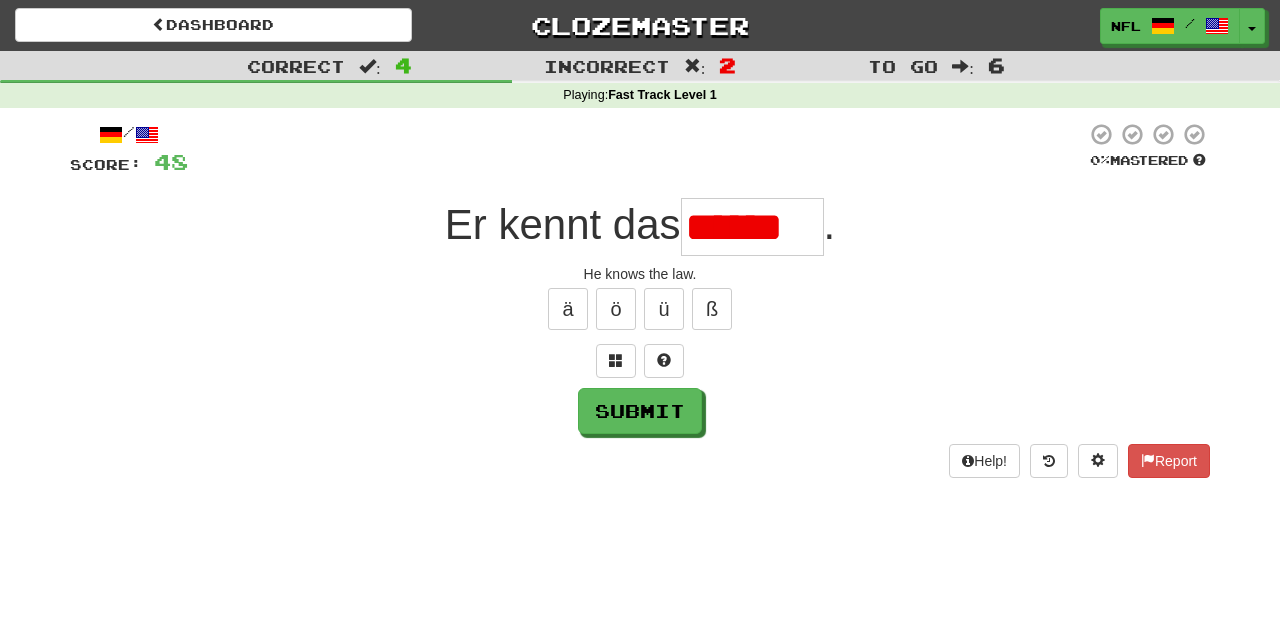 type on "******" 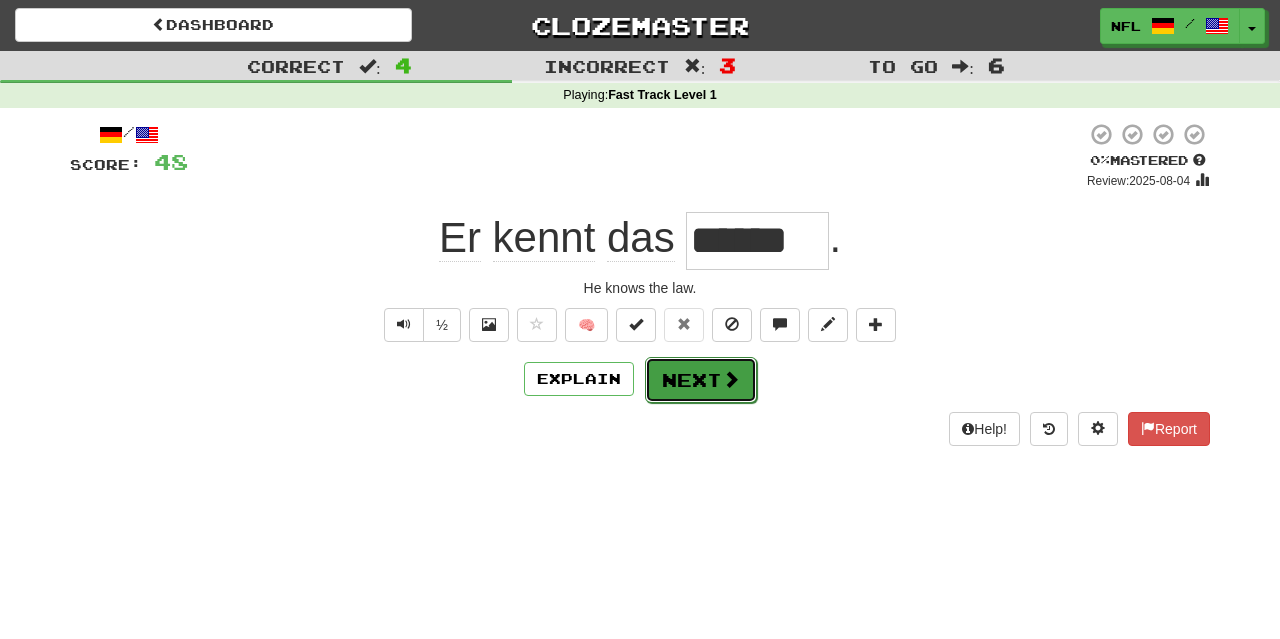 click at bounding box center [731, 379] 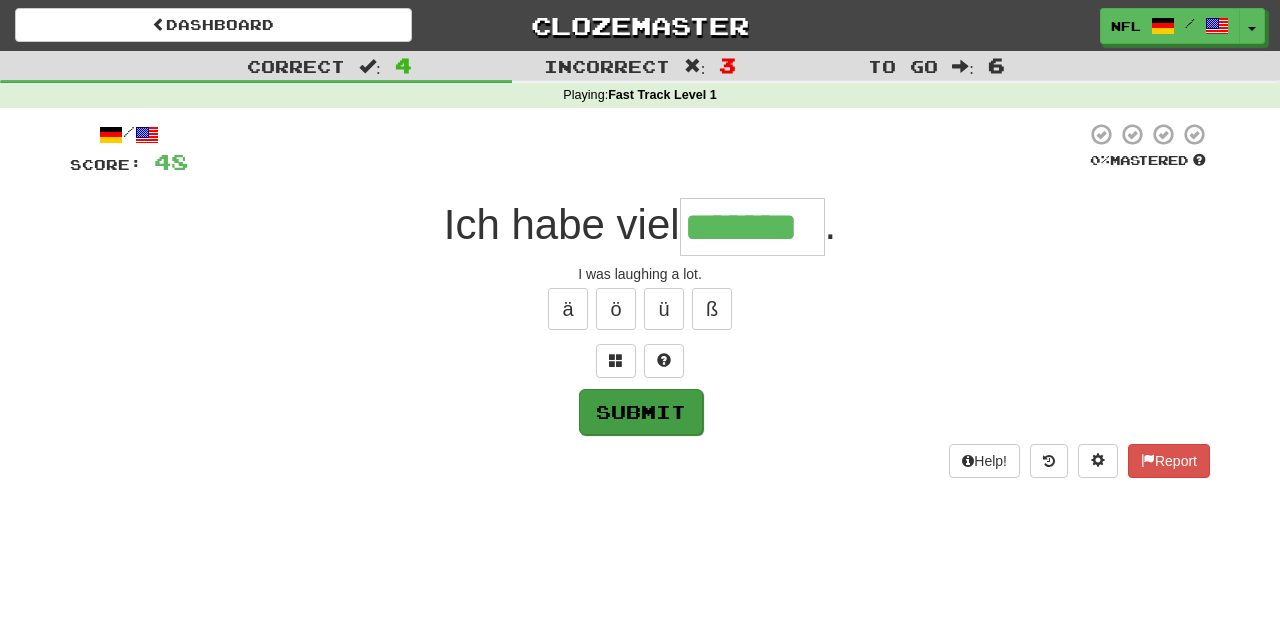type on "*******" 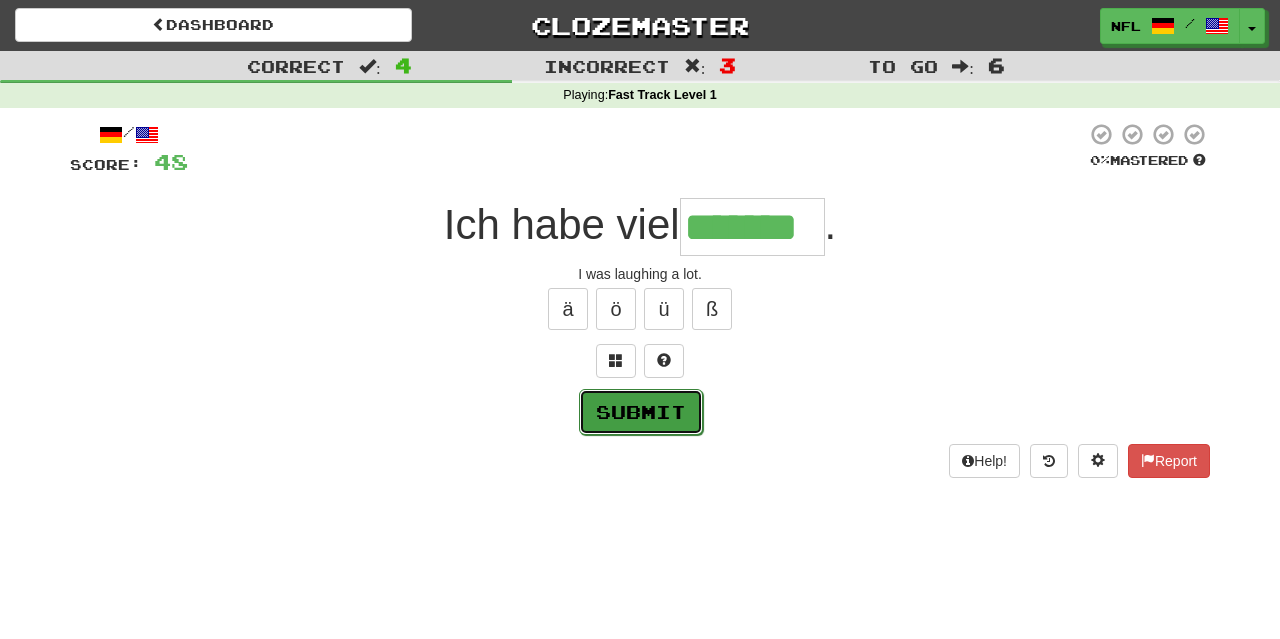 click on "Submit" at bounding box center (641, 412) 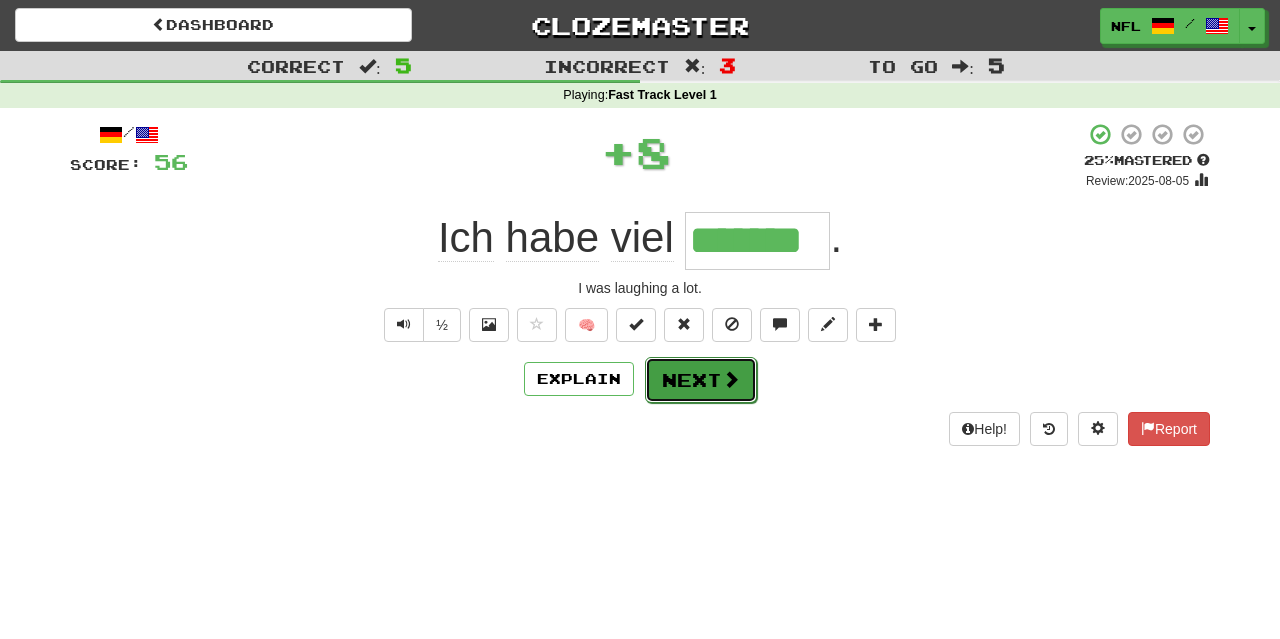 click on "Next" at bounding box center [701, 380] 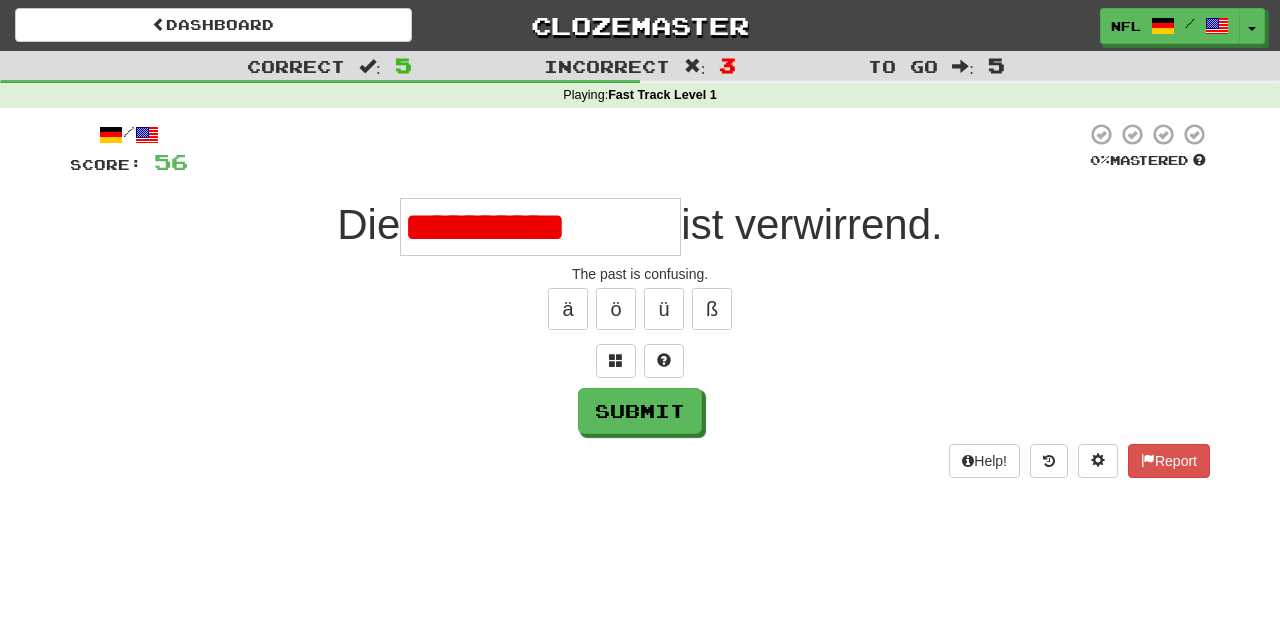type on "**********" 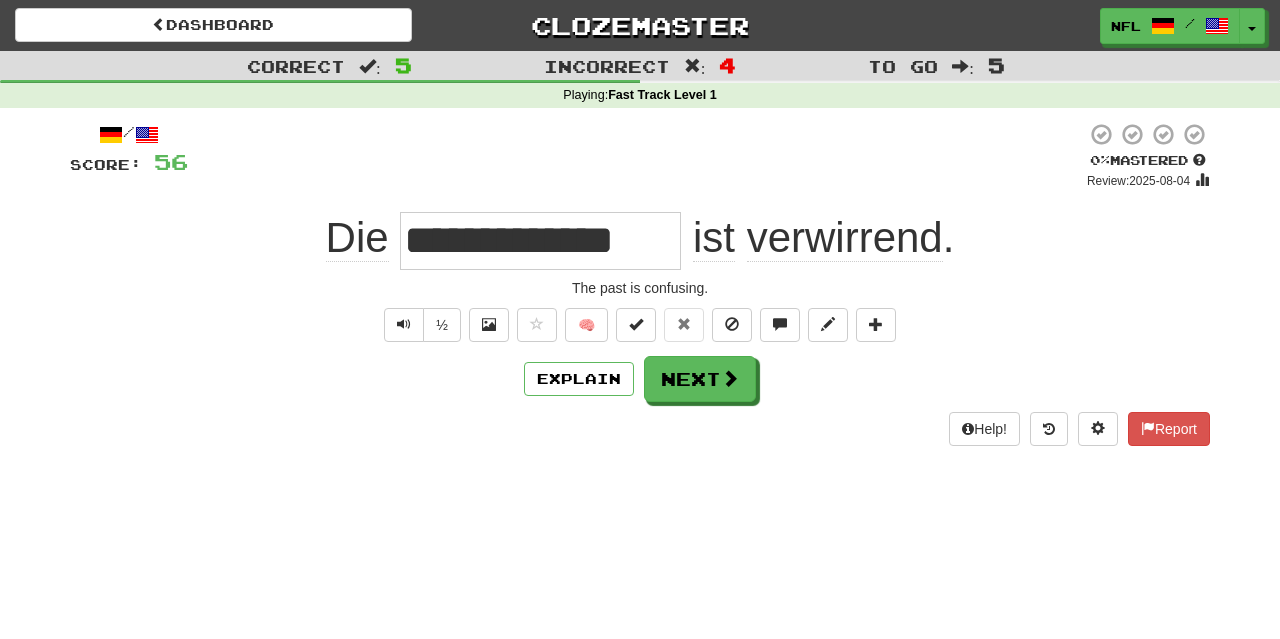 drag, startPoint x: 416, startPoint y: 237, endPoint x: 680, endPoint y: 246, distance: 264.15335 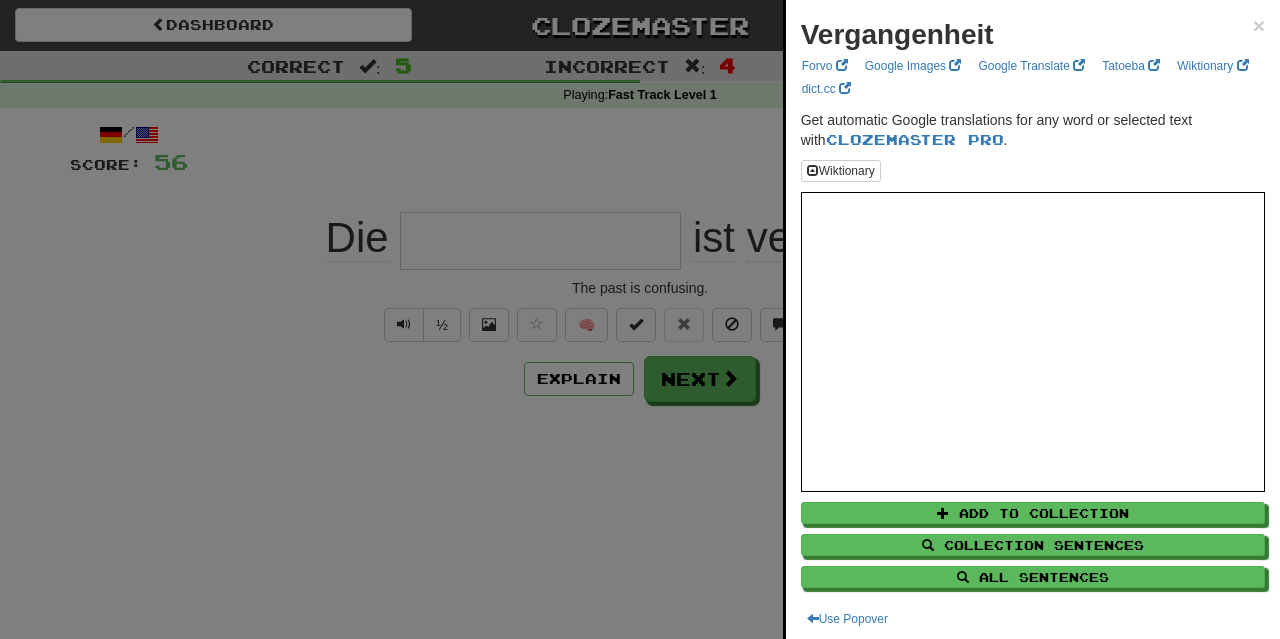 click at bounding box center (640, 319) 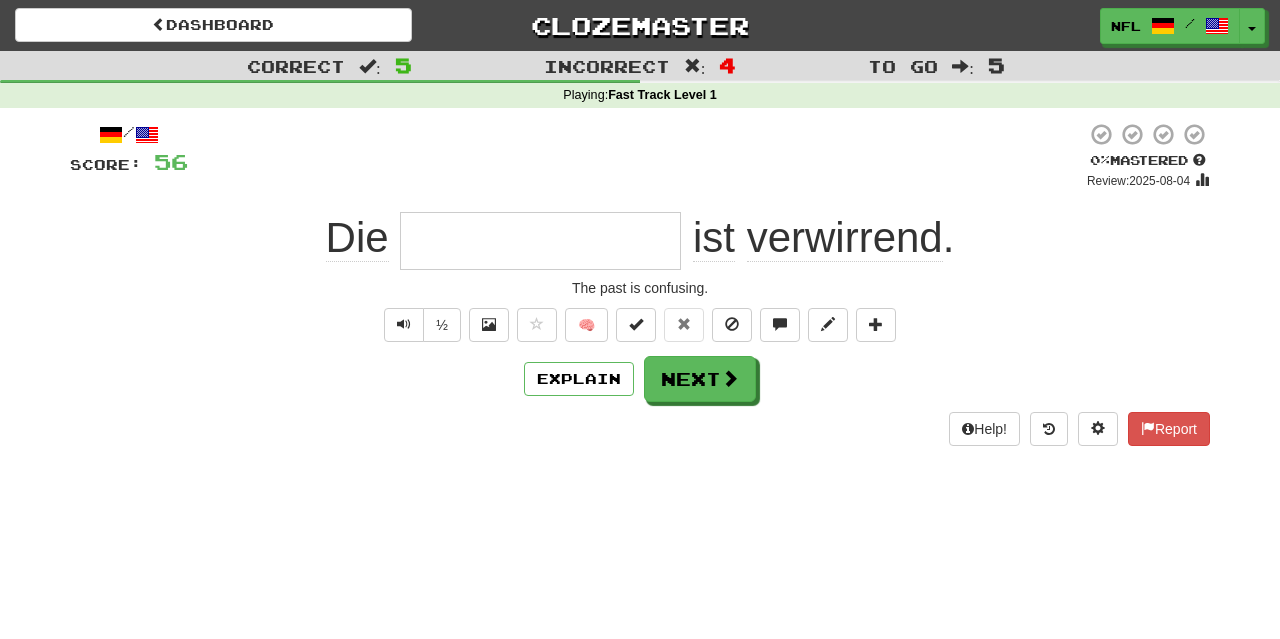 click at bounding box center (540, 241) 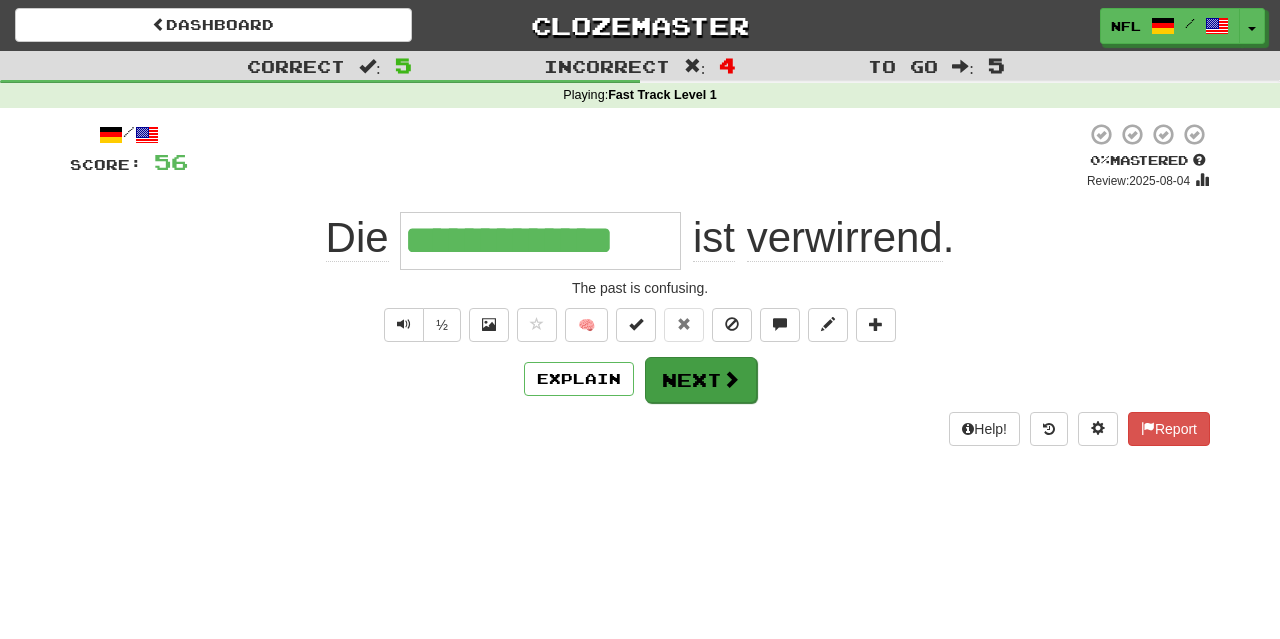 type on "**********" 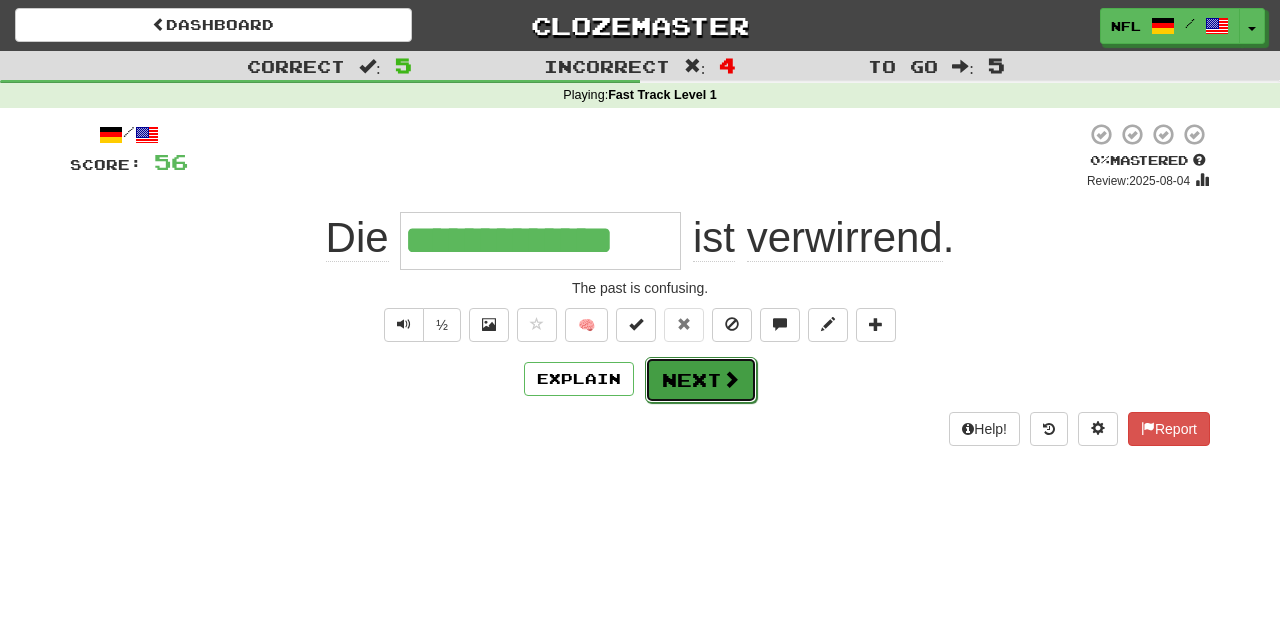 click on "Next" at bounding box center [701, 380] 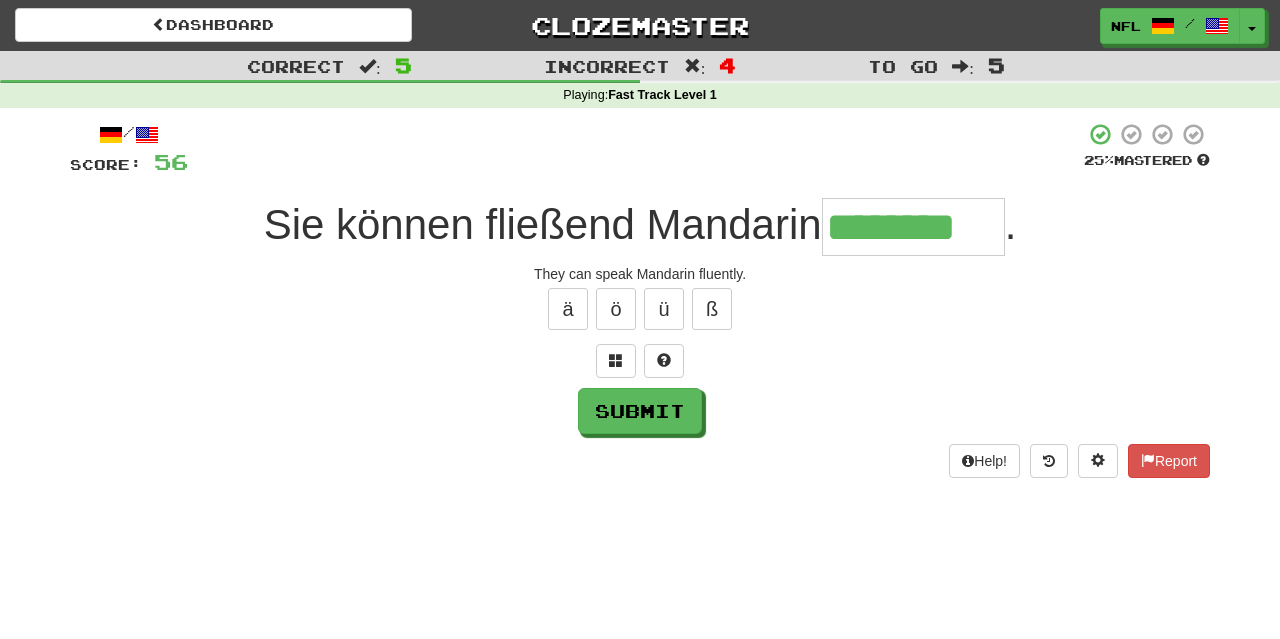 type on "********" 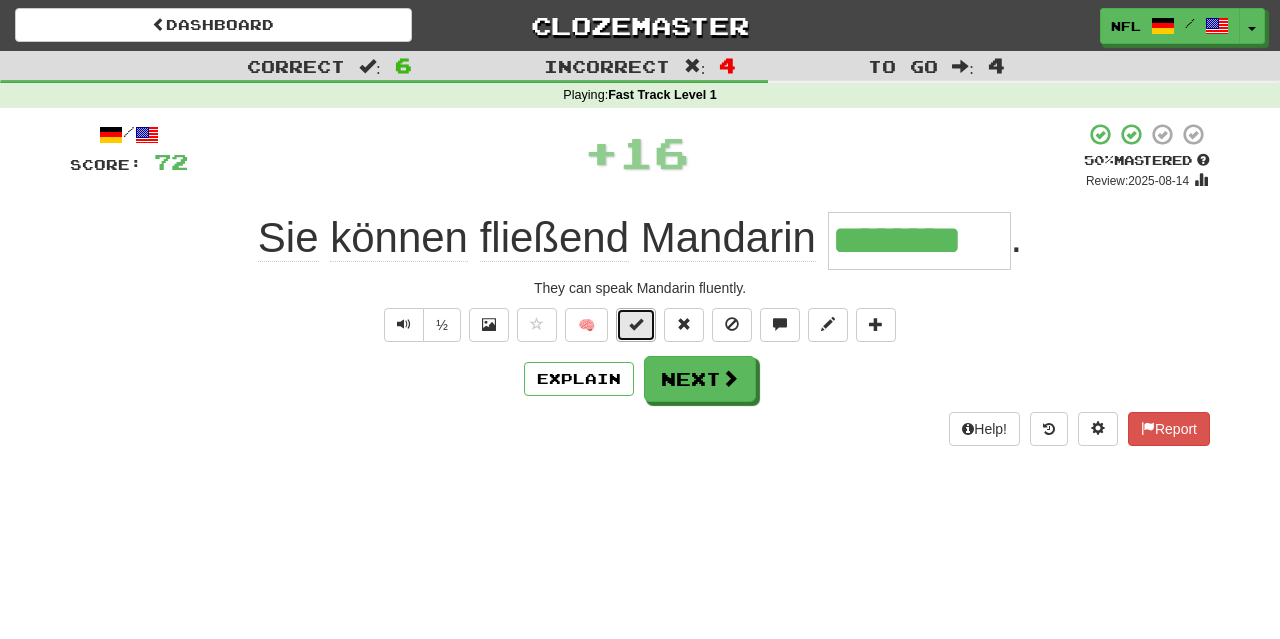 click at bounding box center [636, 324] 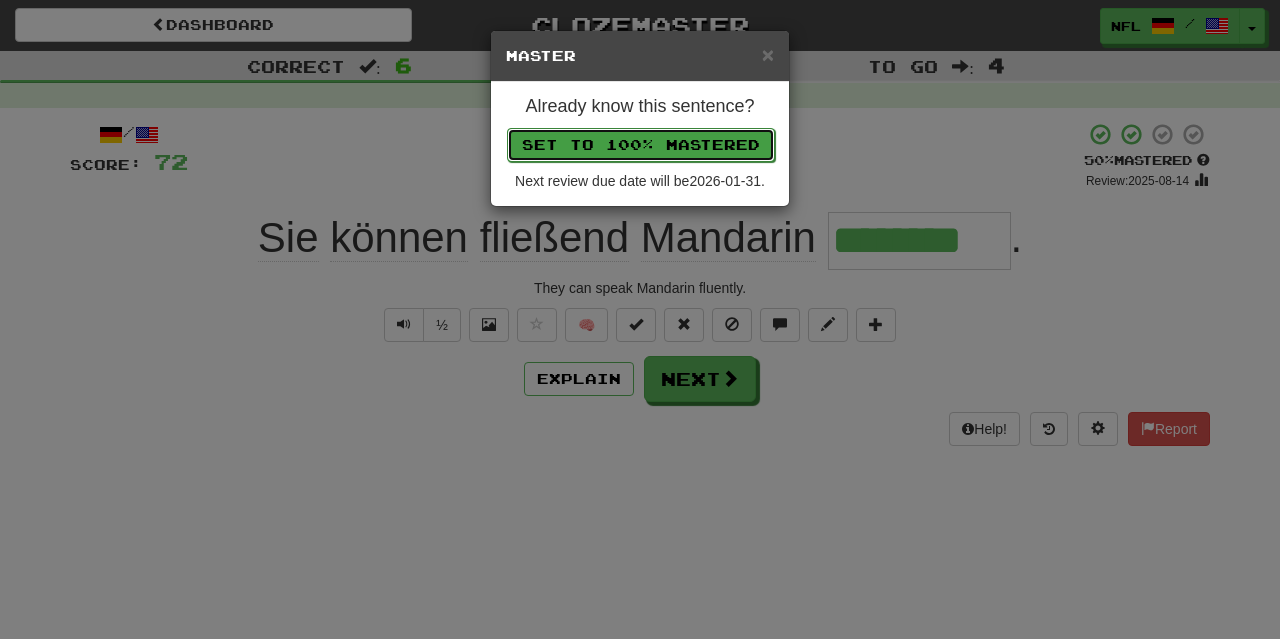click on "Set to 100% Mastered" at bounding box center (641, 145) 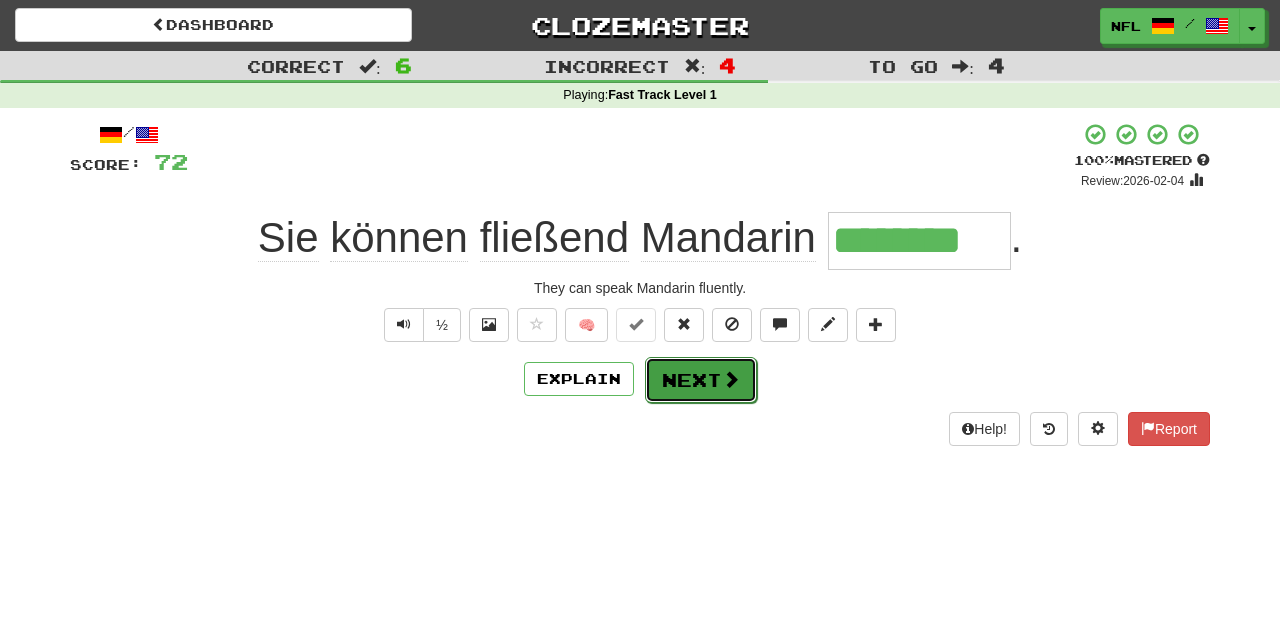 click on "Next" at bounding box center (701, 380) 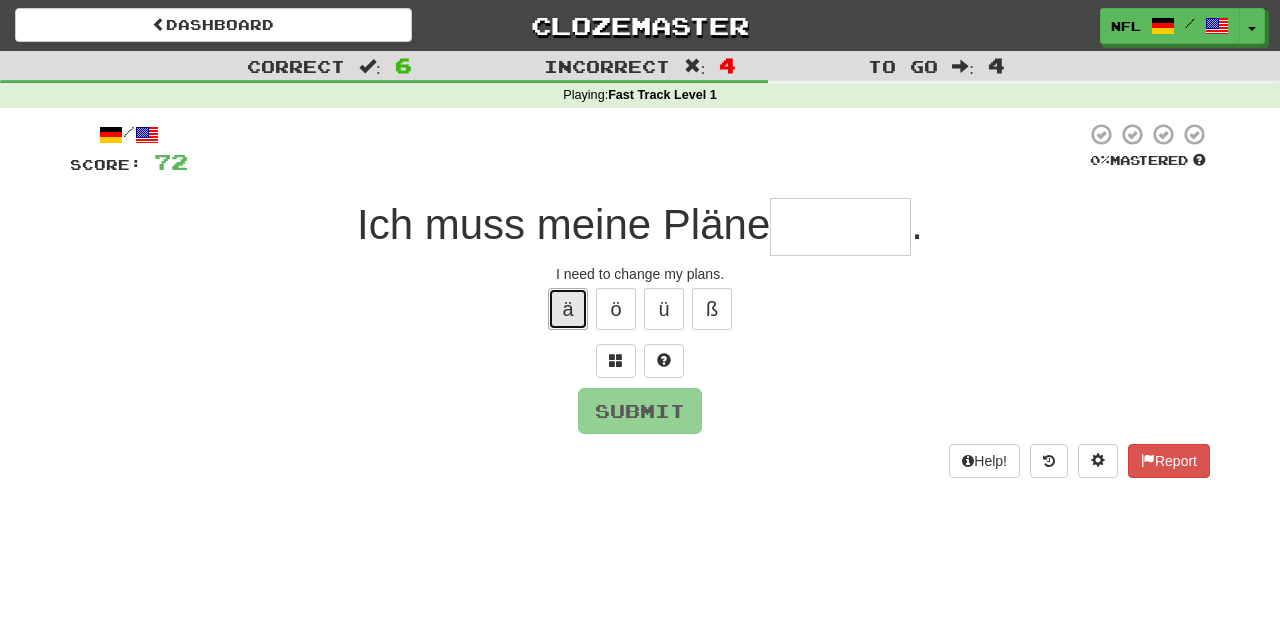click on "ä" at bounding box center (568, 309) 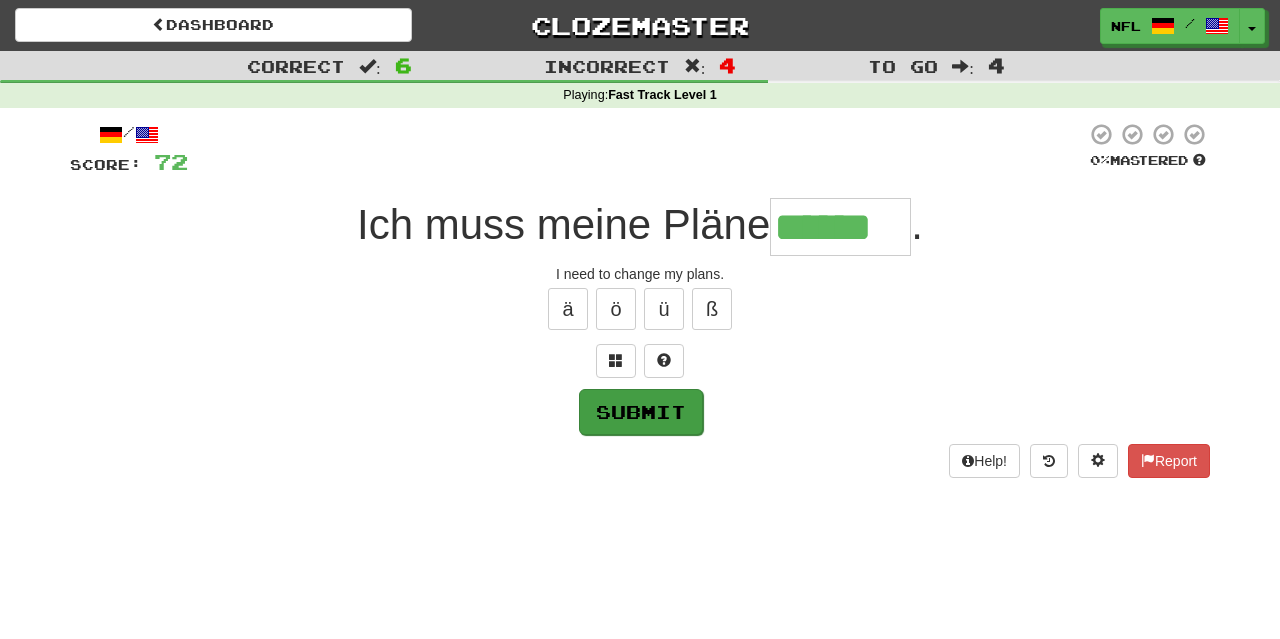 type on "******" 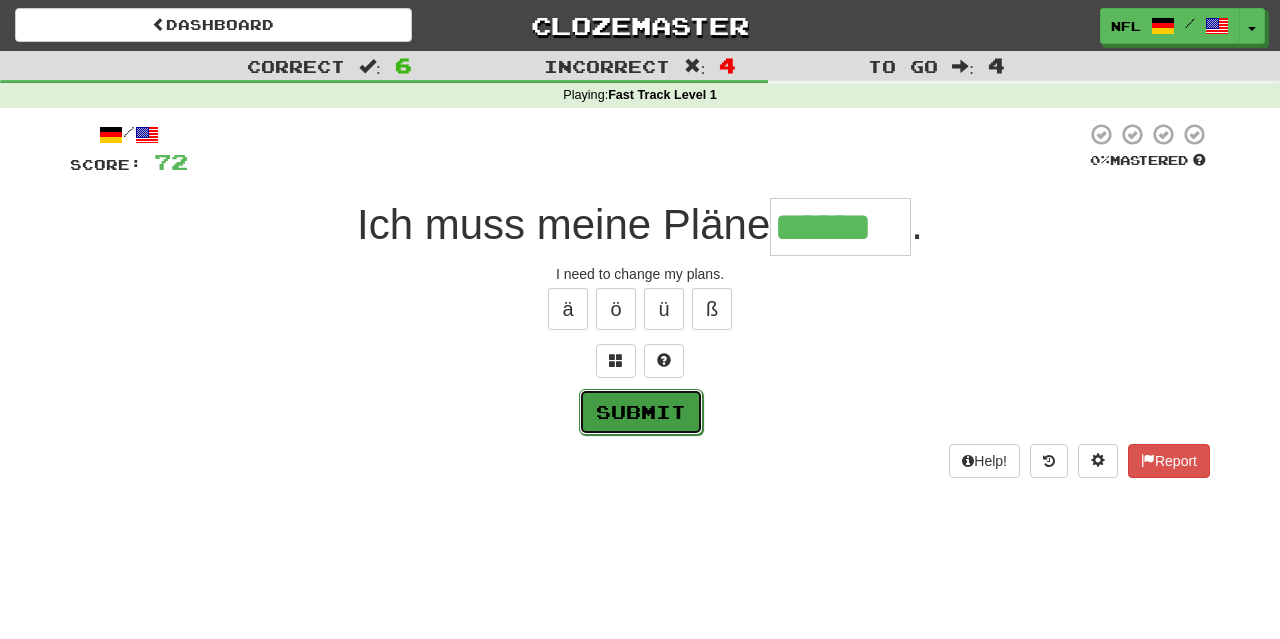 click on "Submit" at bounding box center (641, 412) 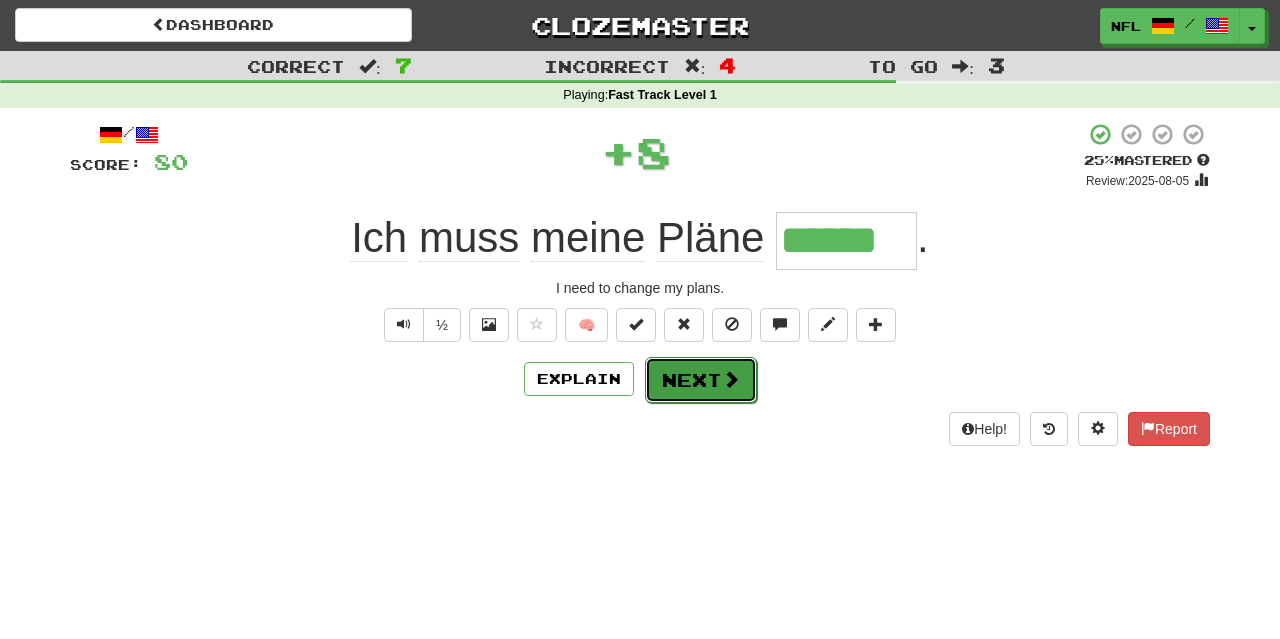 click at bounding box center [731, 379] 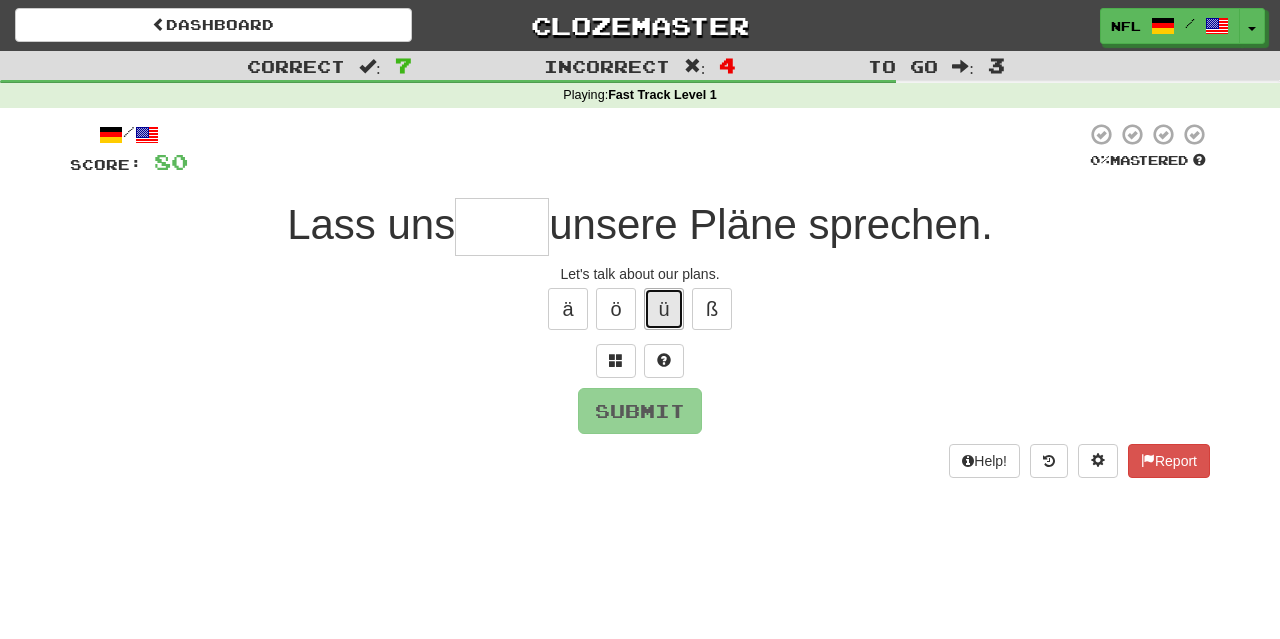 click on "ü" at bounding box center [664, 309] 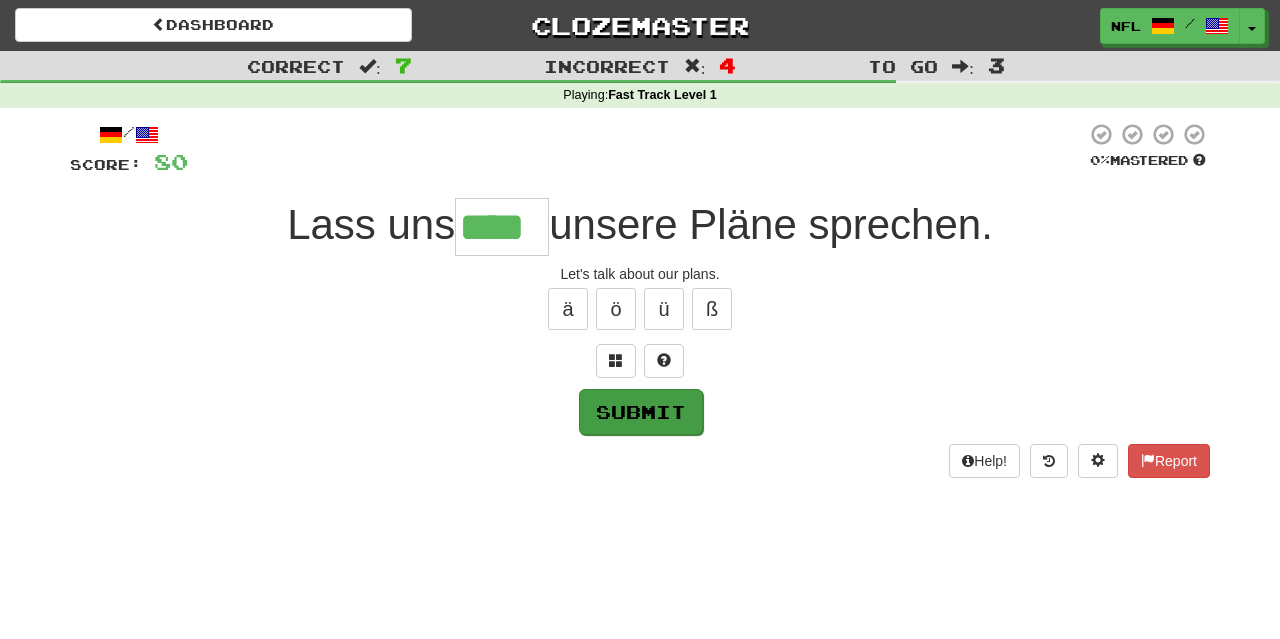 type on "****" 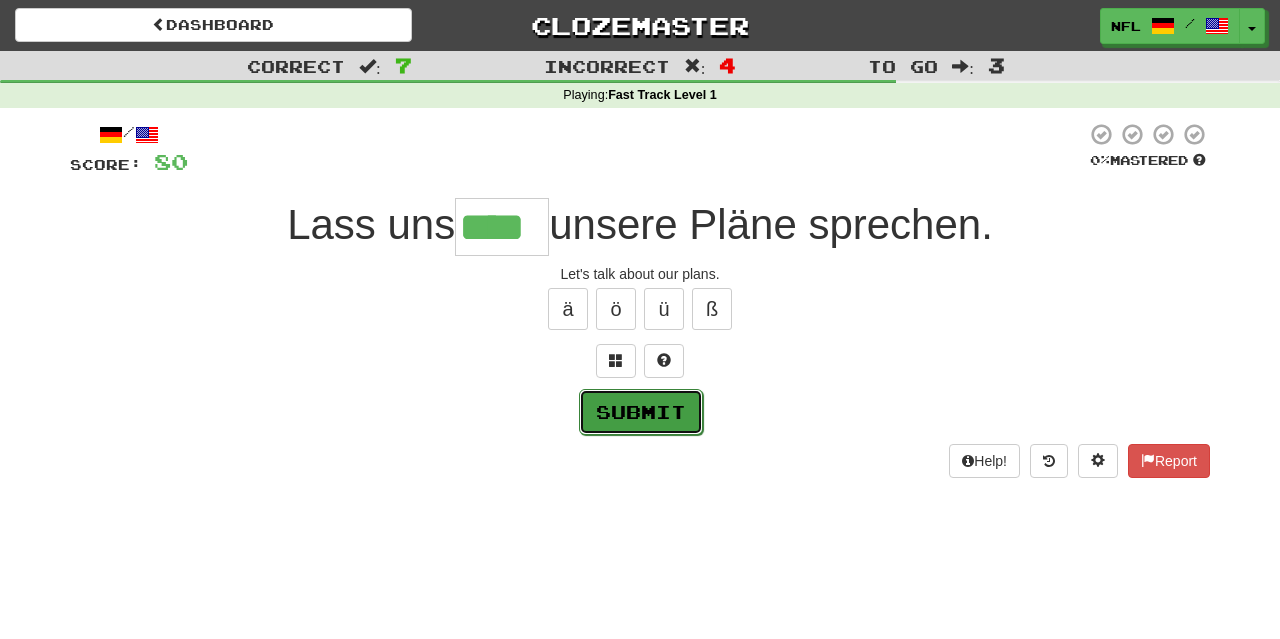 click on "Submit" at bounding box center [641, 412] 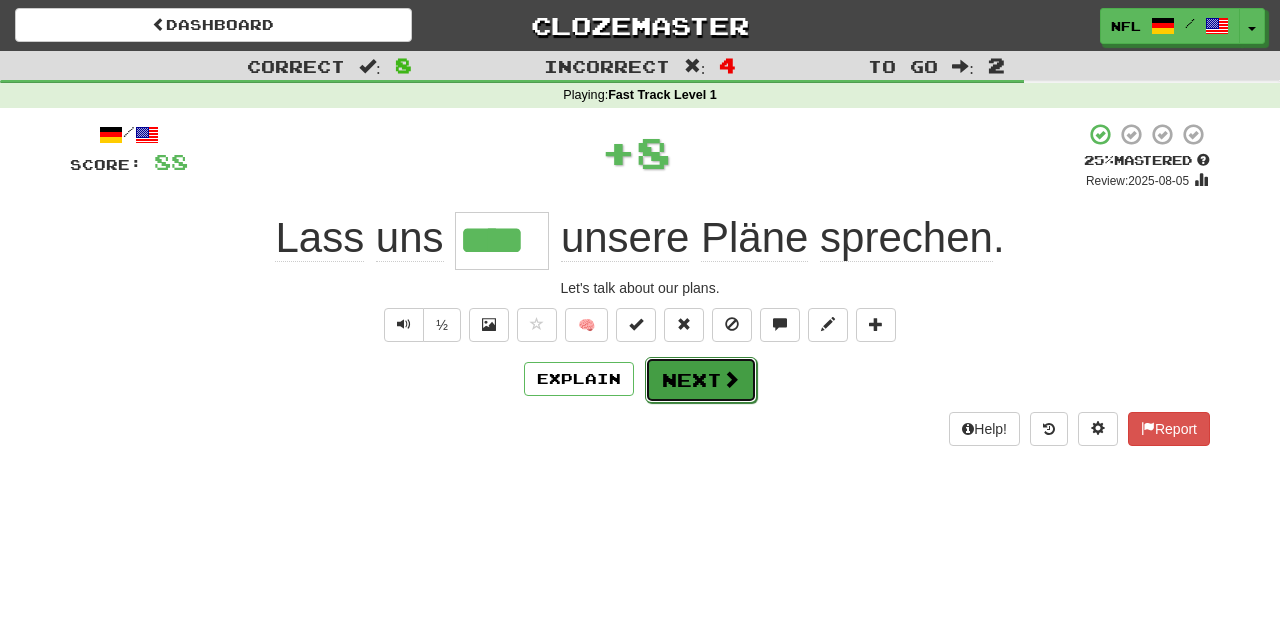 click on "Next" at bounding box center [701, 380] 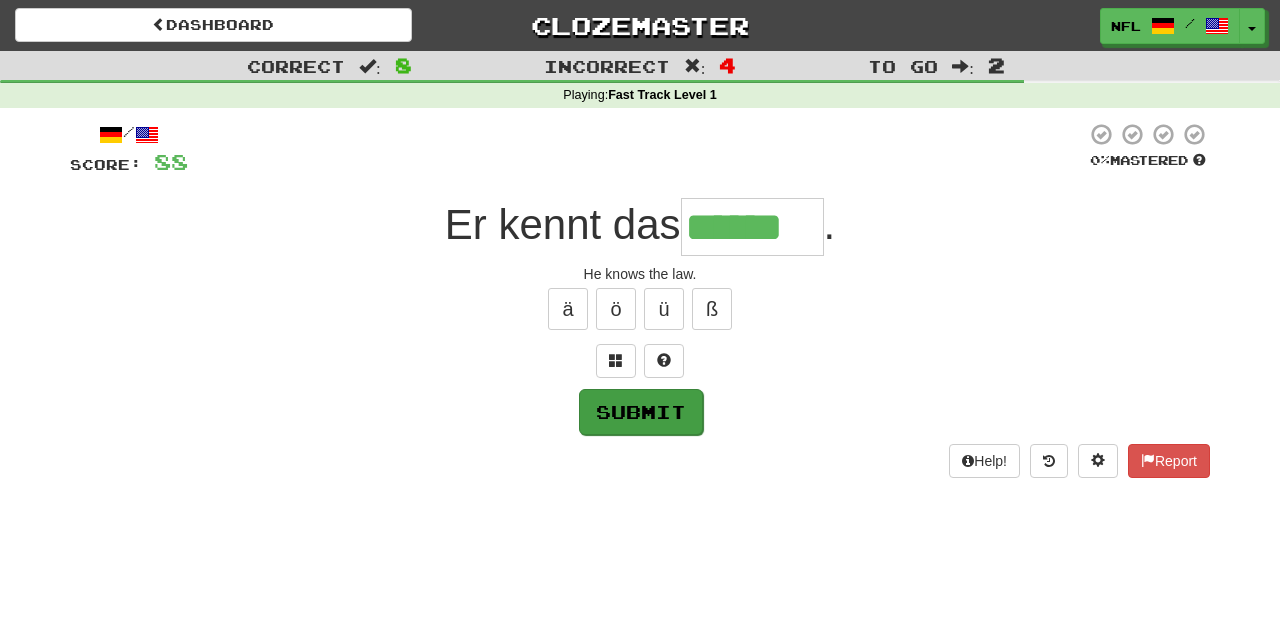 type on "******" 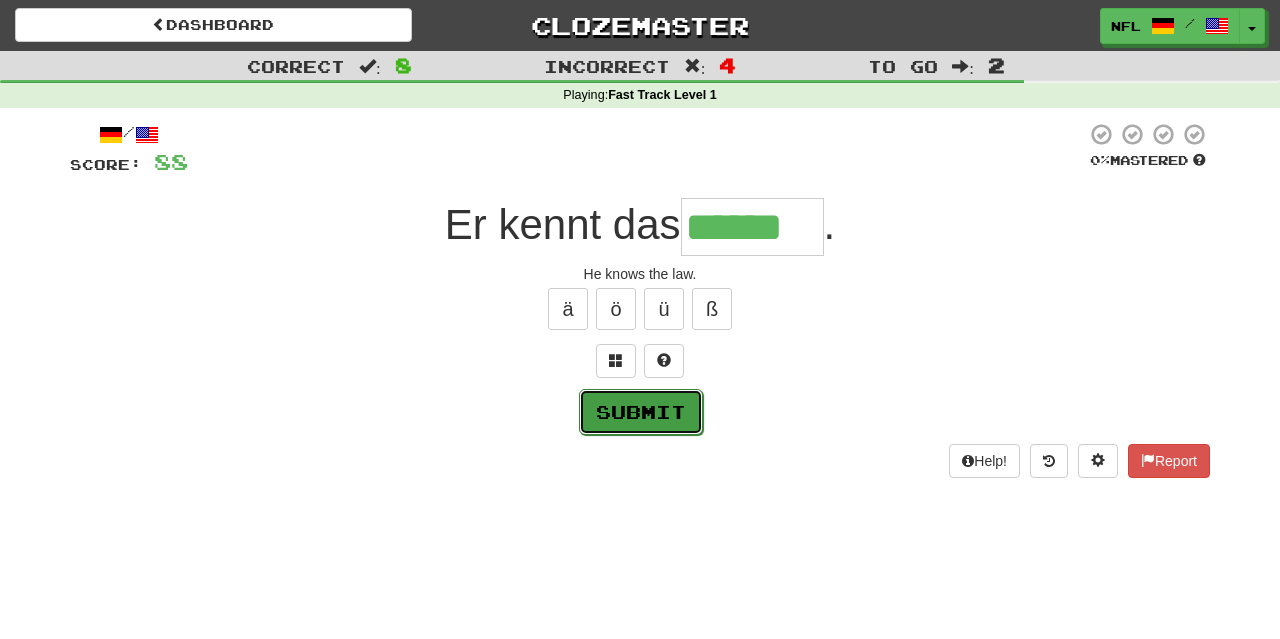 click on "Submit" at bounding box center (641, 412) 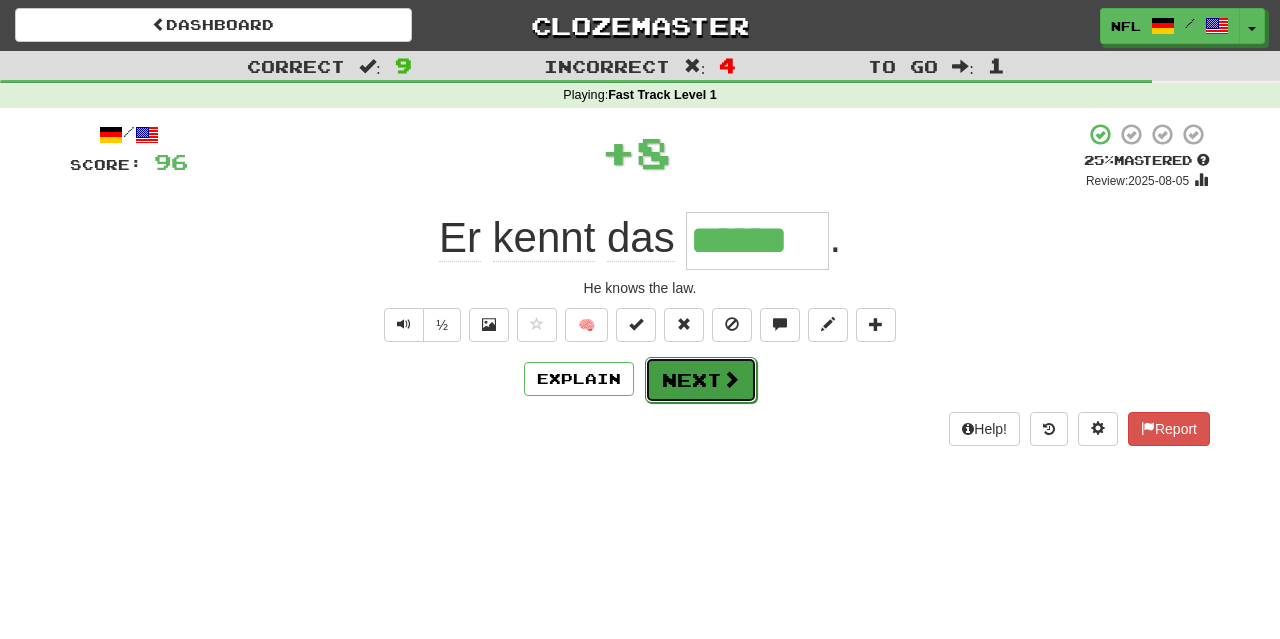 click on "Next" at bounding box center [701, 380] 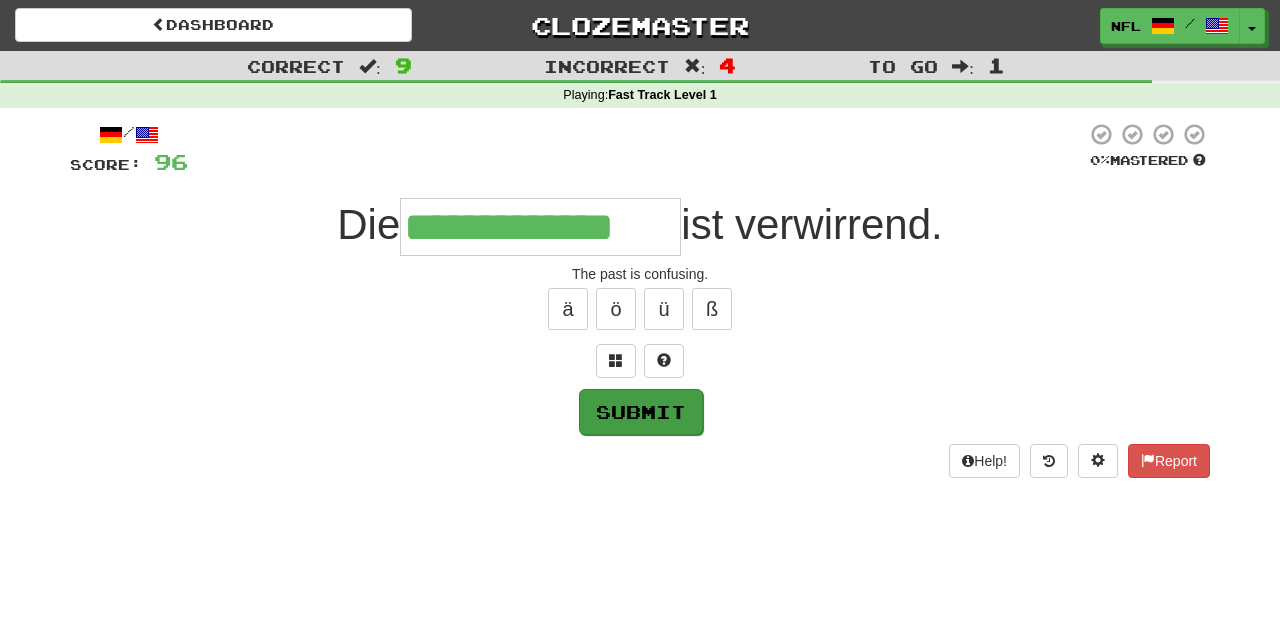 type on "**********" 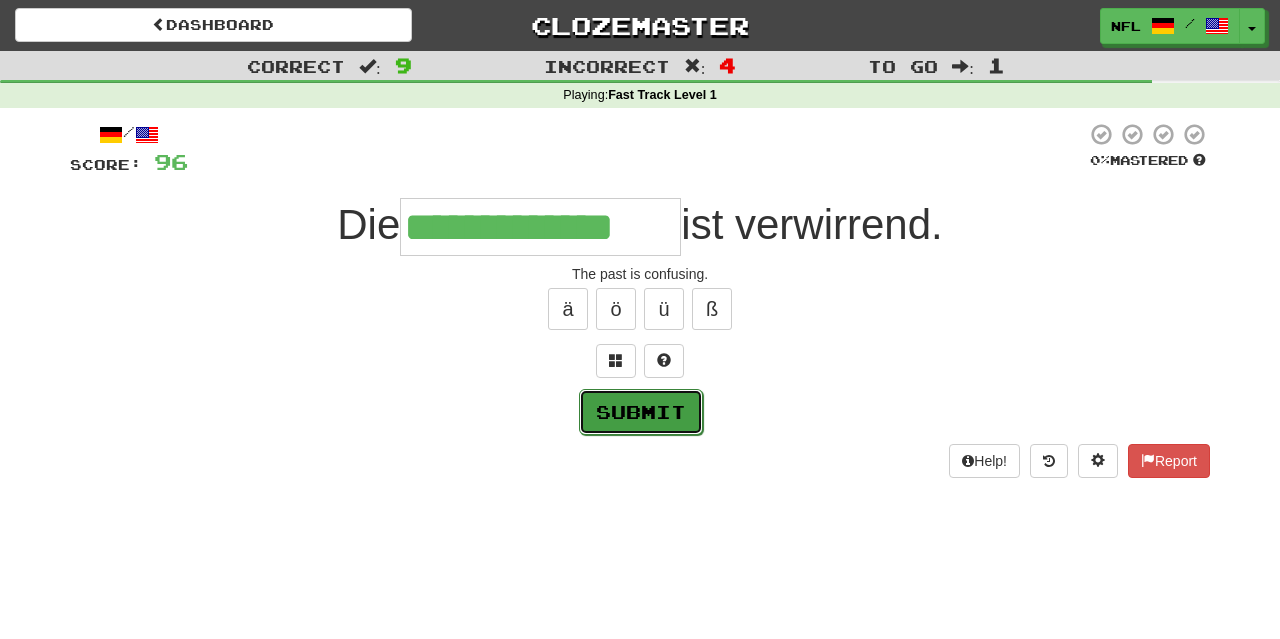 click on "Submit" at bounding box center (641, 412) 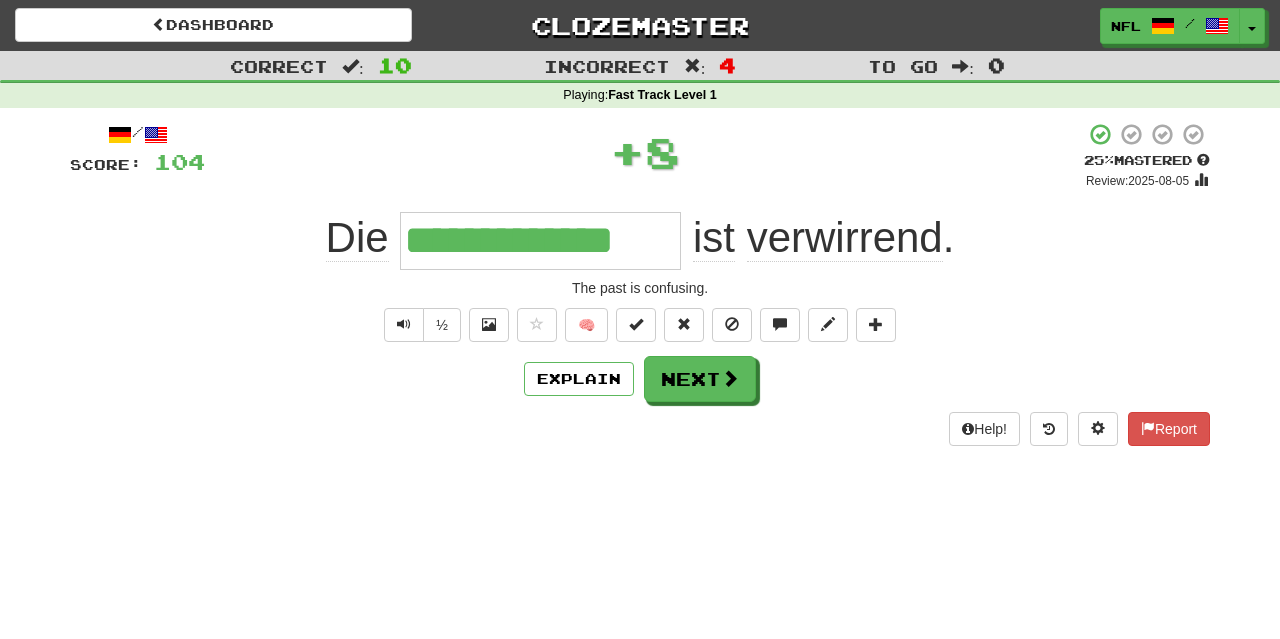 click on "/ Score: 104 + 8 25 % Mastered Review: [DATE] Die [REDACTED] ist verwirrend. The past is confusing. ½ 🧠 Explain Next Help! Report" at bounding box center (640, 283) 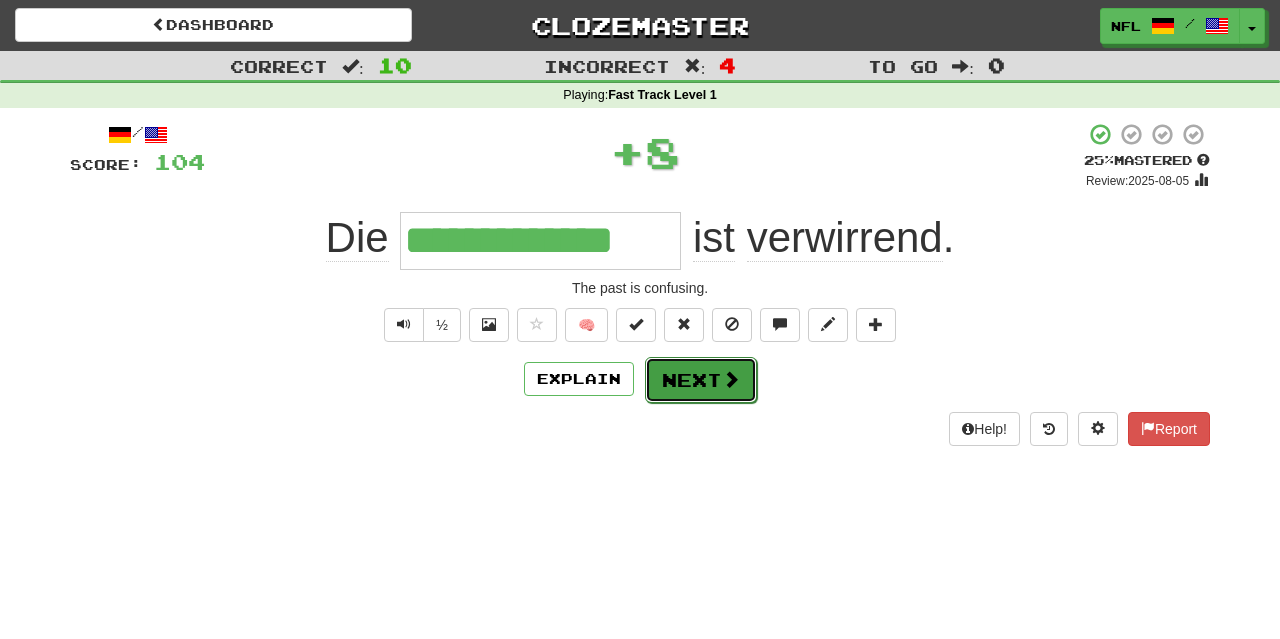 click on "Next" at bounding box center [701, 380] 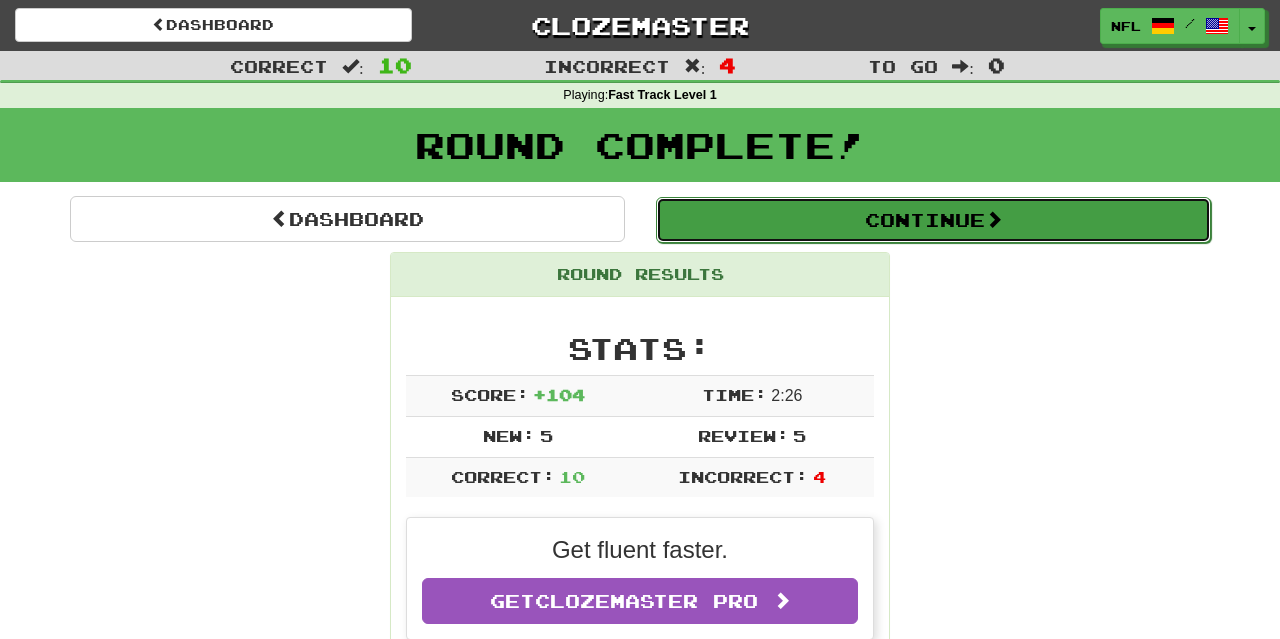 click on "Continue" at bounding box center (933, 220) 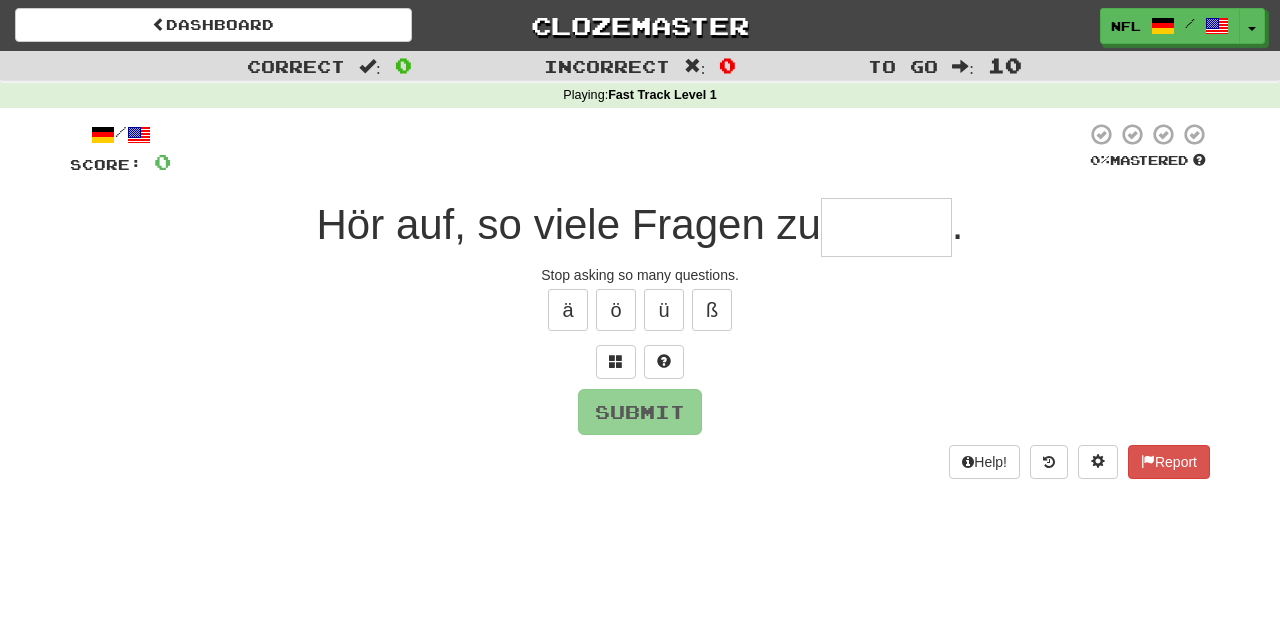 type on "*" 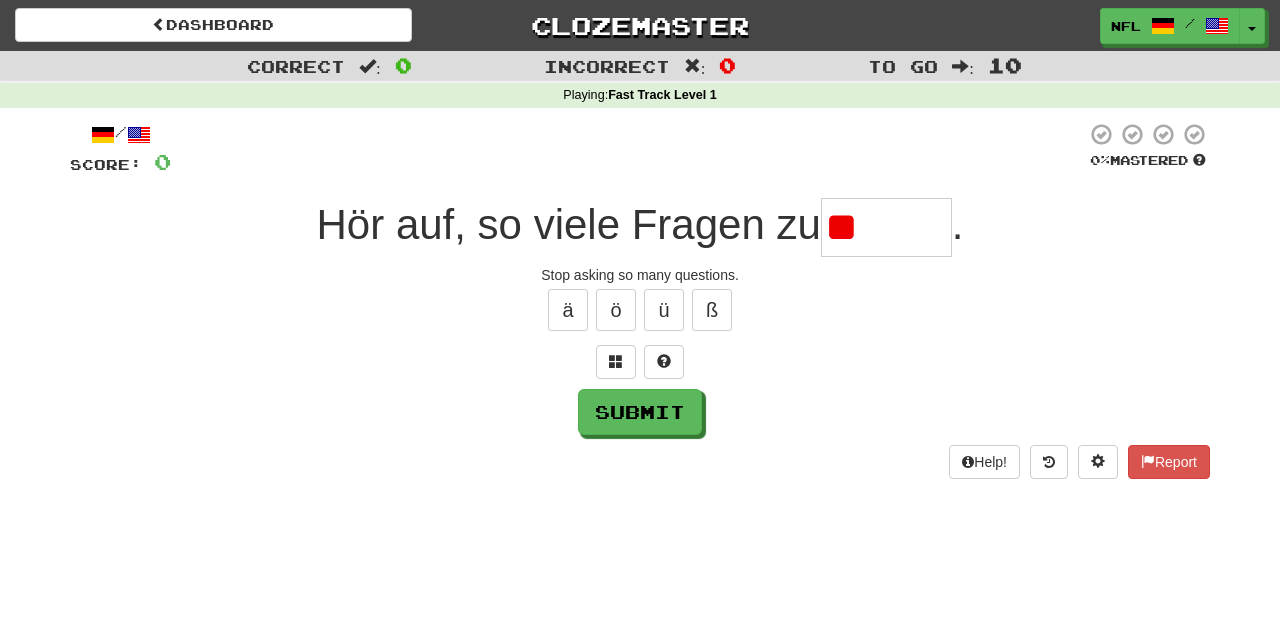type on "*" 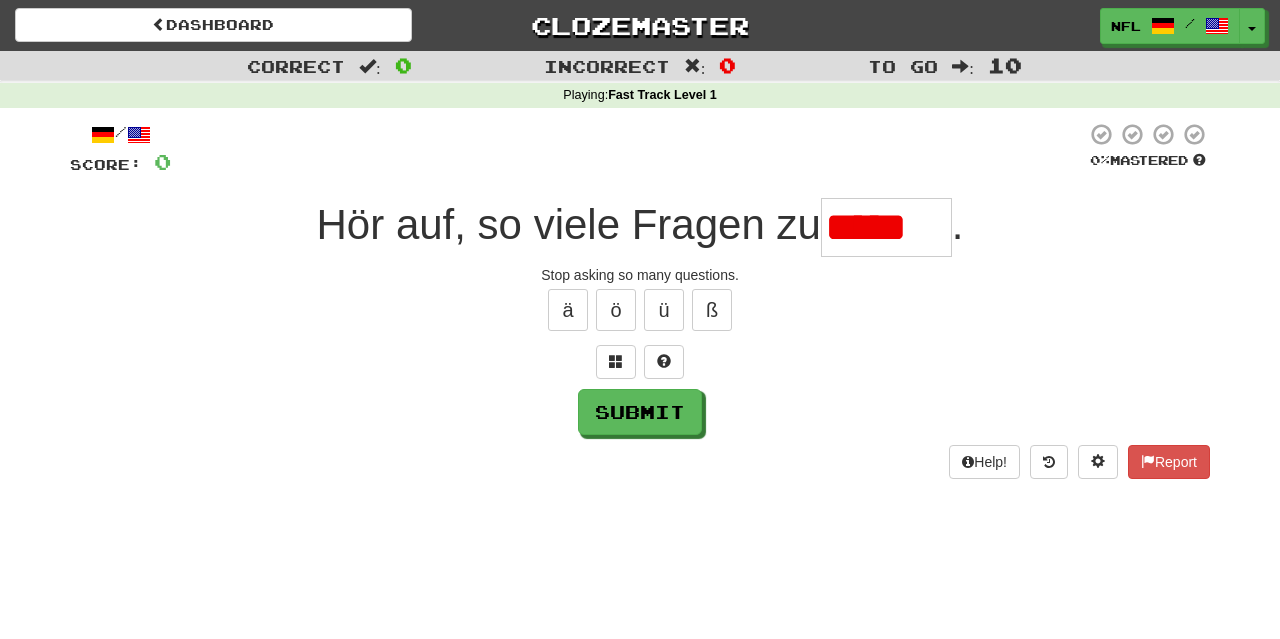 type on "*******" 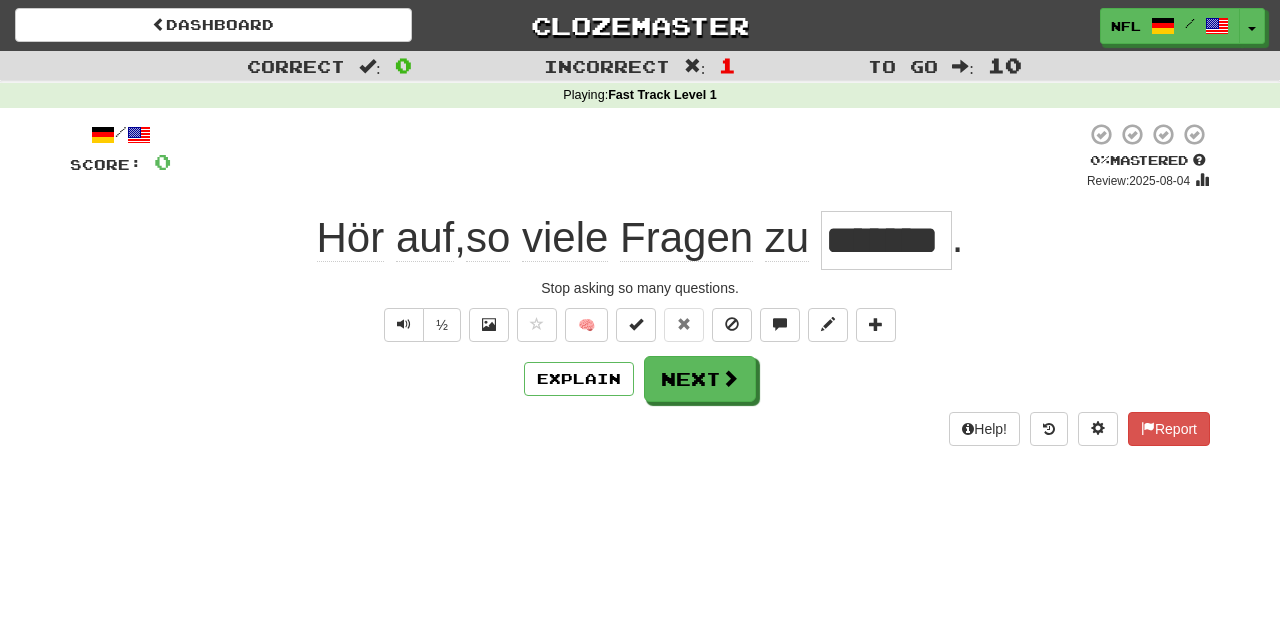 drag, startPoint x: 833, startPoint y: 243, endPoint x: 953, endPoint y: 243, distance: 120 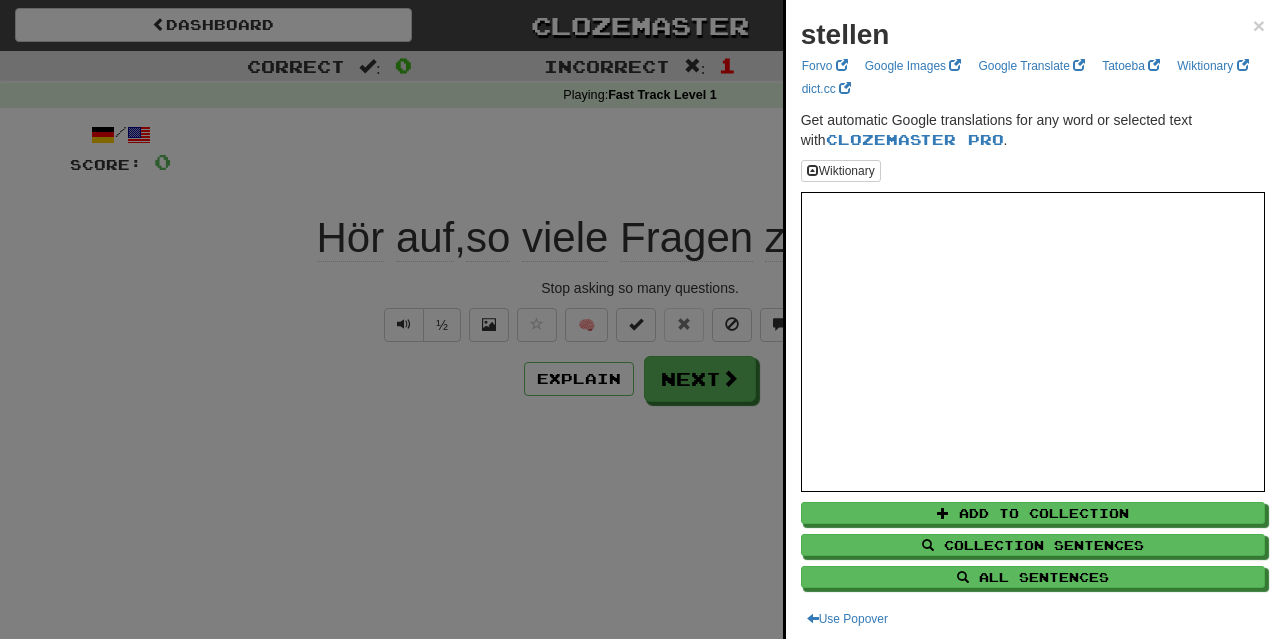 click at bounding box center [640, 319] 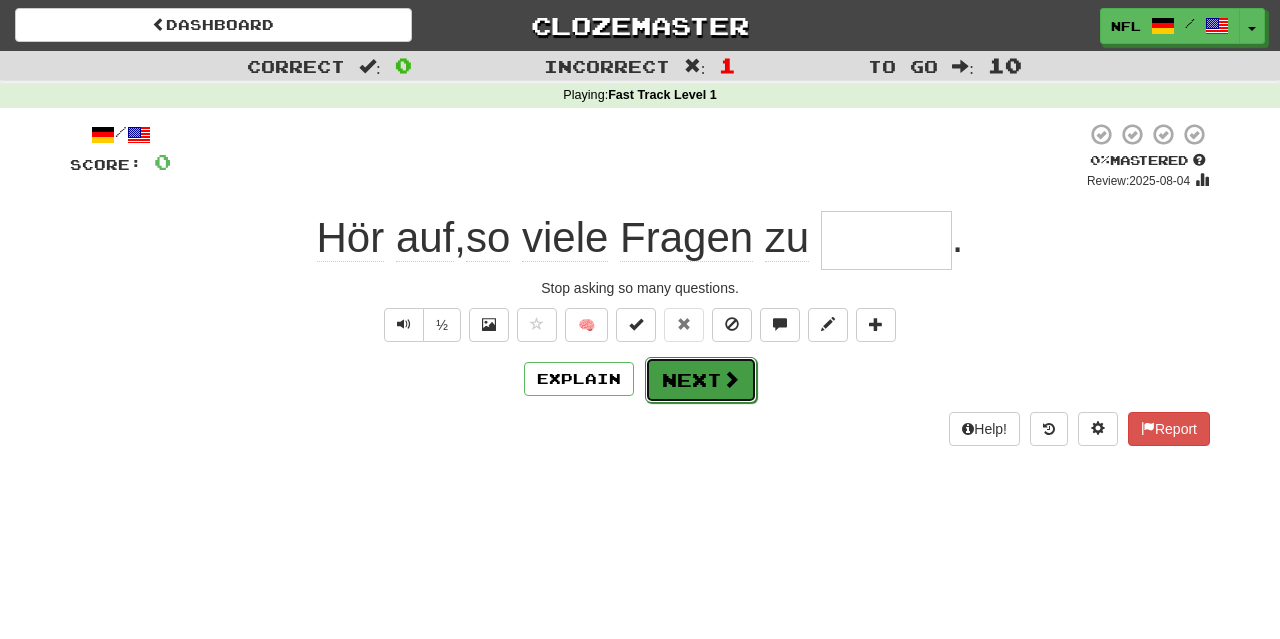 click on "Next" at bounding box center (701, 380) 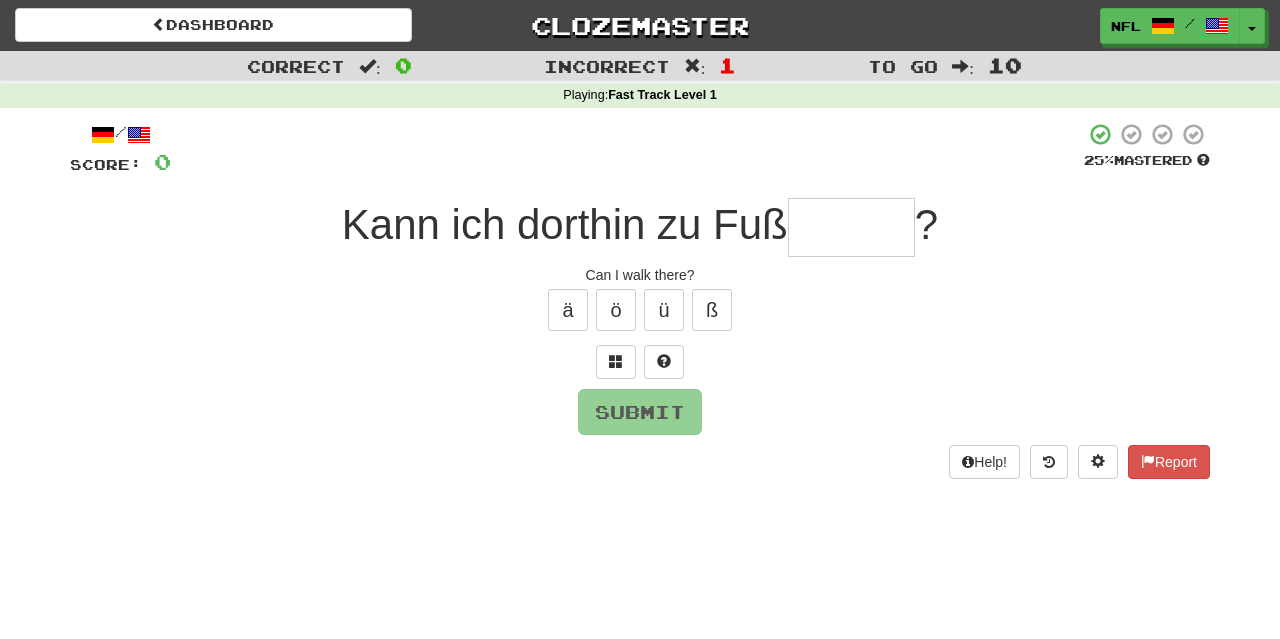 click at bounding box center [851, 227] 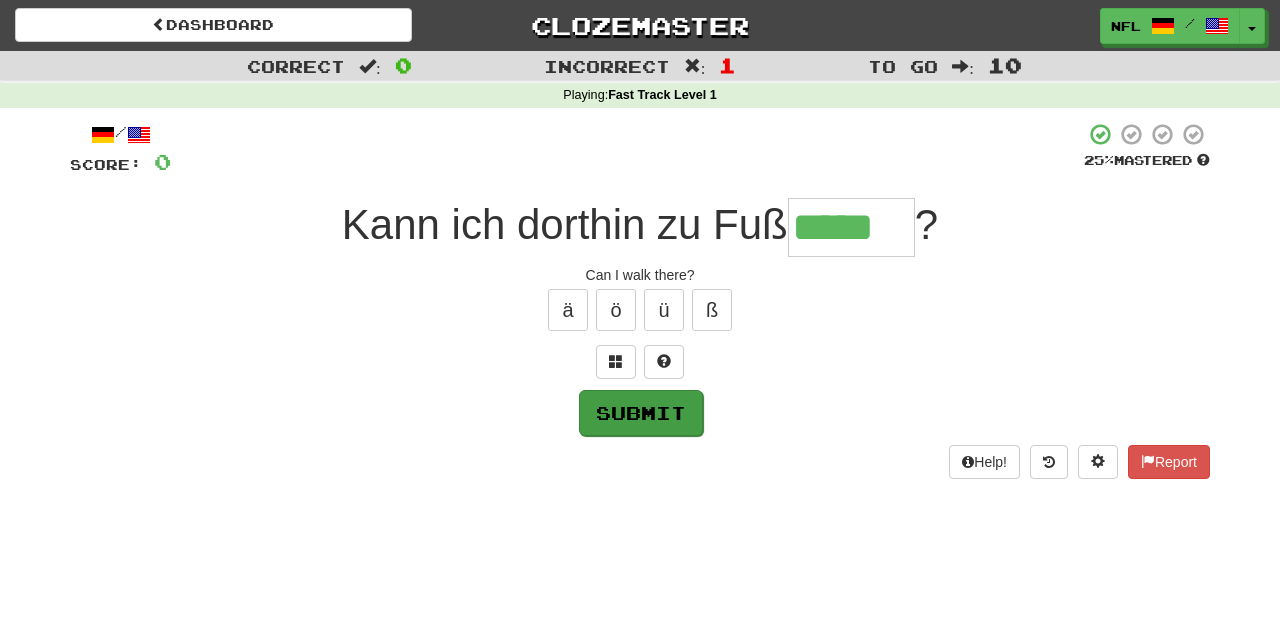 type on "*****" 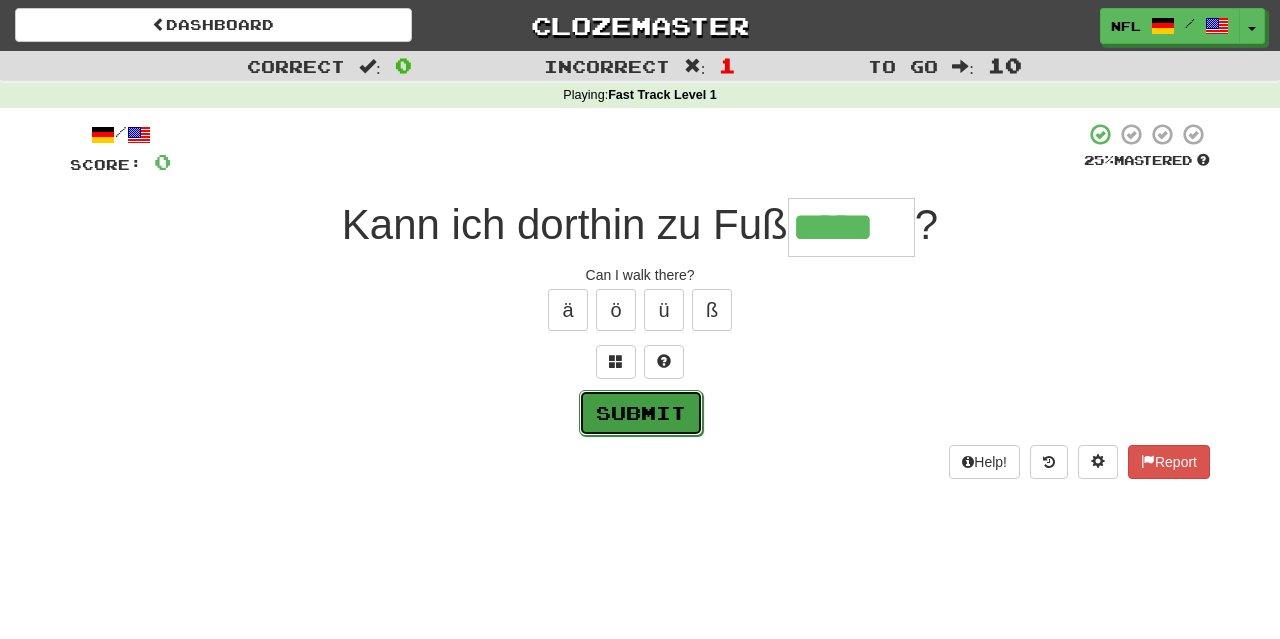 click on "Submit" at bounding box center (641, 413) 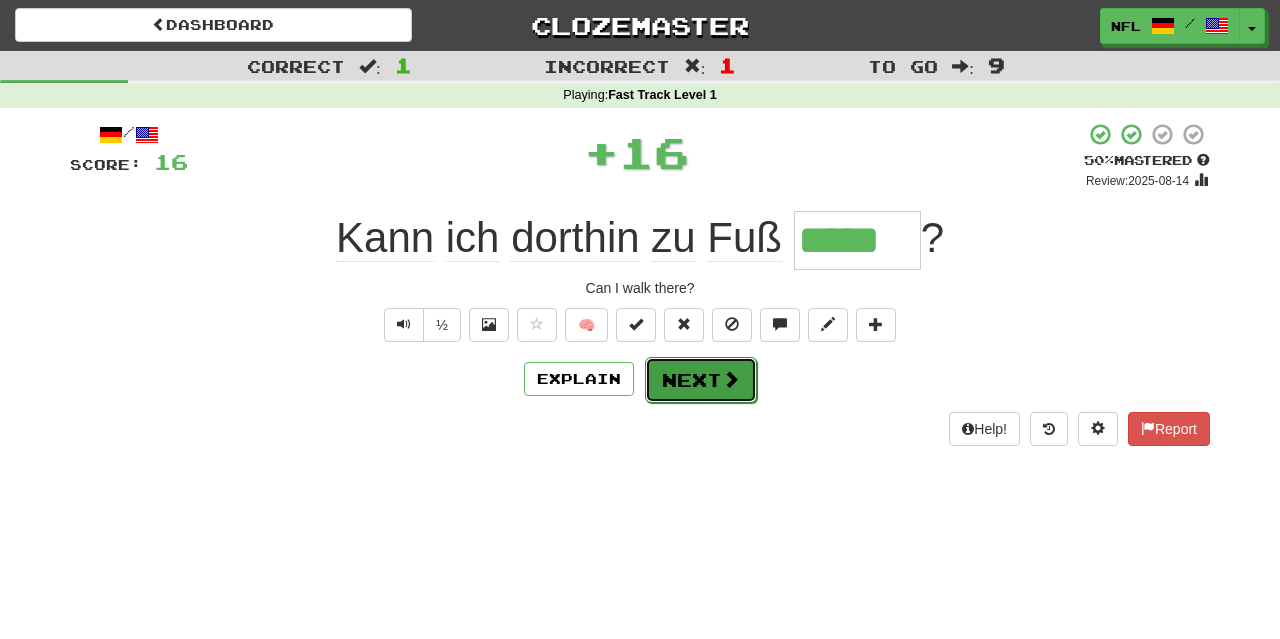 click on "Next" at bounding box center (701, 380) 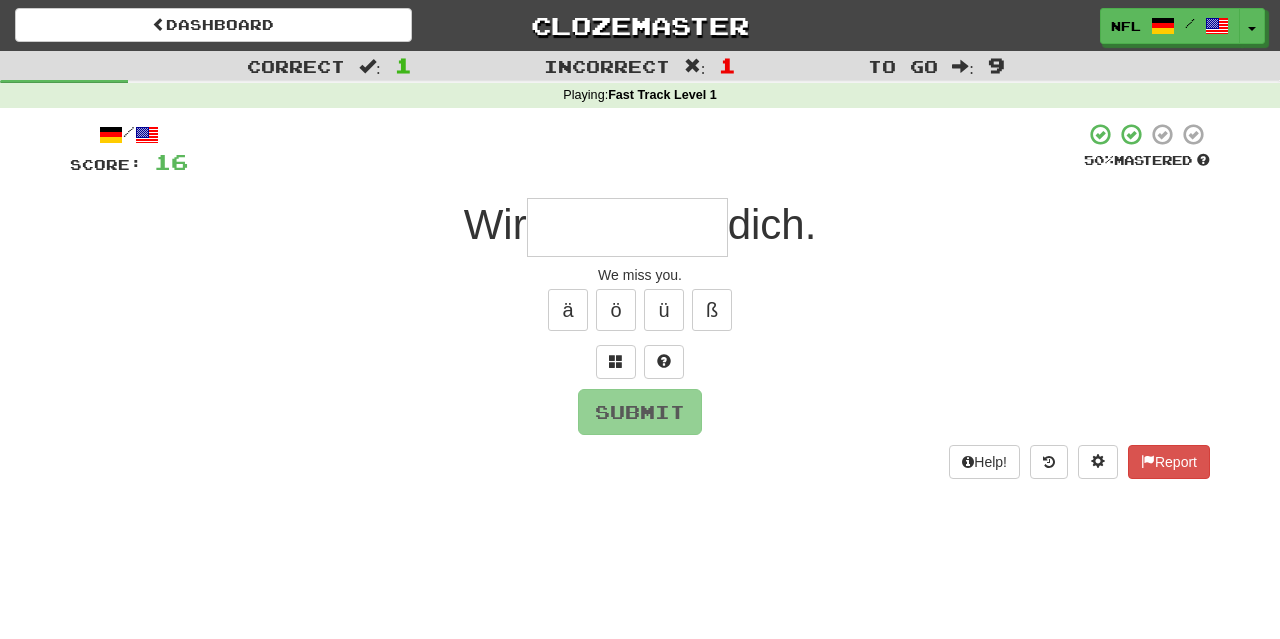 click on "Wir dich." at bounding box center (640, 227) 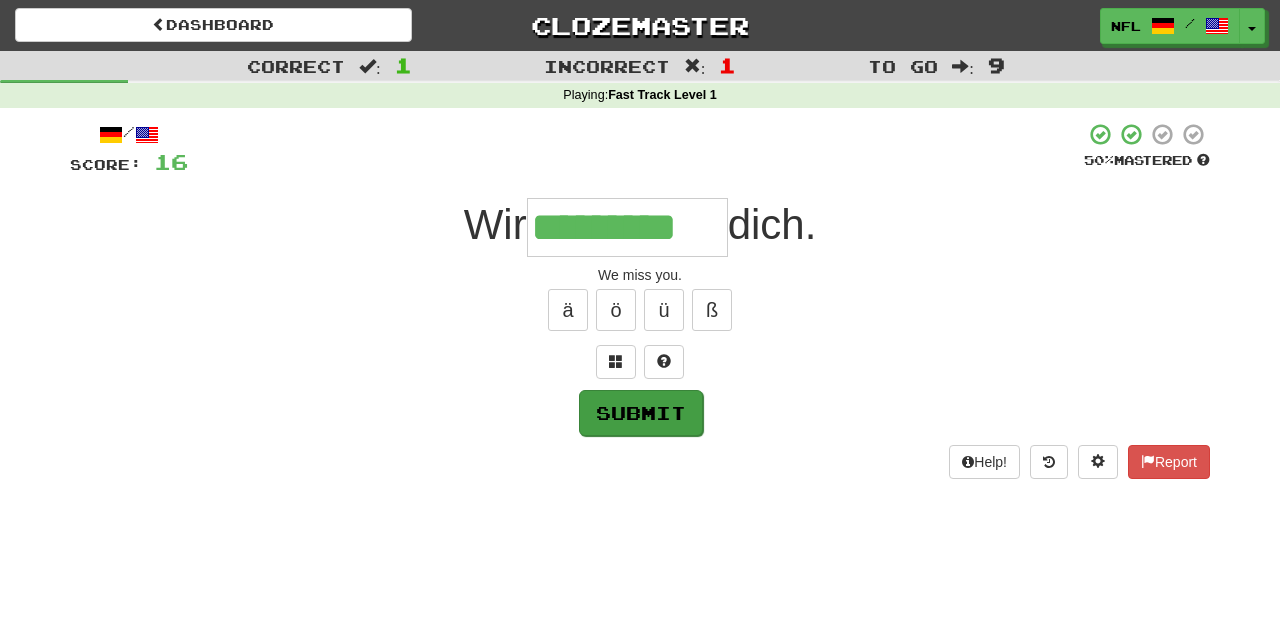 type on "*********" 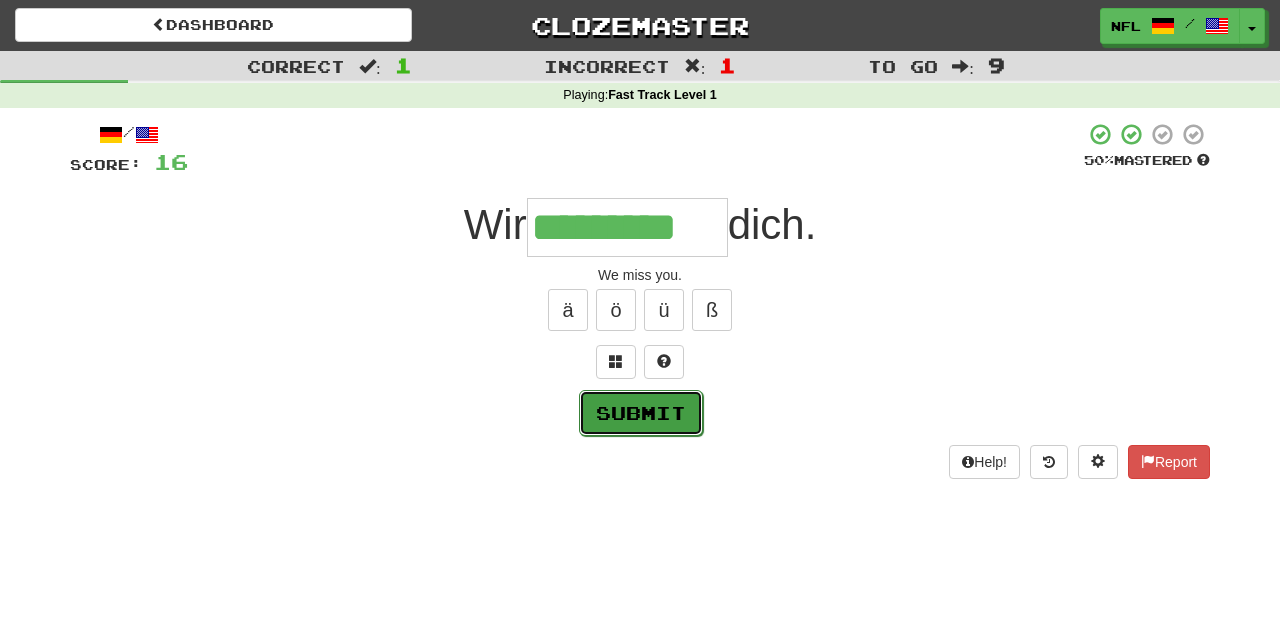 click on "Submit" at bounding box center (641, 413) 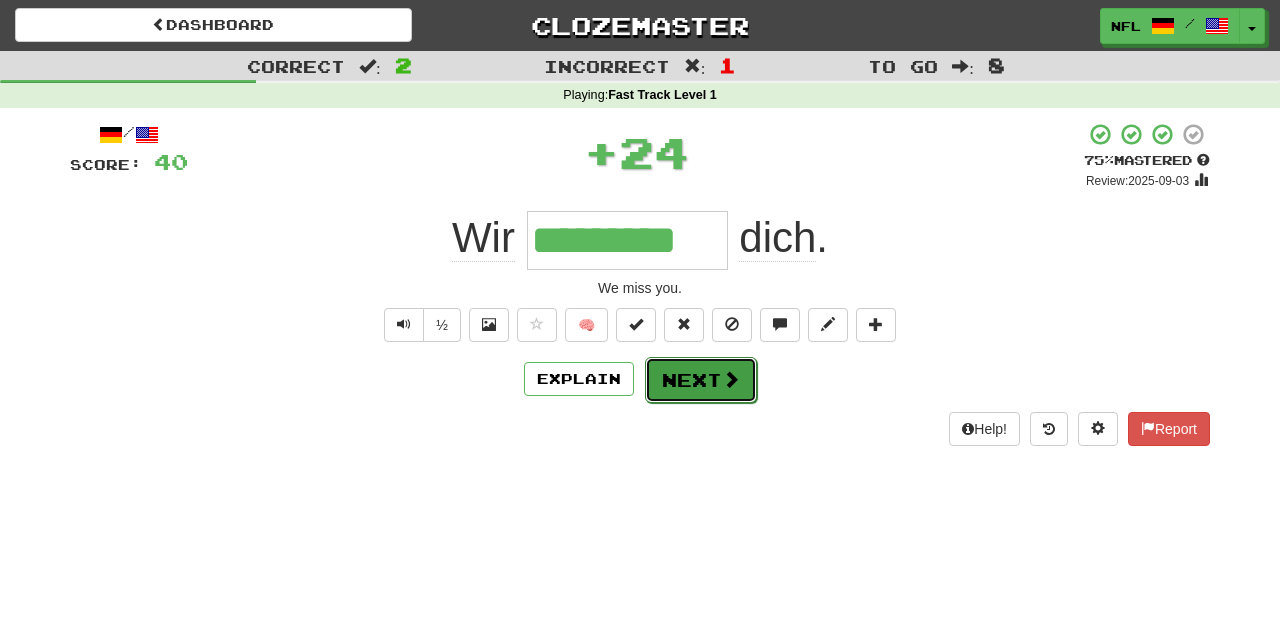click on "Next" at bounding box center [701, 380] 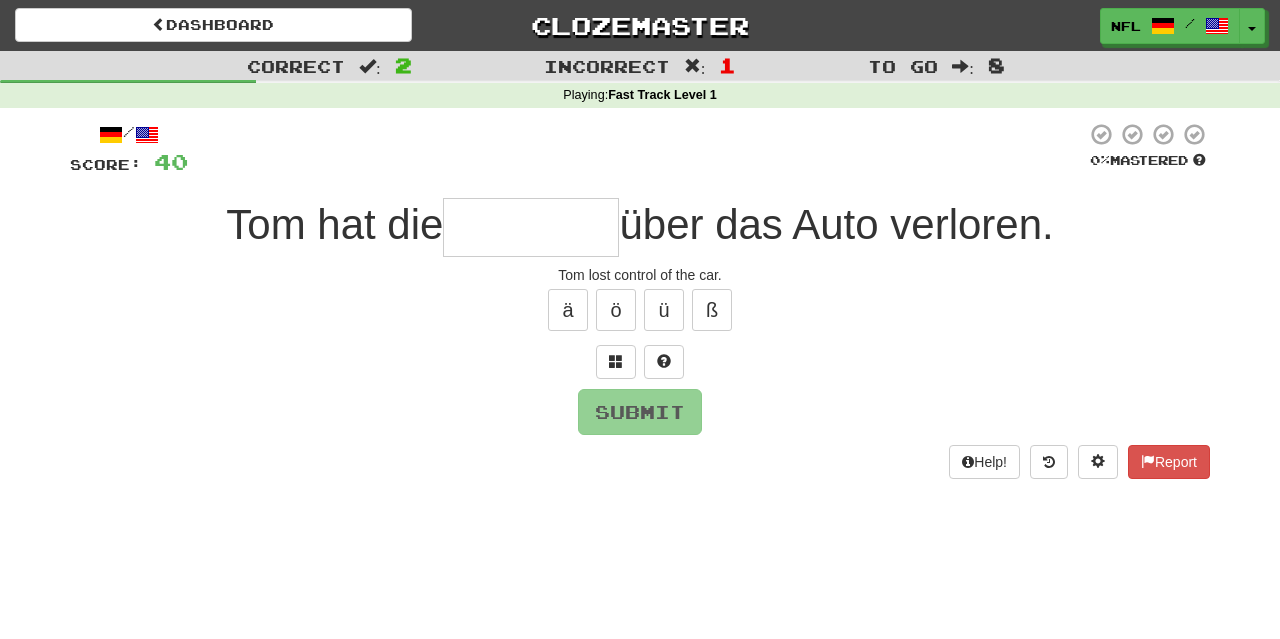 click at bounding box center [531, 227] 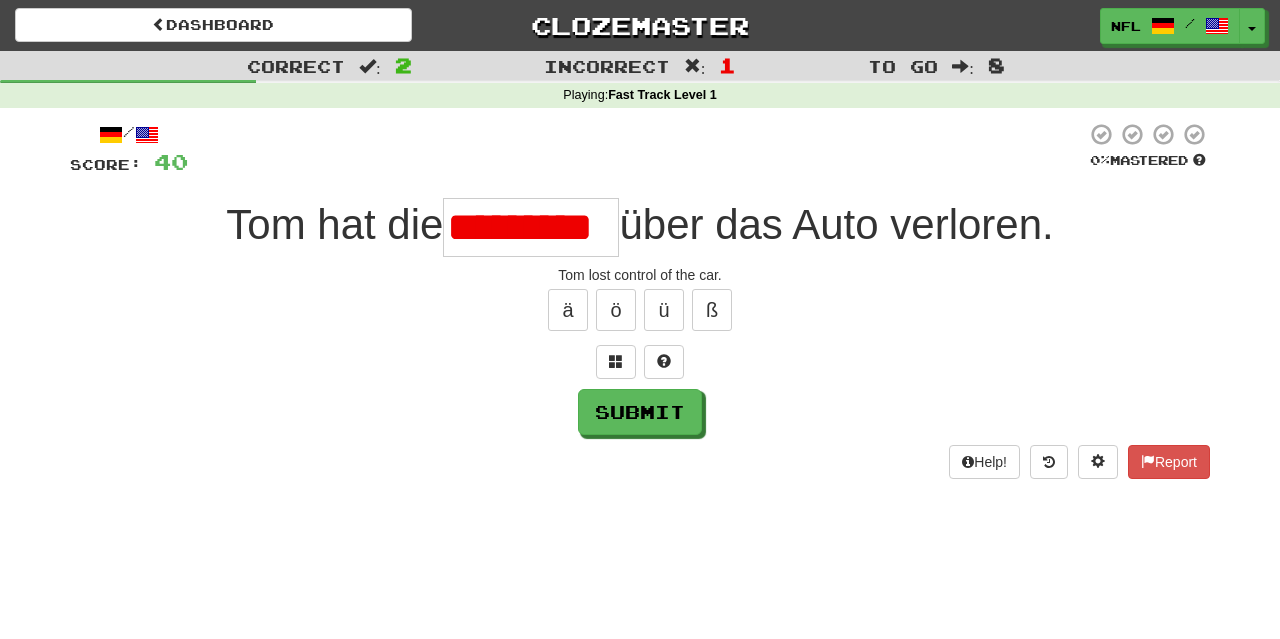 scroll, scrollTop: 0, scrollLeft: 4, axis: horizontal 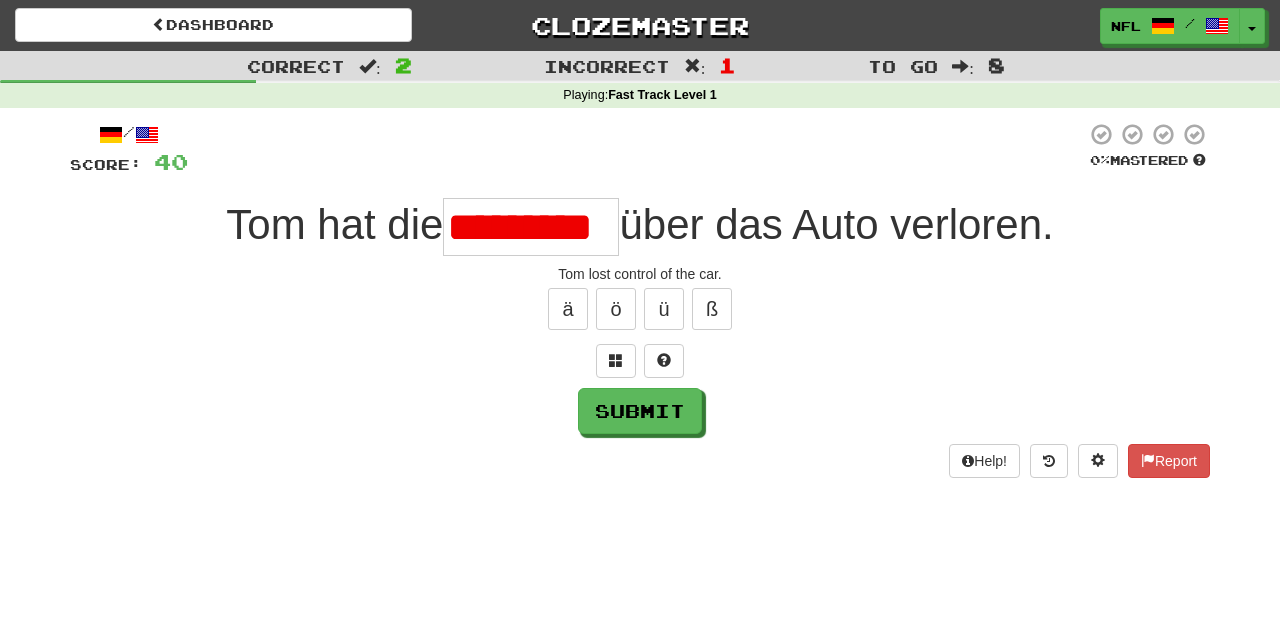 type on "*********" 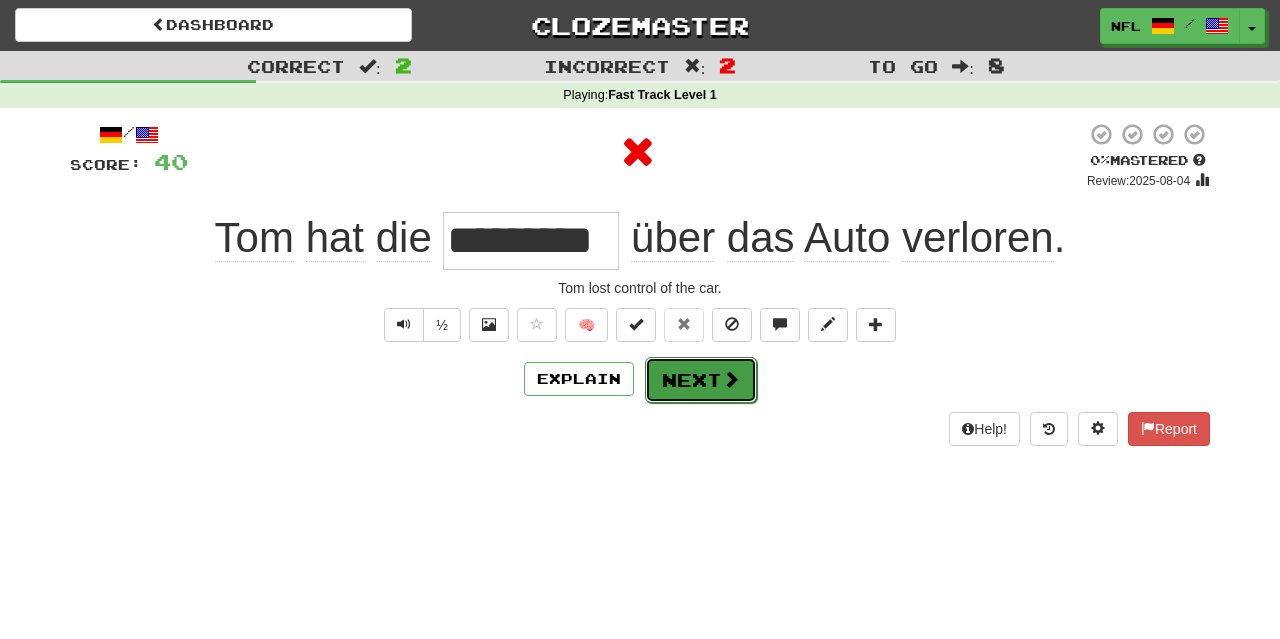 click on "Next" at bounding box center [701, 380] 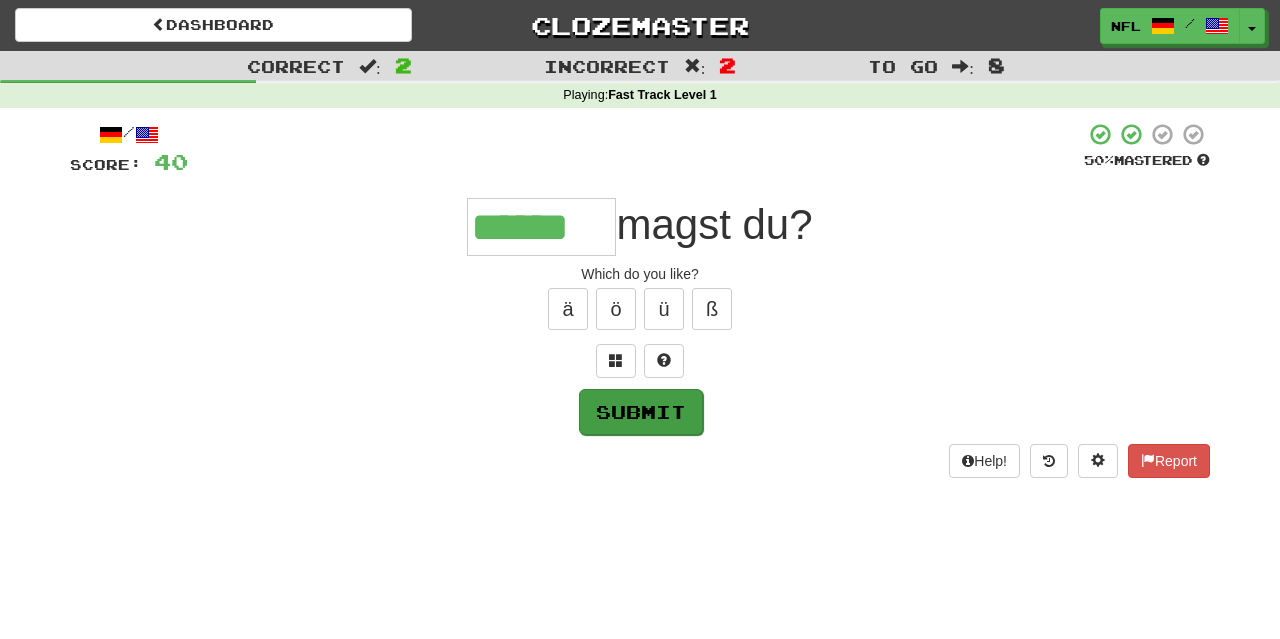 type on "******" 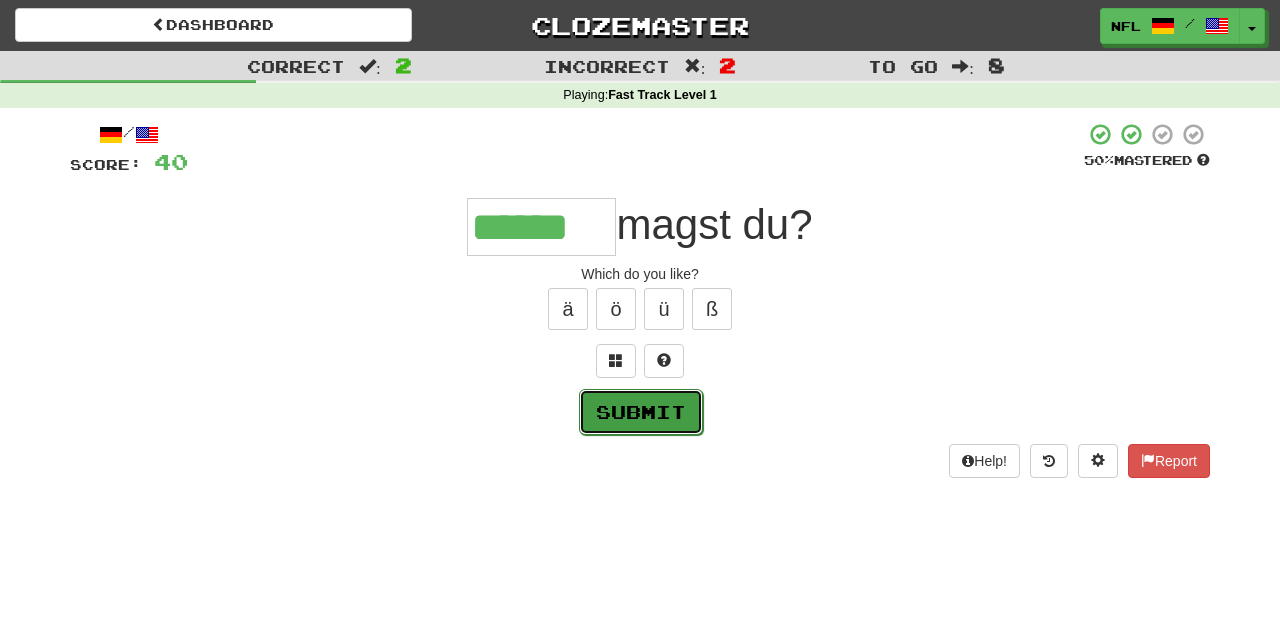 click on "Submit" at bounding box center [641, 412] 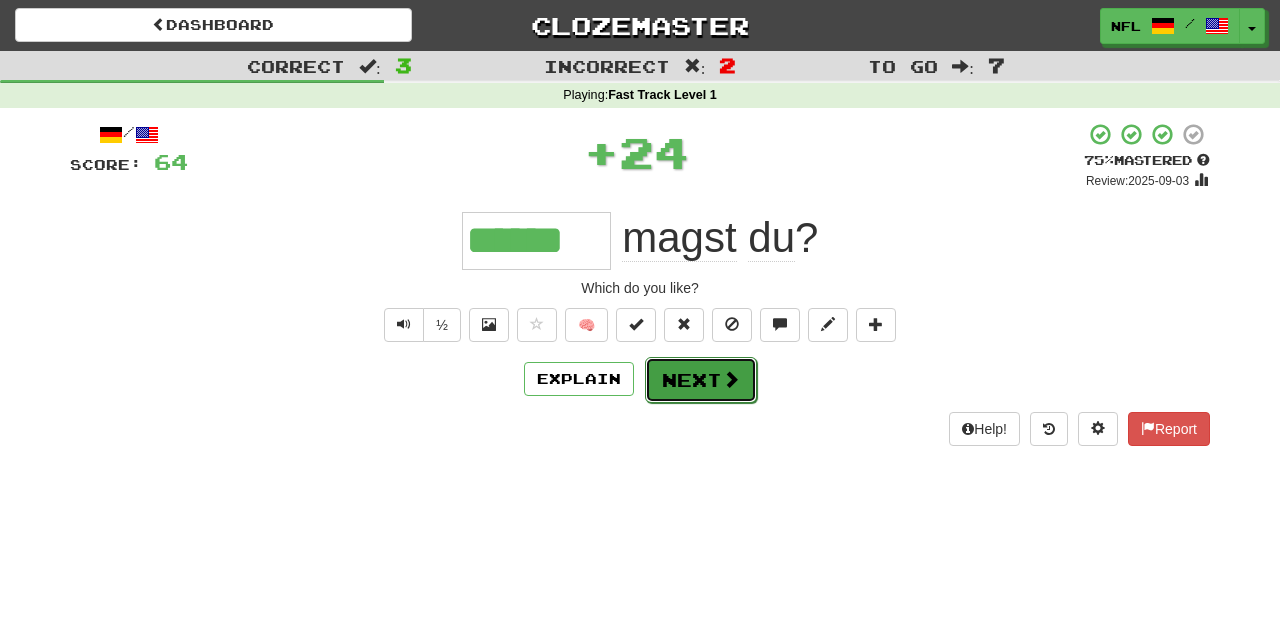 click on "Next" at bounding box center [701, 380] 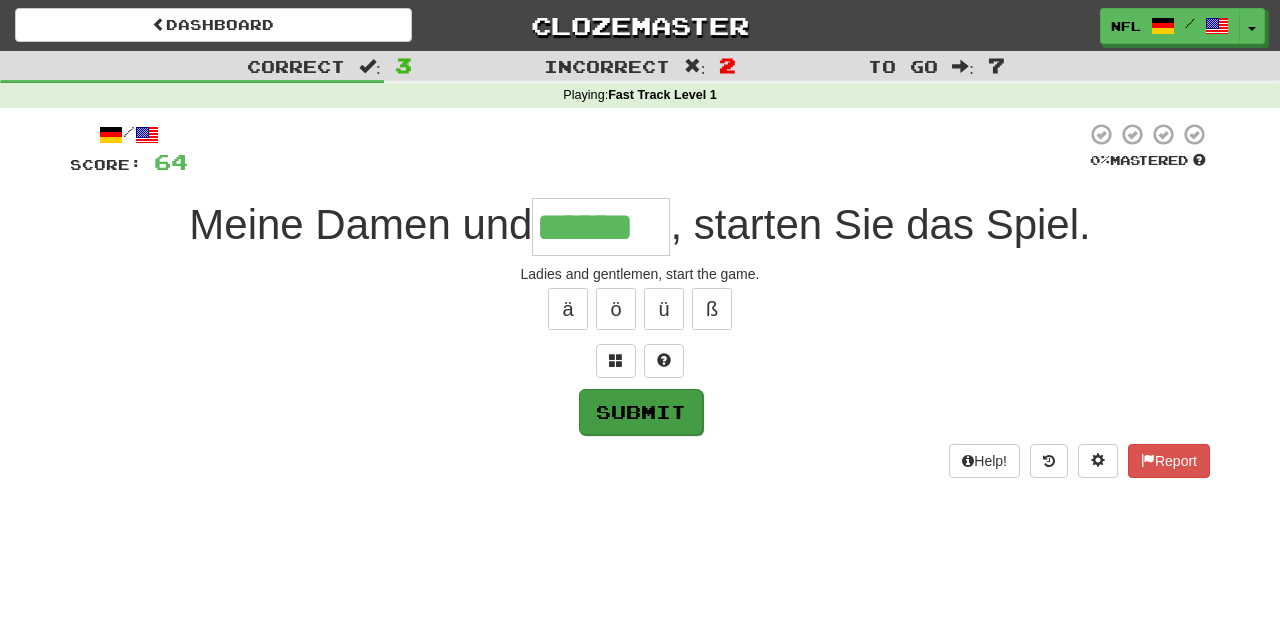 type on "******" 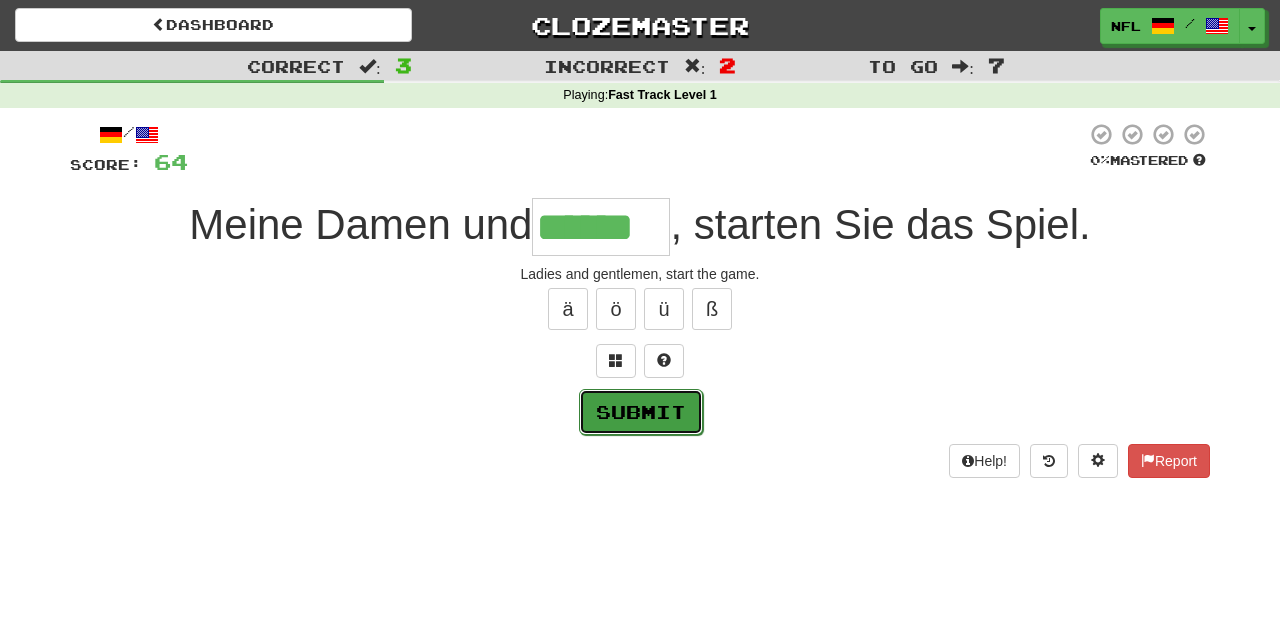click on "Submit" at bounding box center [641, 412] 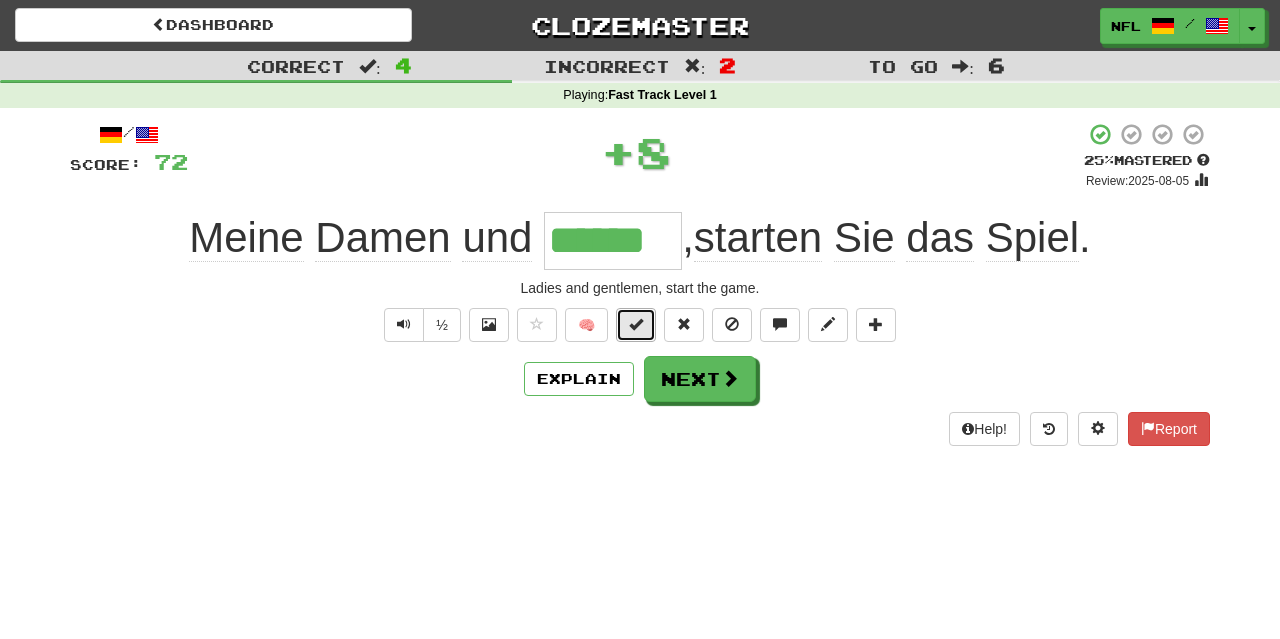 click at bounding box center [636, 324] 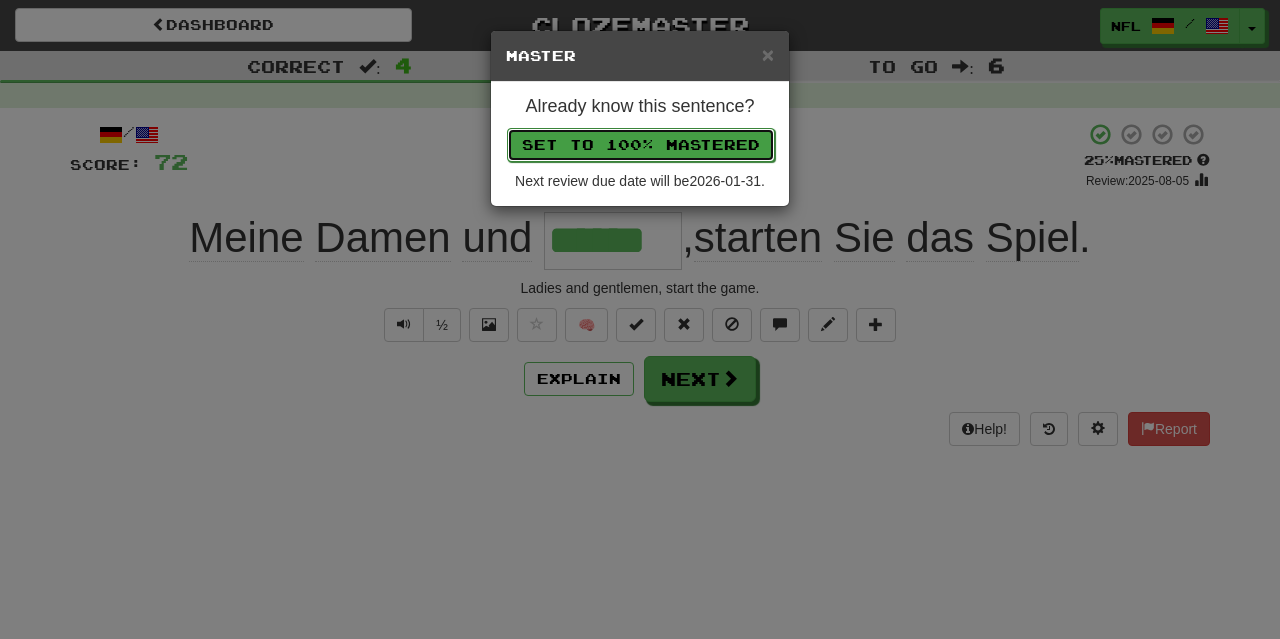click on "Set to 100% Mastered" at bounding box center [641, 145] 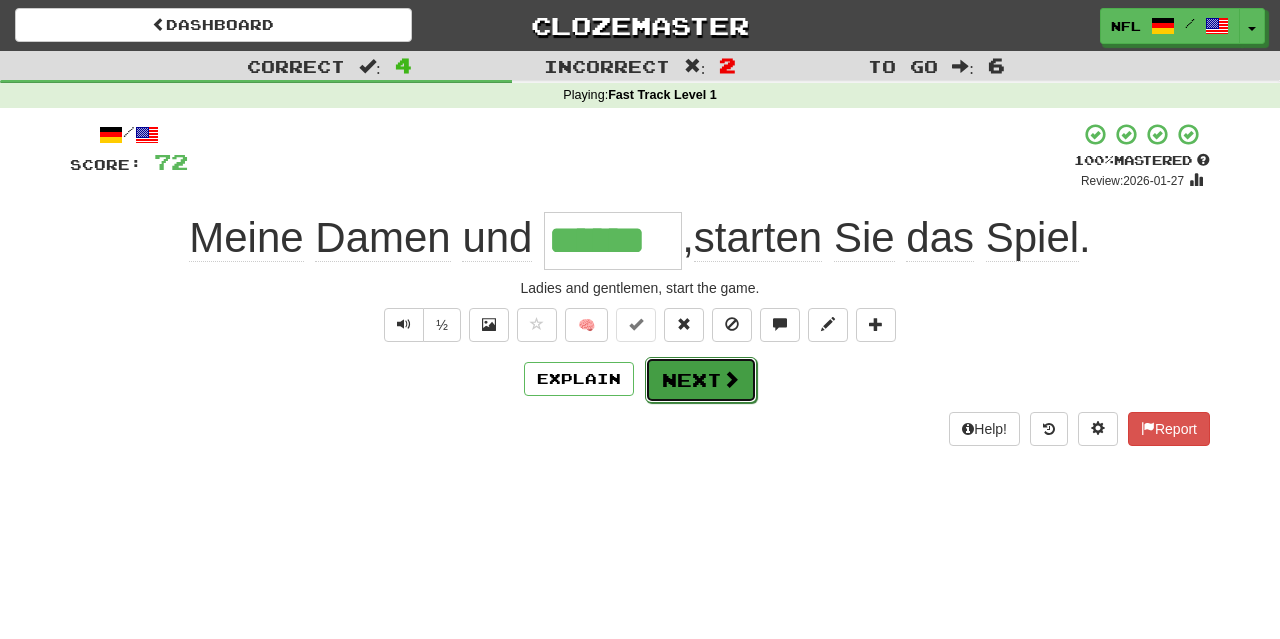 click on "Next" at bounding box center (701, 380) 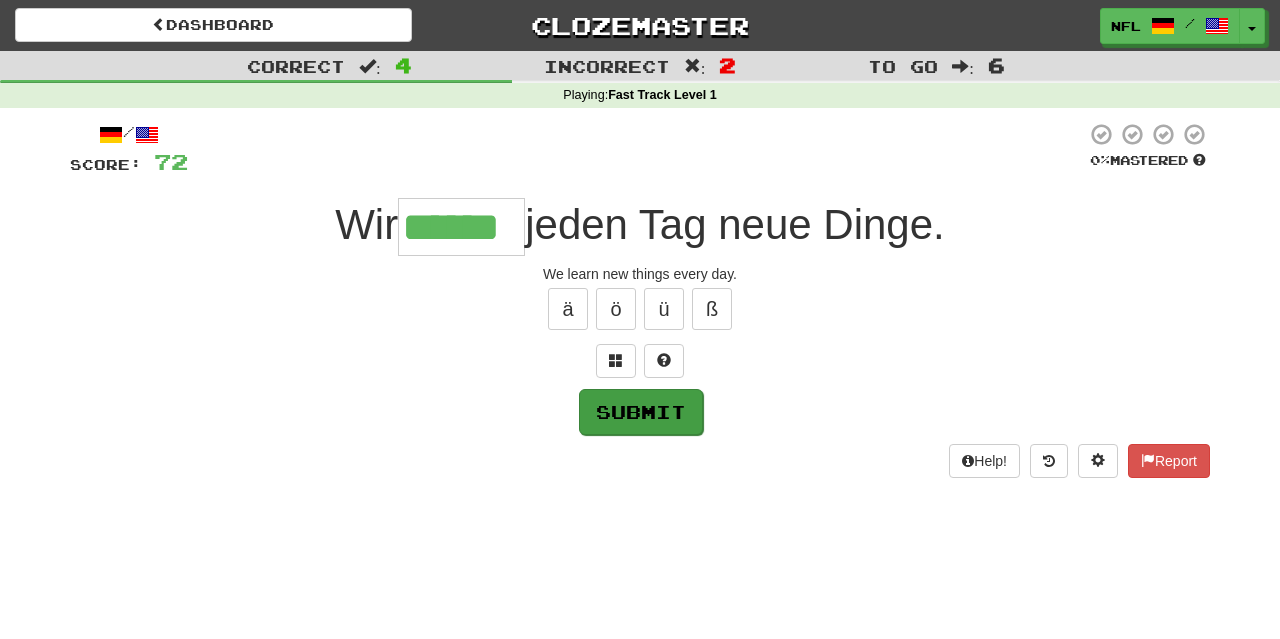 type on "******" 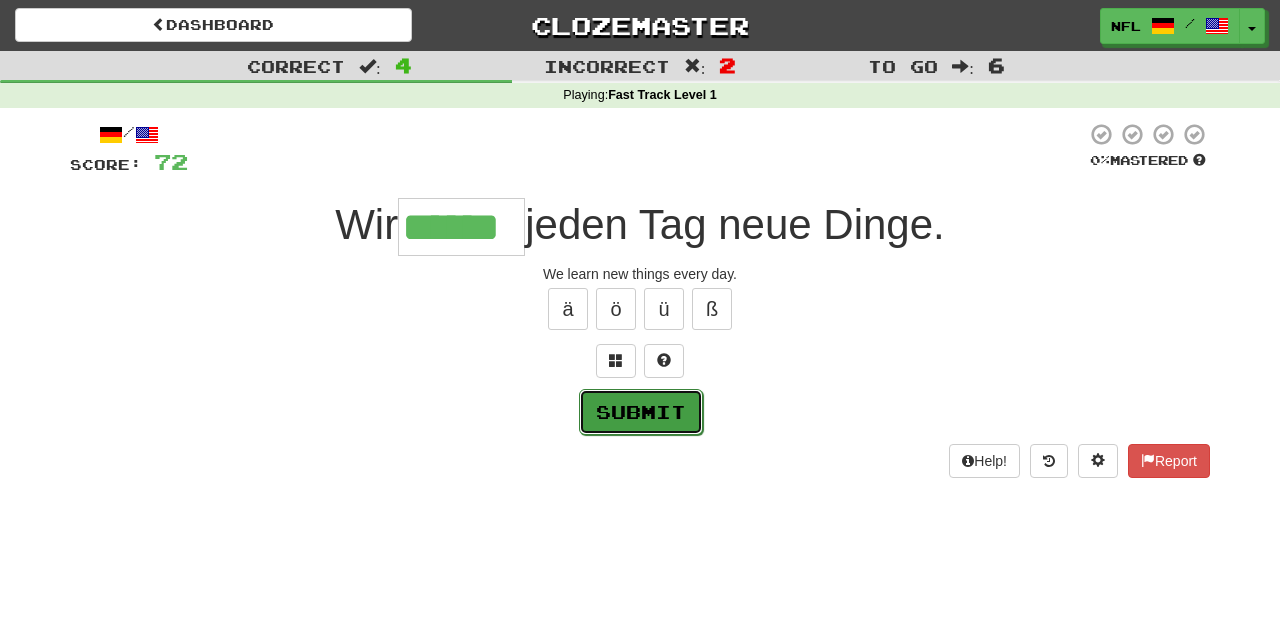 click on "Submit" at bounding box center (641, 412) 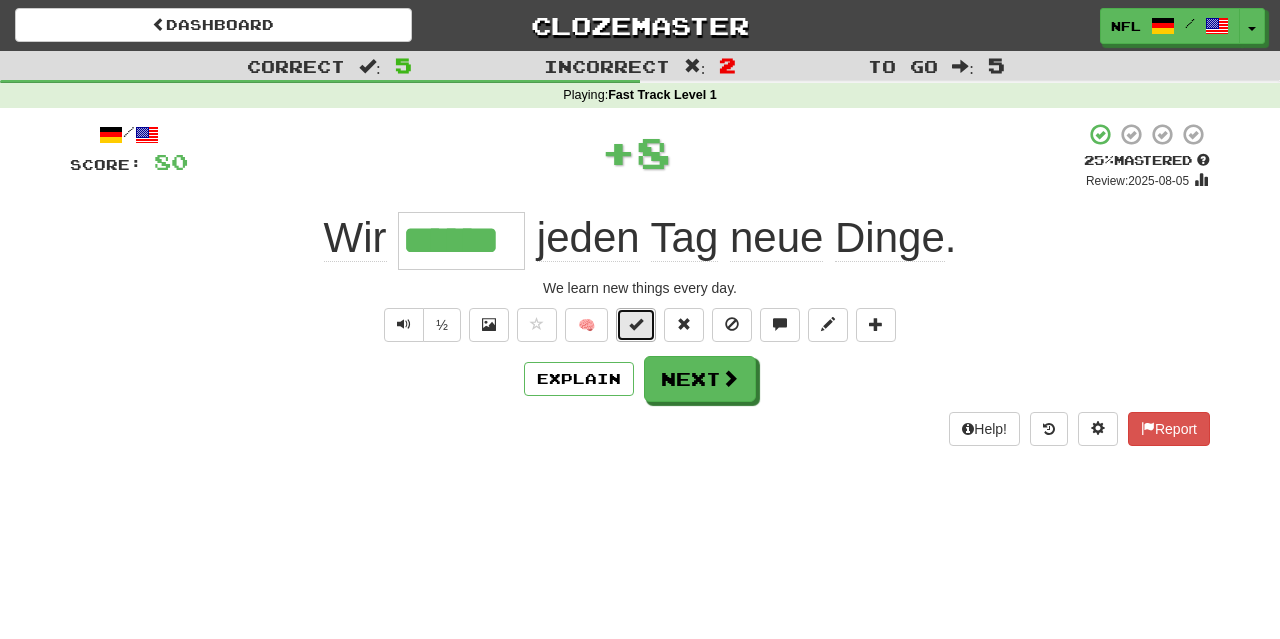 click at bounding box center (636, 324) 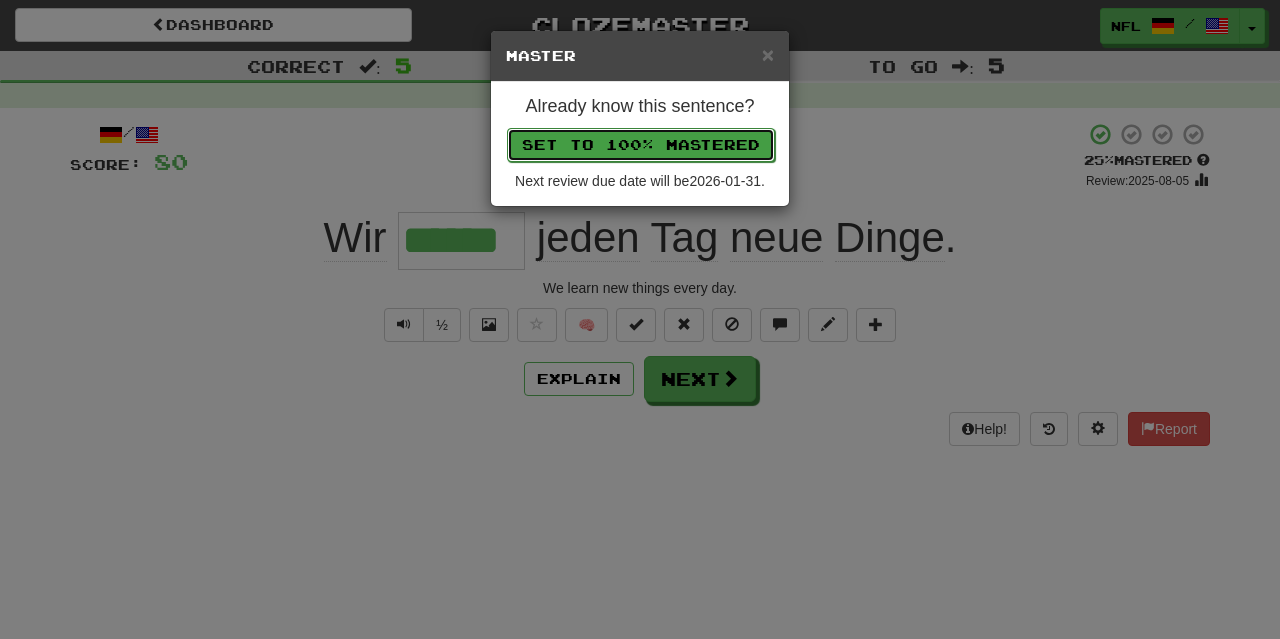 click on "Set to 100% Mastered" at bounding box center (641, 145) 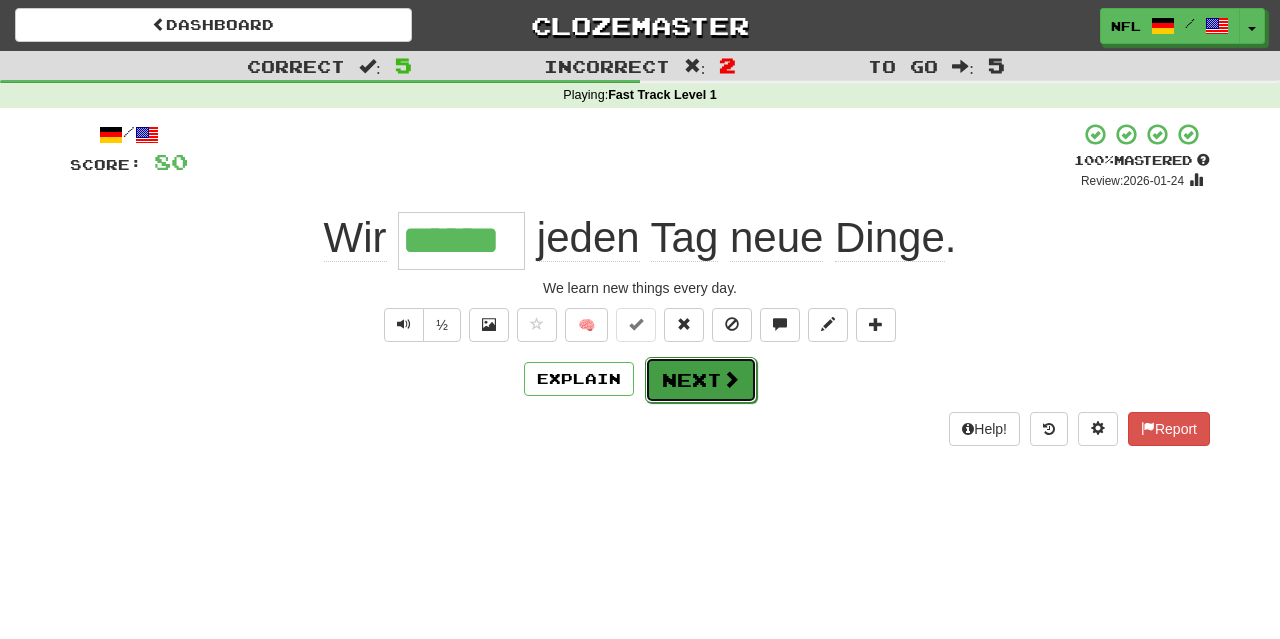 click at bounding box center (731, 379) 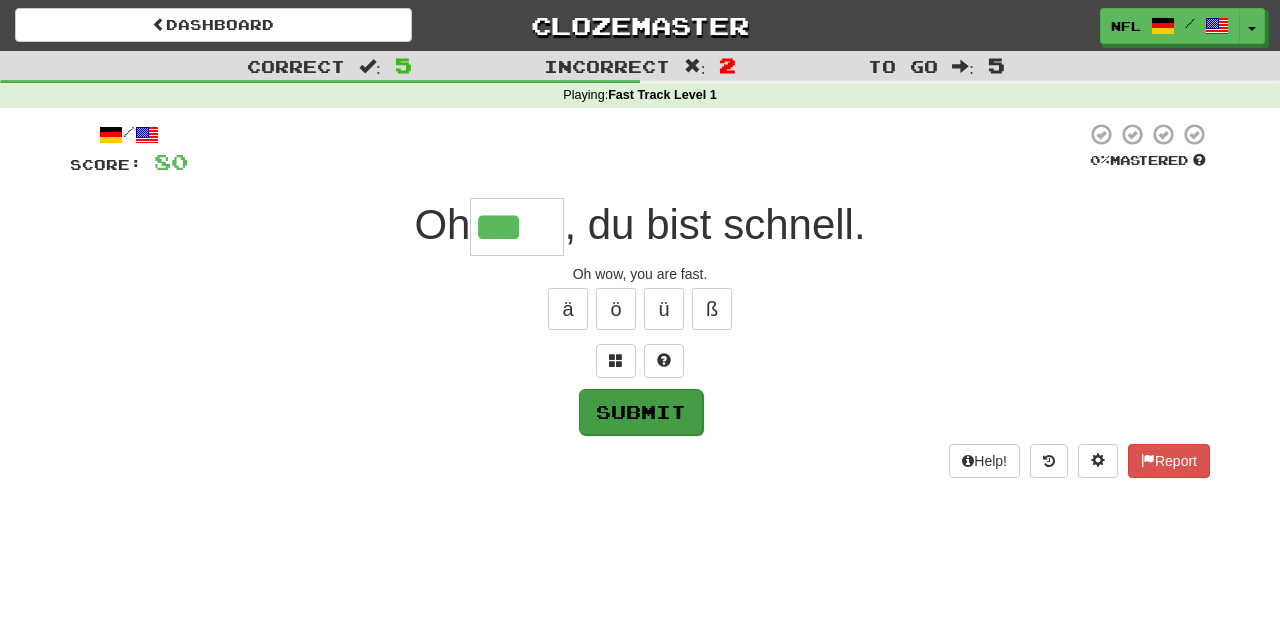 type on "***" 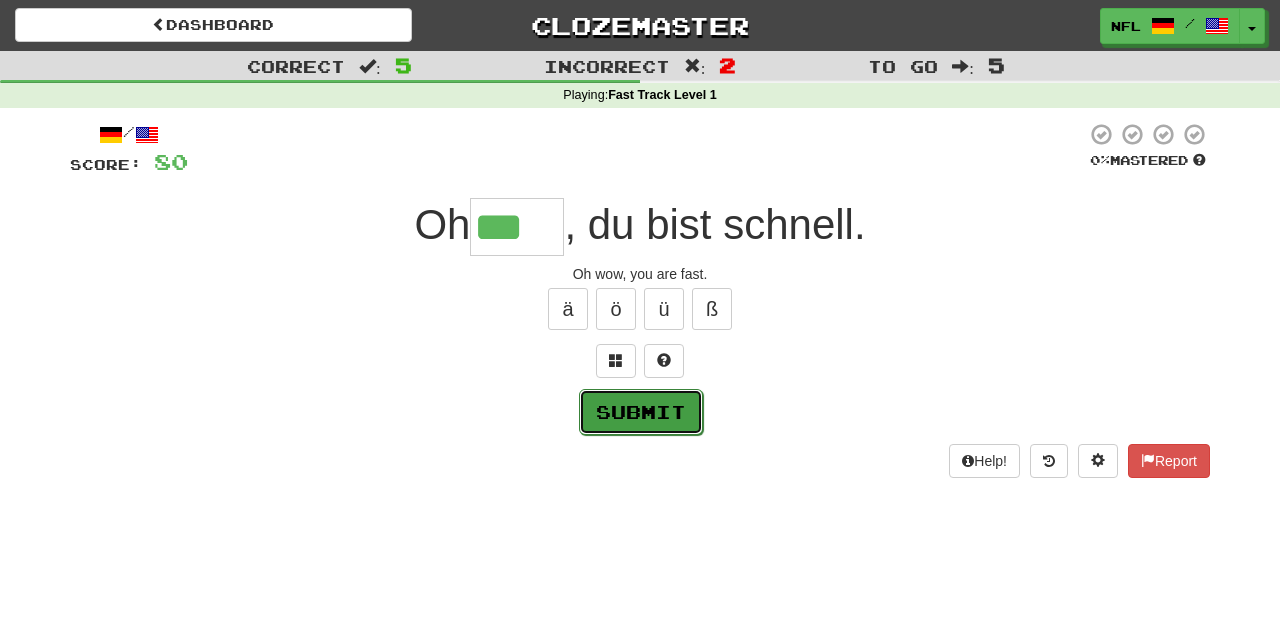 click on "Submit" at bounding box center [641, 412] 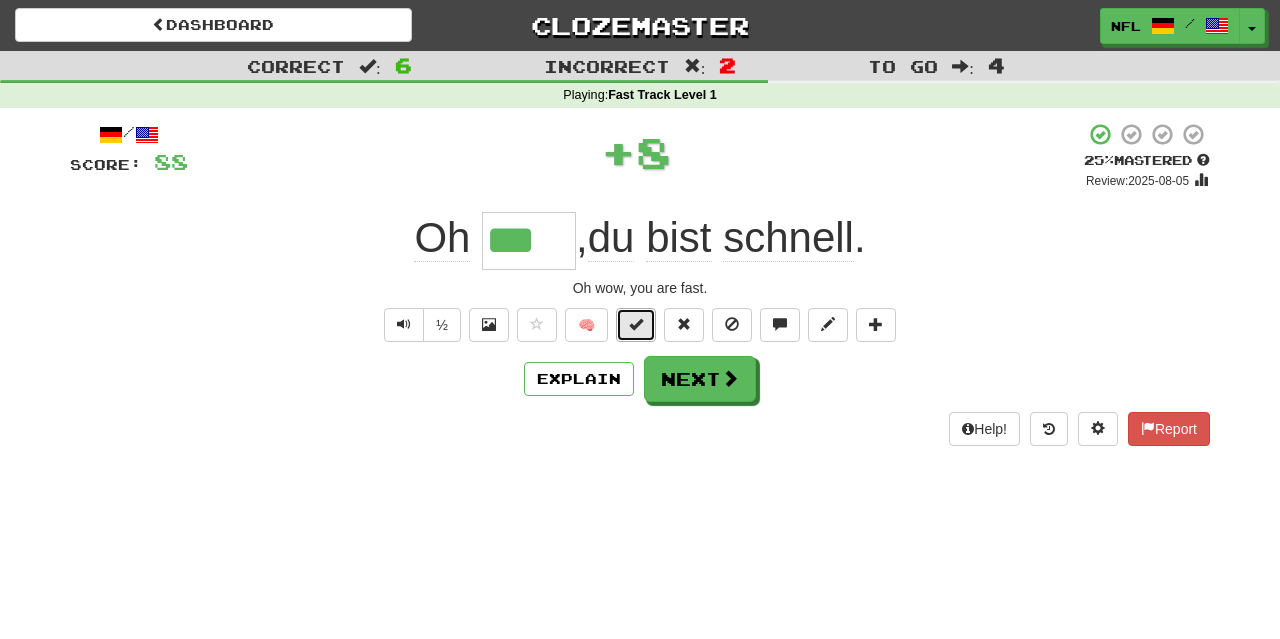 click at bounding box center (636, 324) 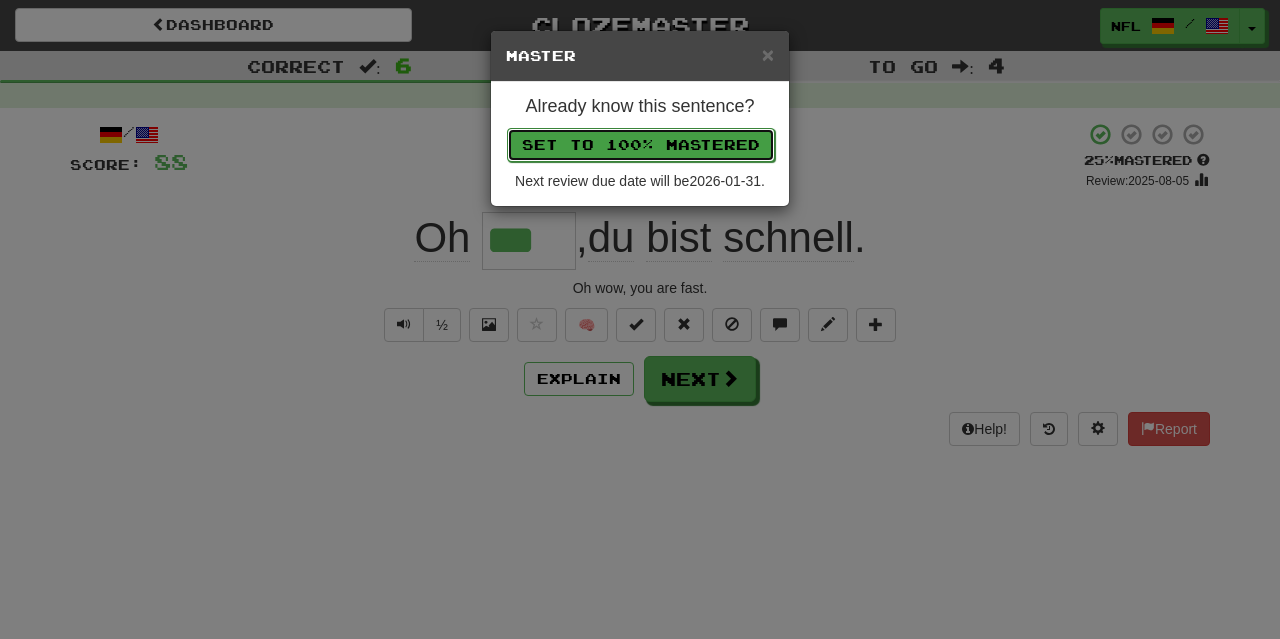 click on "Set to 100% Mastered" at bounding box center (641, 145) 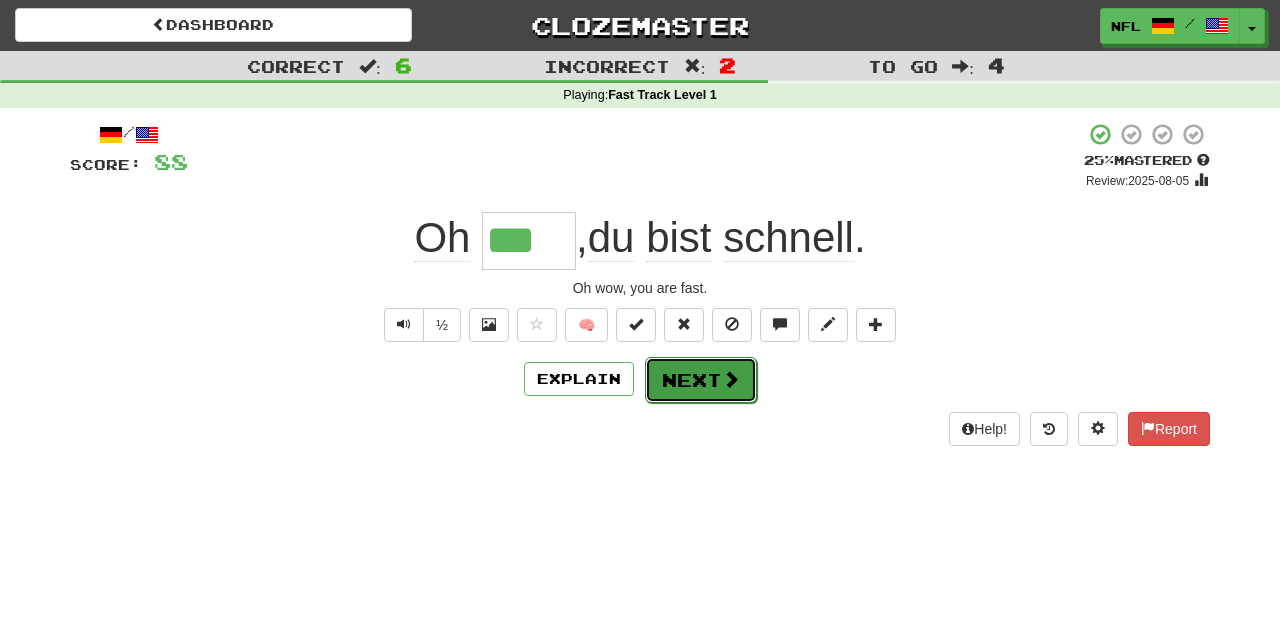click on "Next" at bounding box center [701, 380] 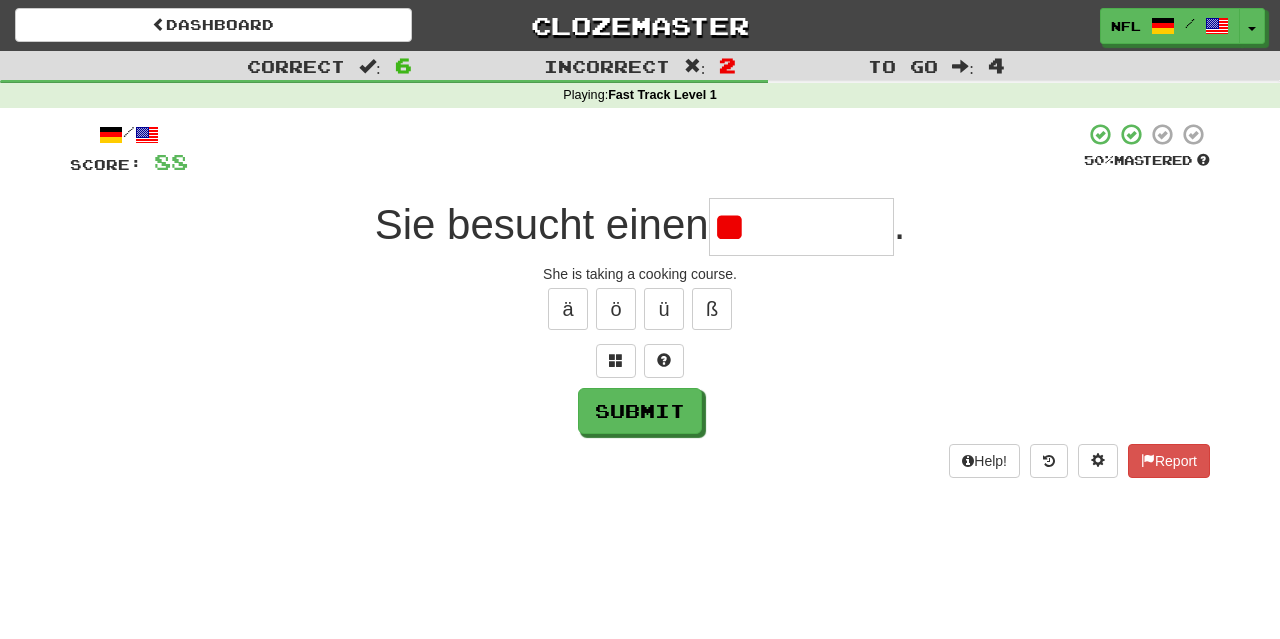 type on "*" 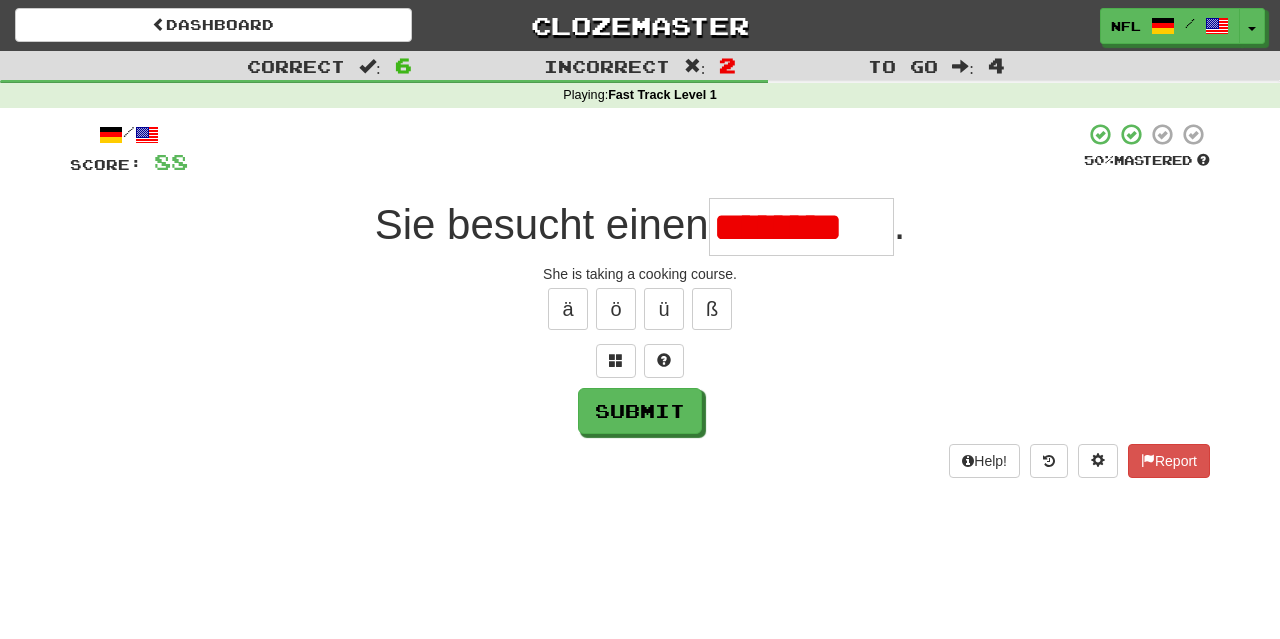 scroll, scrollTop: 0, scrollLeft: 0, axis: both 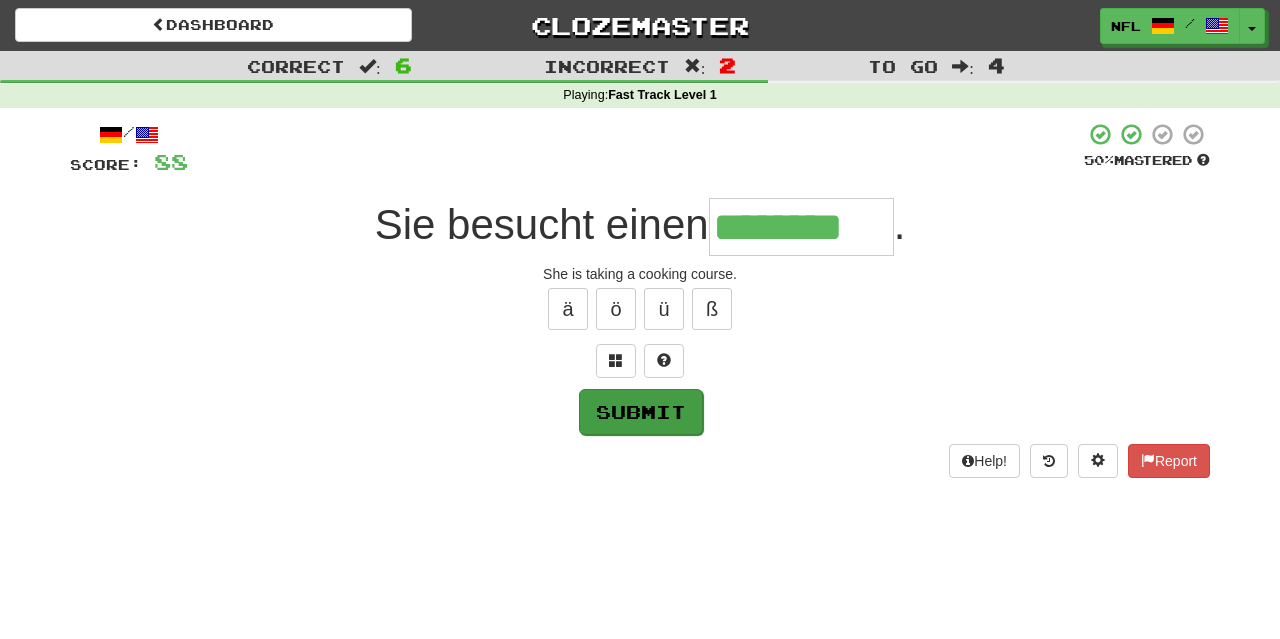 type on "********" 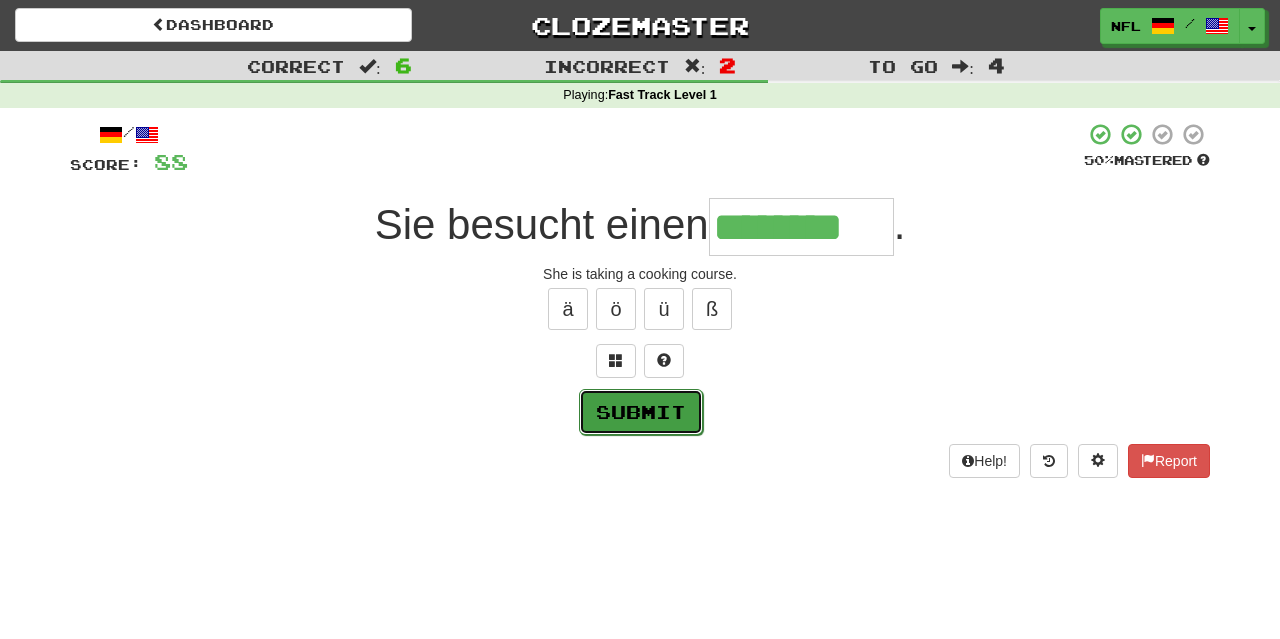 click on "Submit" at bounding box center (641, 412) 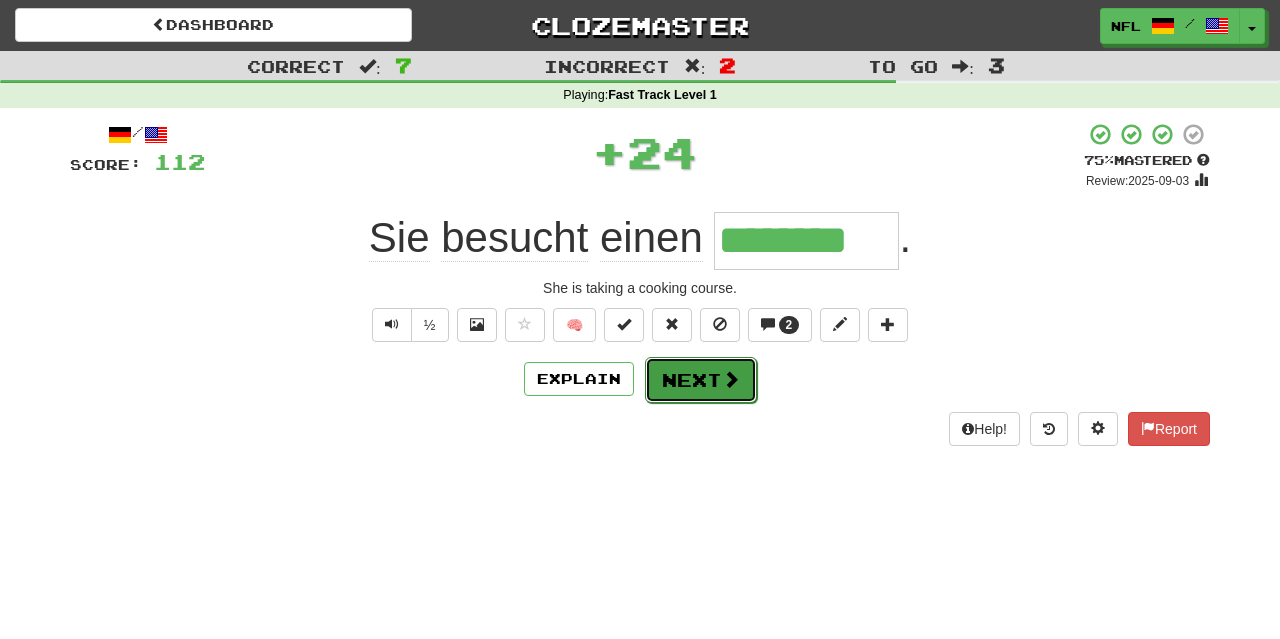 click on "Next" at bounding box center [701, 380] 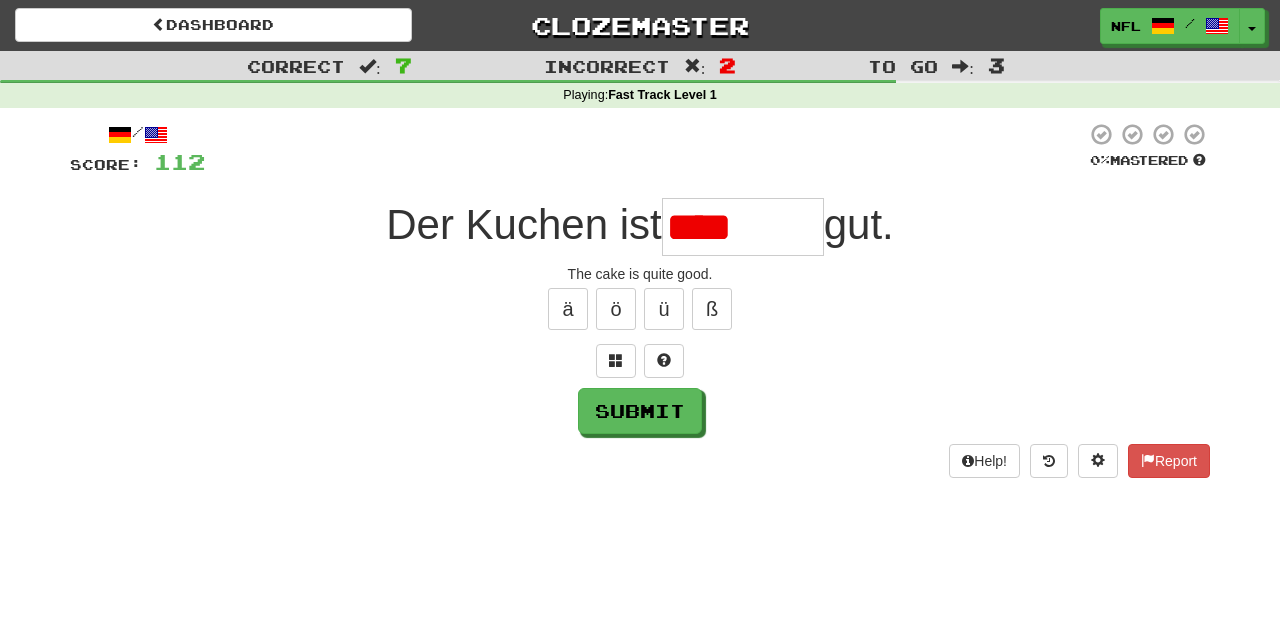 type on "********" 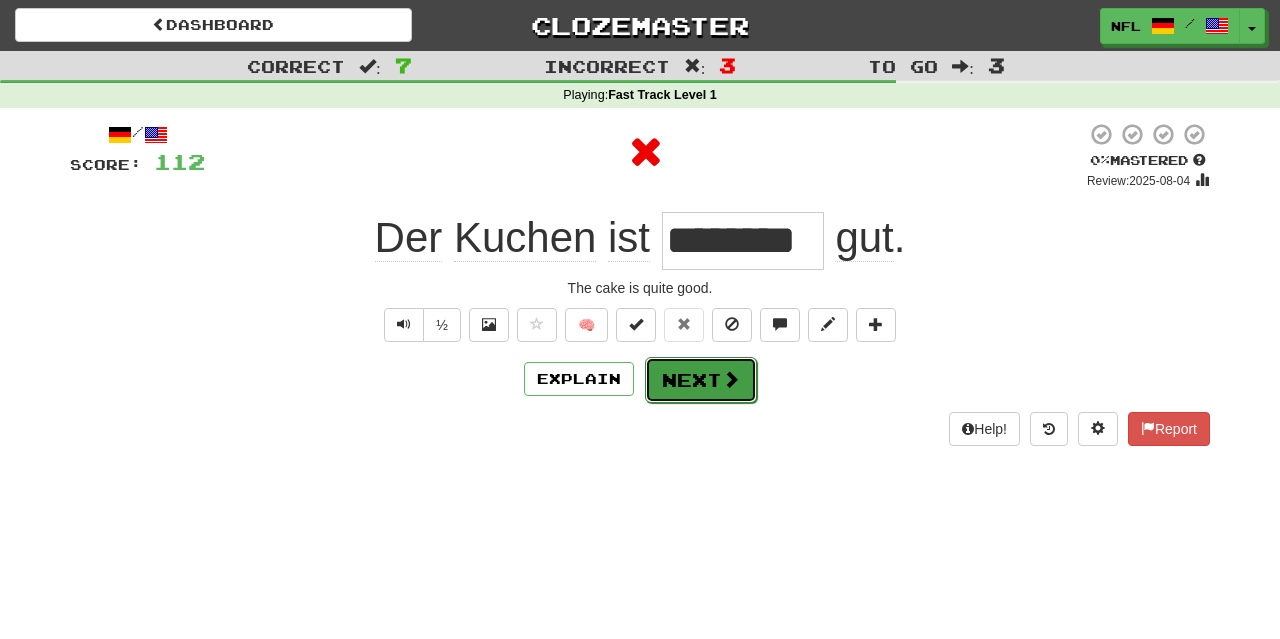 click on "Next" at bounding box center [701, 380] 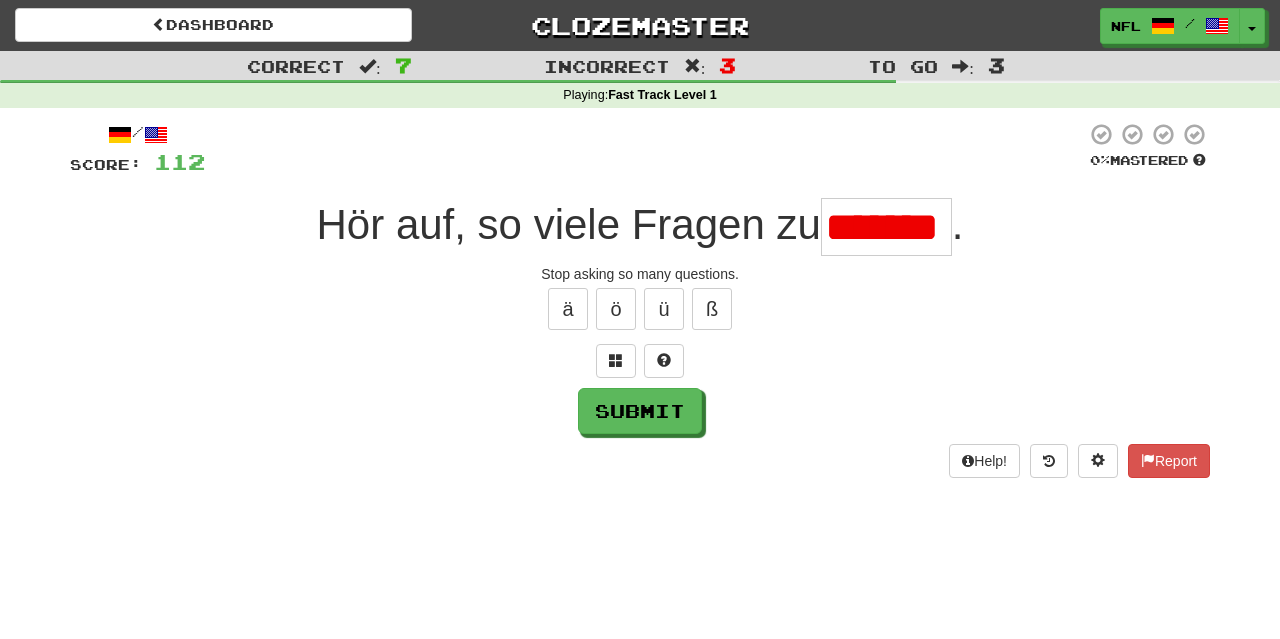 scroll, scrollTop: 0, scrollLeft: 0, axis: both 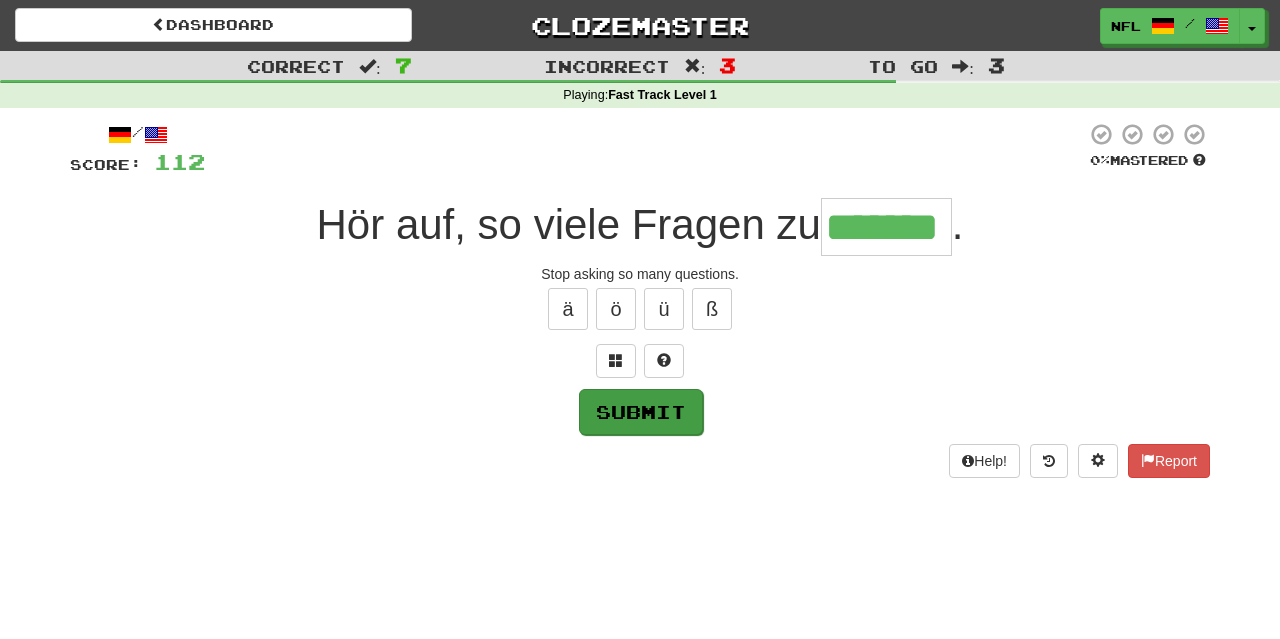 type on "*******" 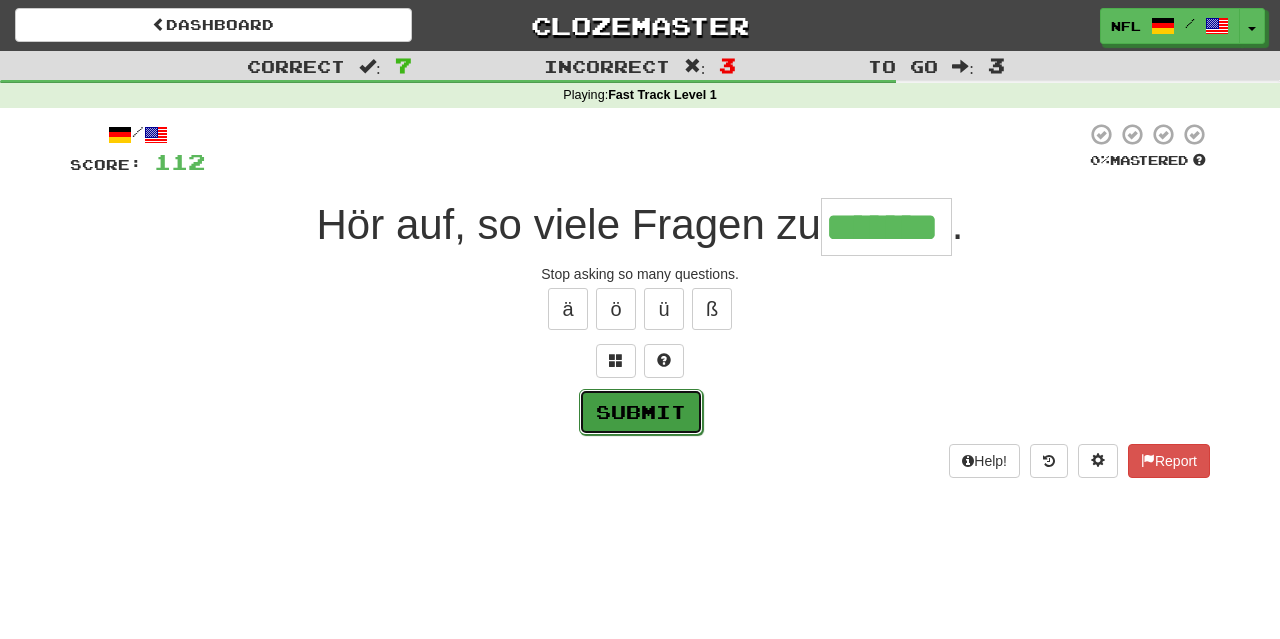 click on "Submit" at bounding box center [641, 412] 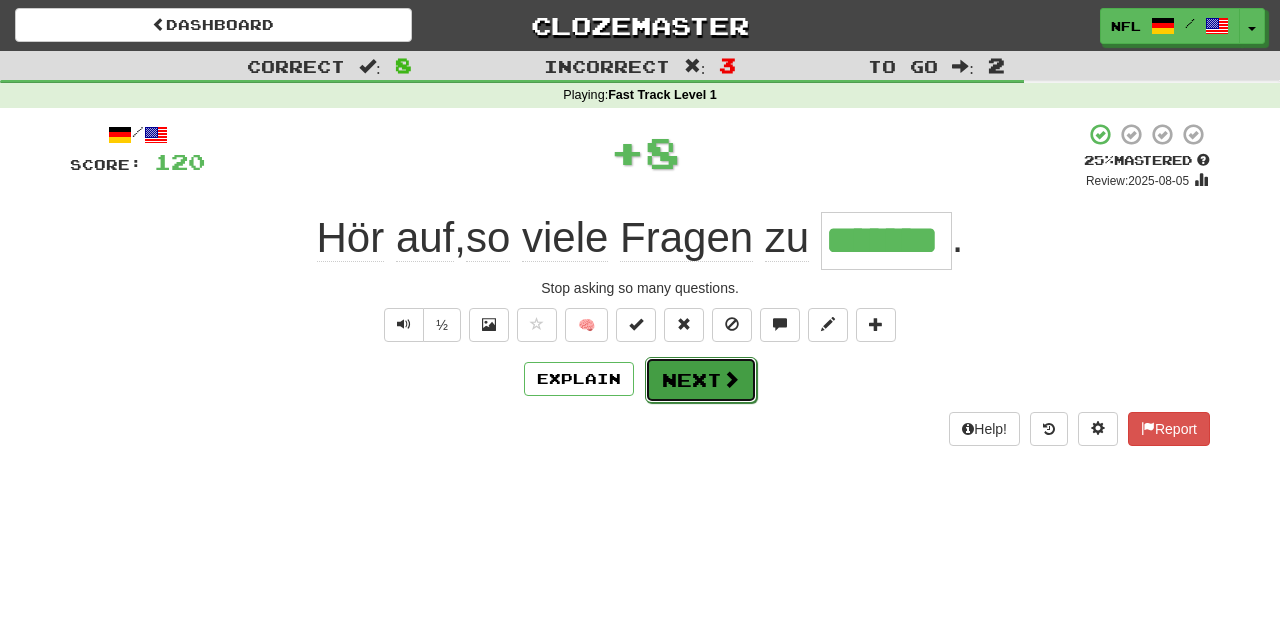click on "Next" at bounding box center (701, 380) 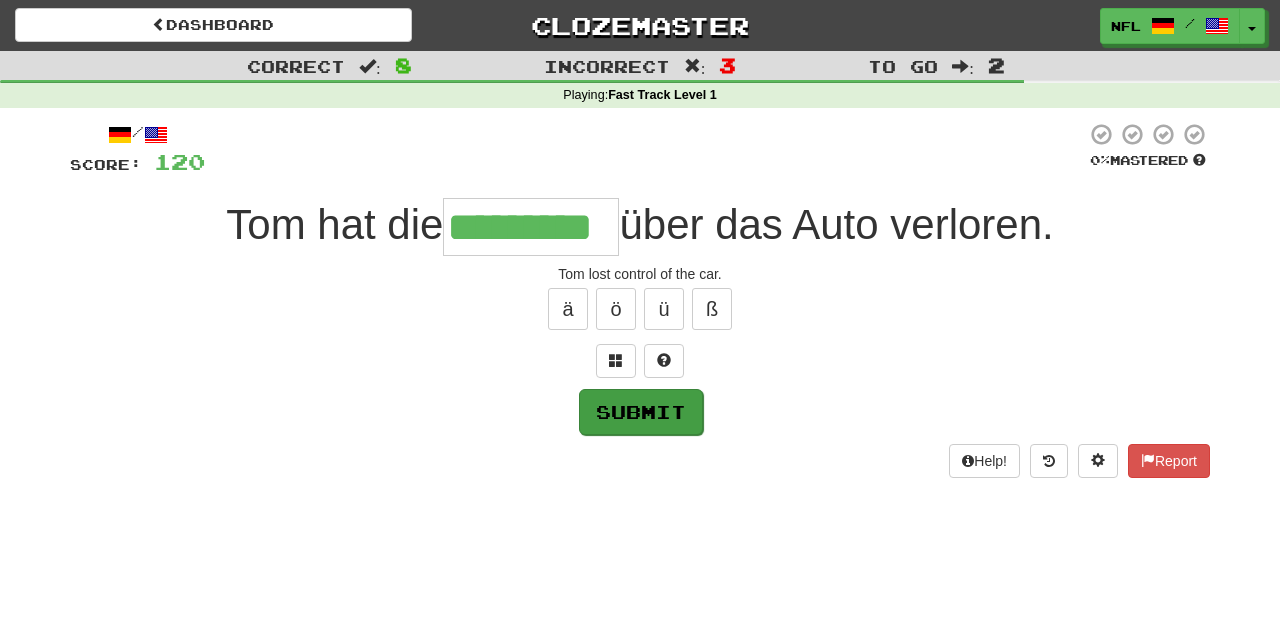 type on "*********" 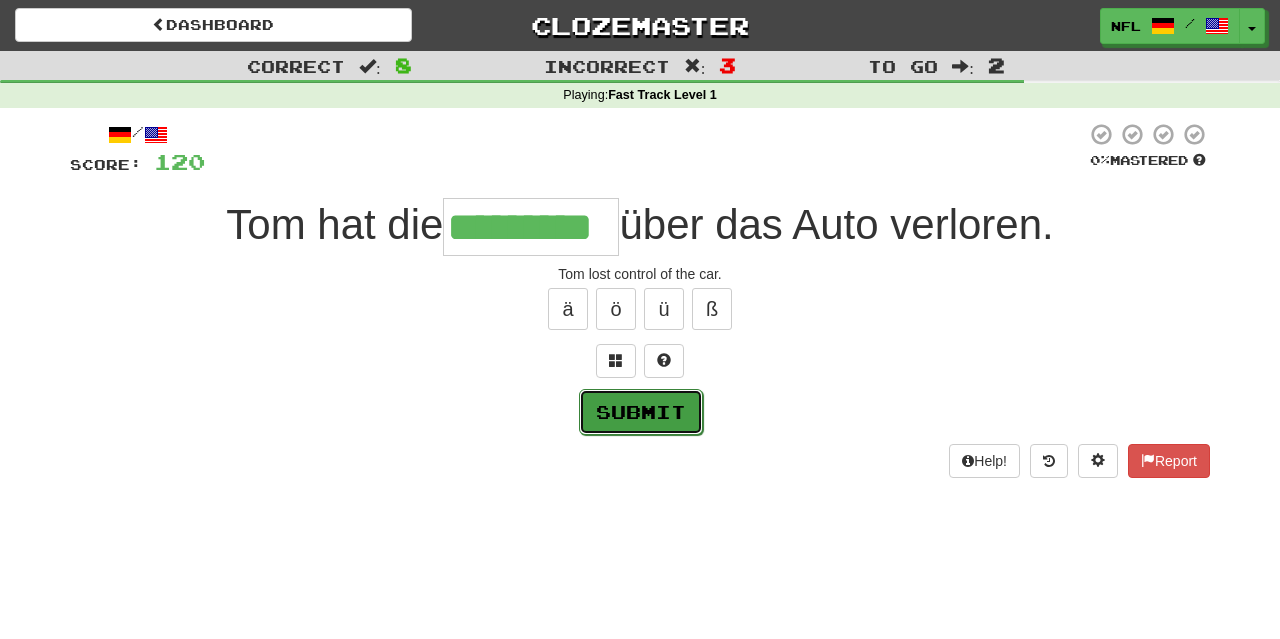 click on "Submit" at bounding box center (641, 412) 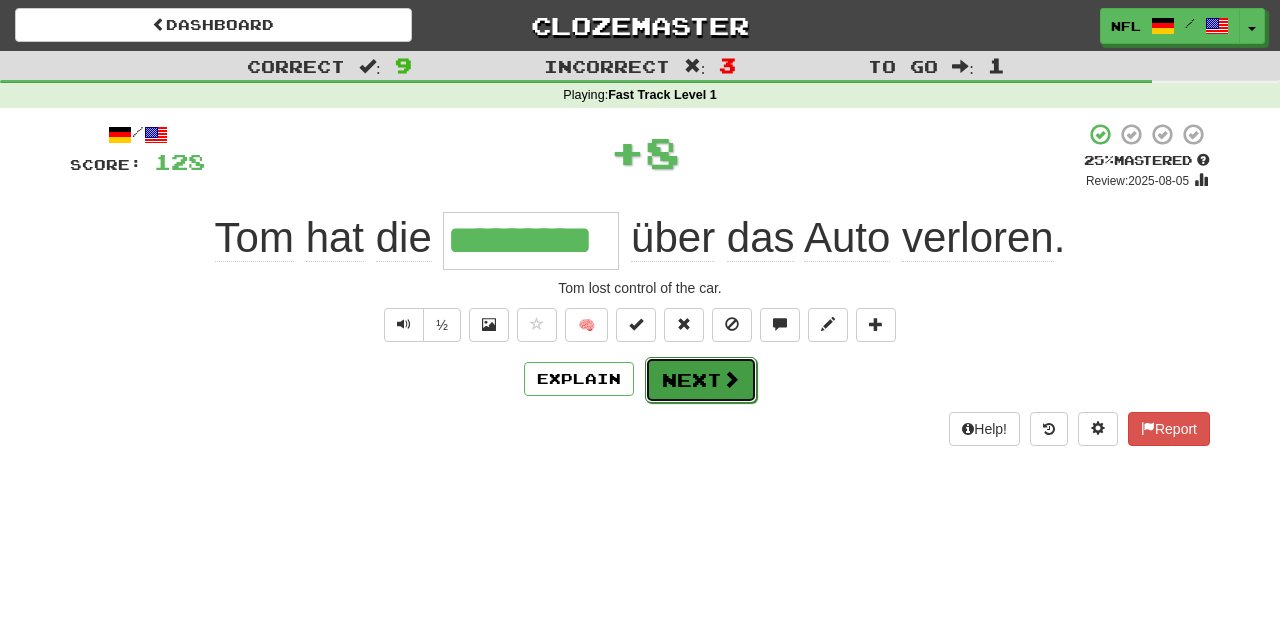 click on "Next" at bounding box center (701, 380) 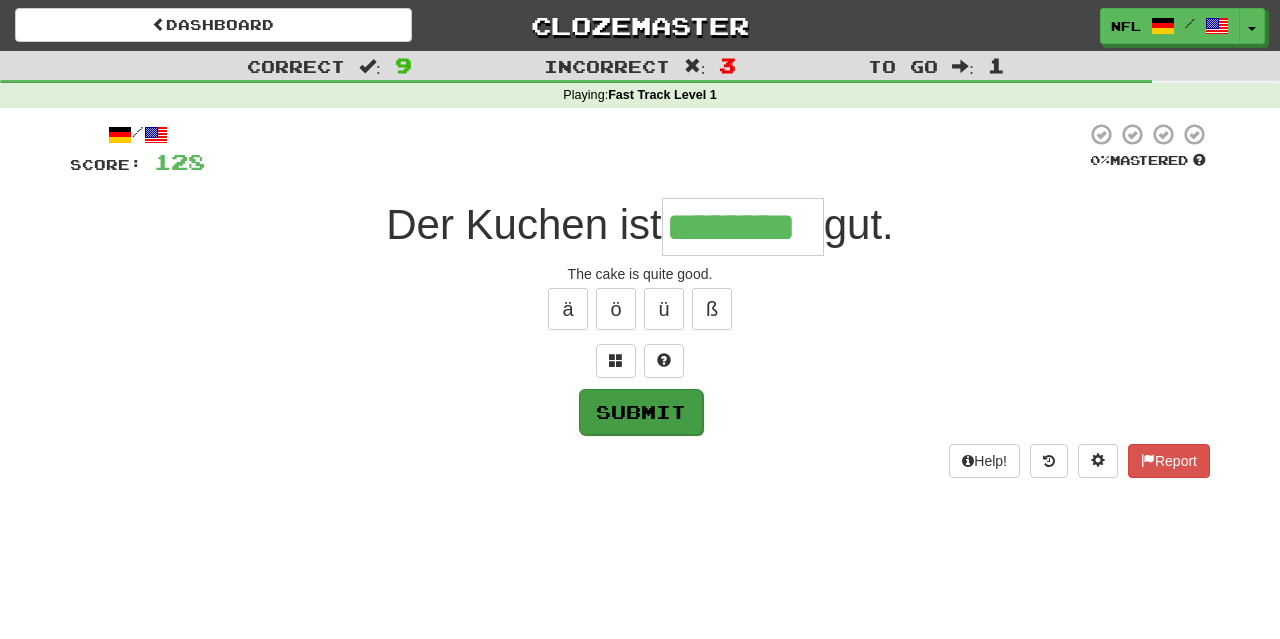type on "********" 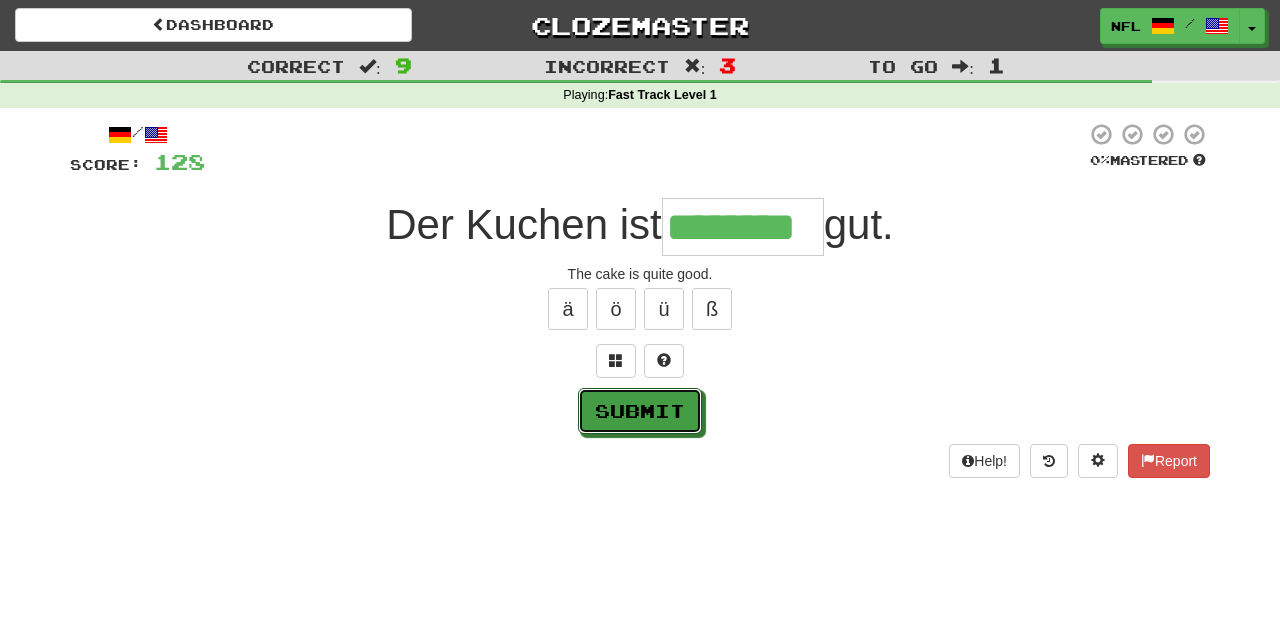 click on "Submit" at bounding box center (640, 411) 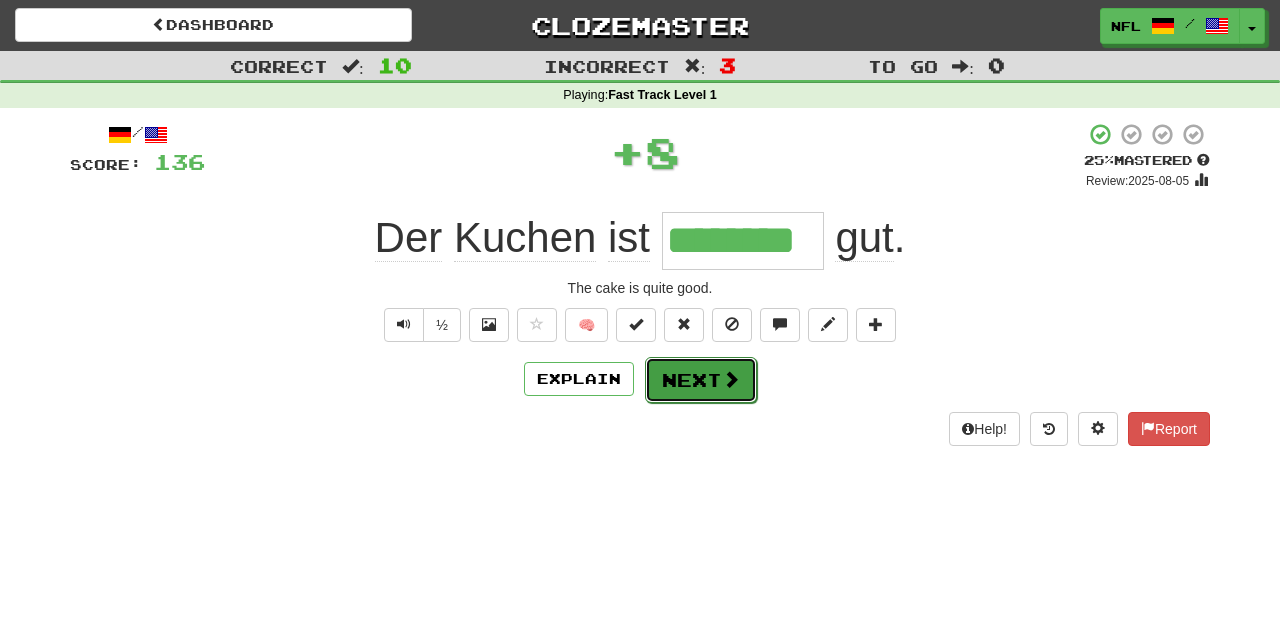 click on "Next" at bounding box center [701, 380] 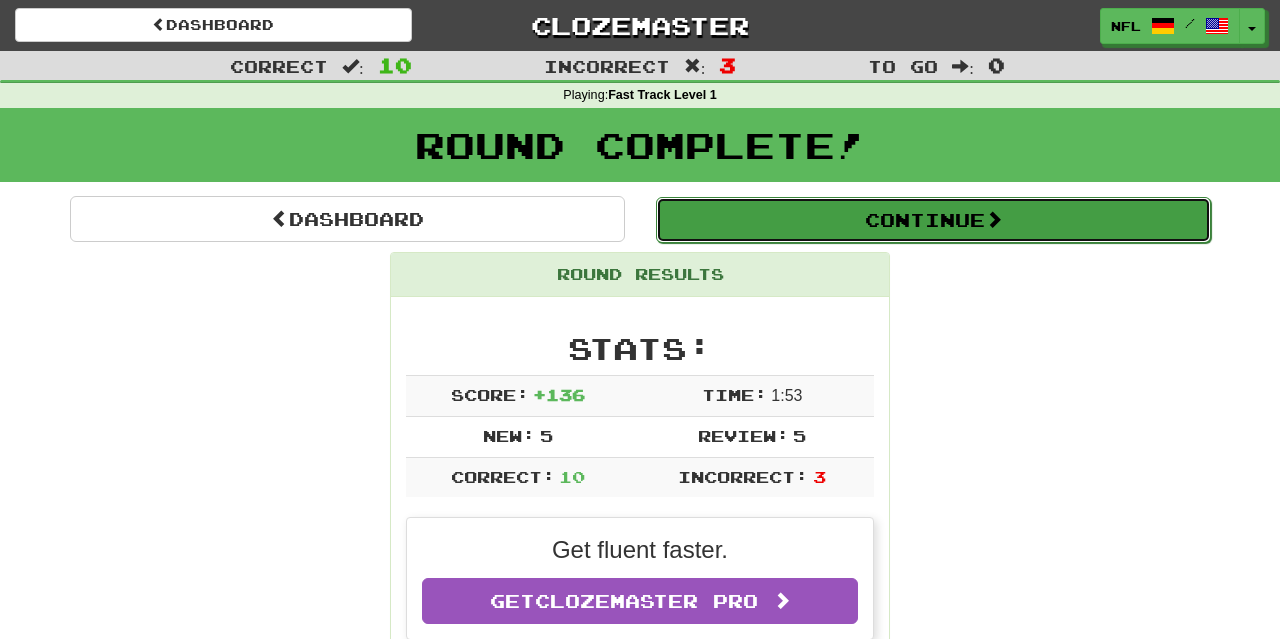 click at bounding box center (994, 219) 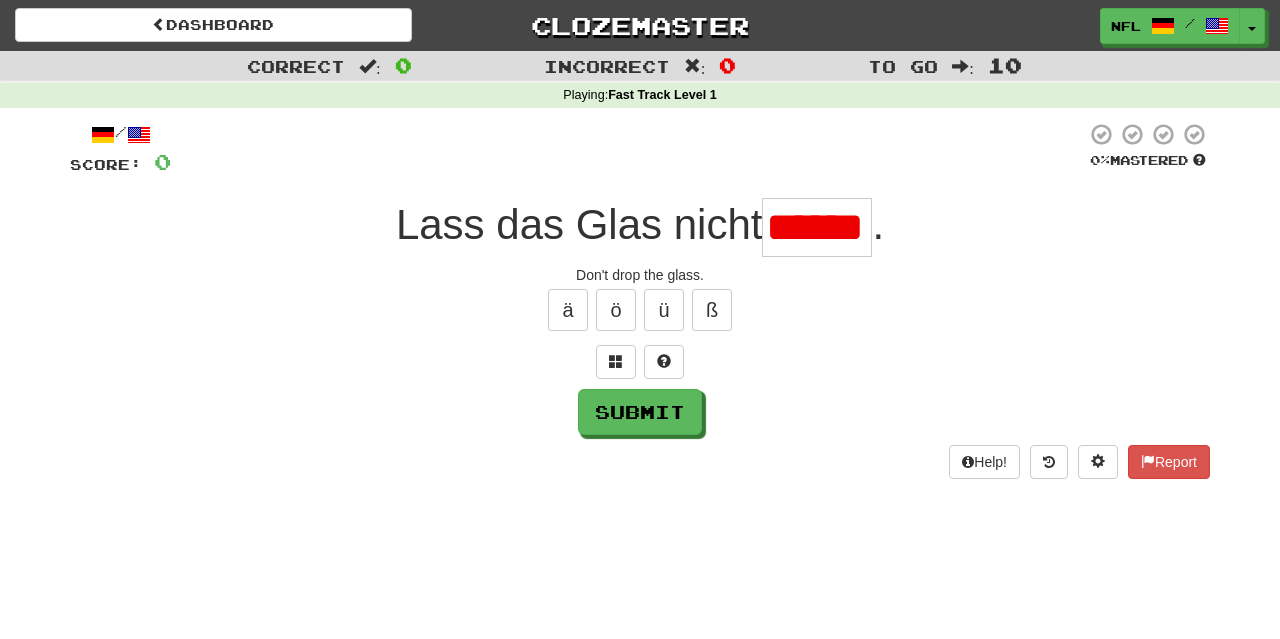 scroll, scrollTop: 0, scrollLeft: 12, axis: horizontal 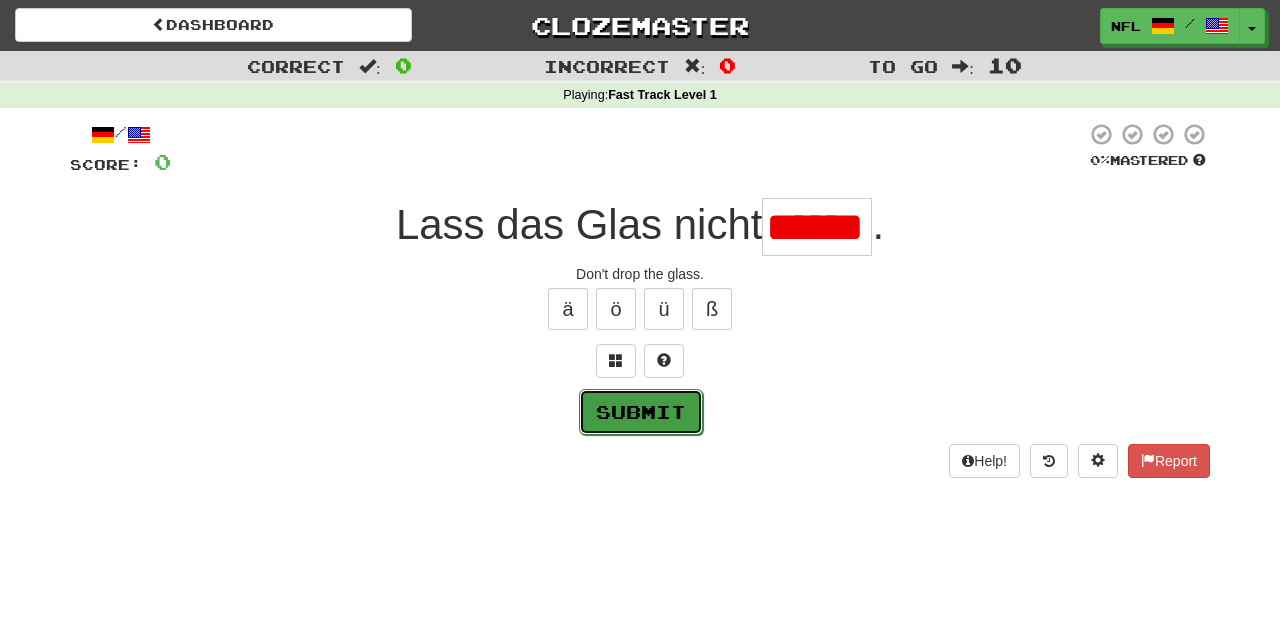 click on "Submit" at bounding box center (641, 412) 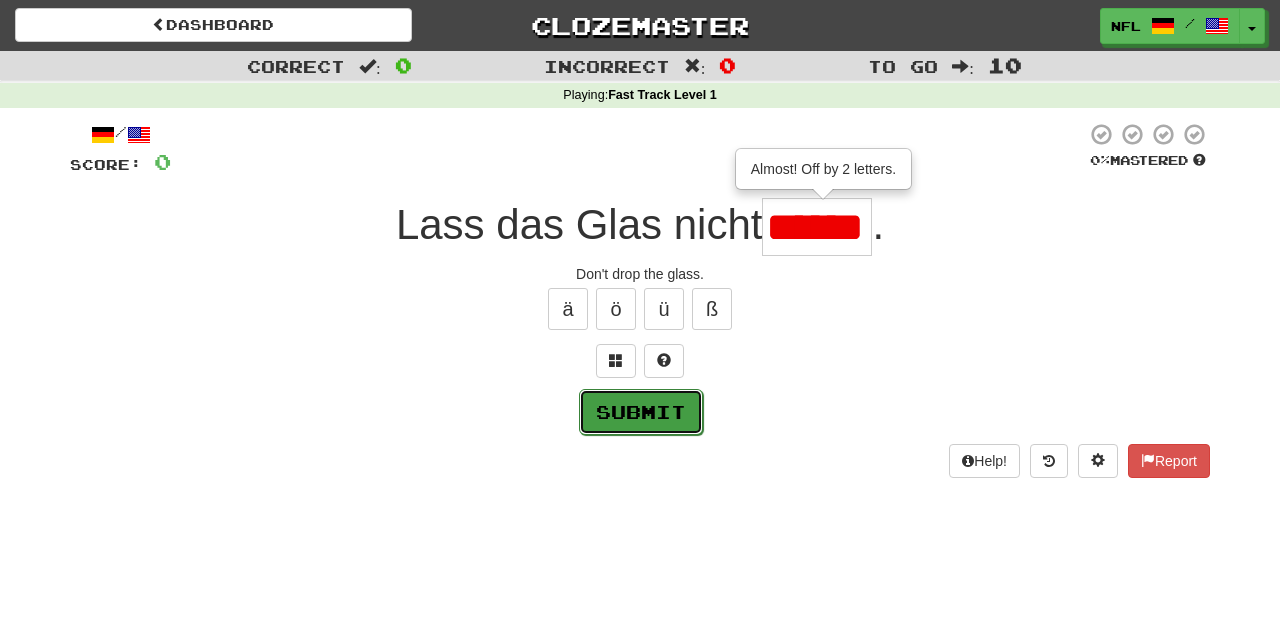 click on "Submit" at bounding box center (641, 412) 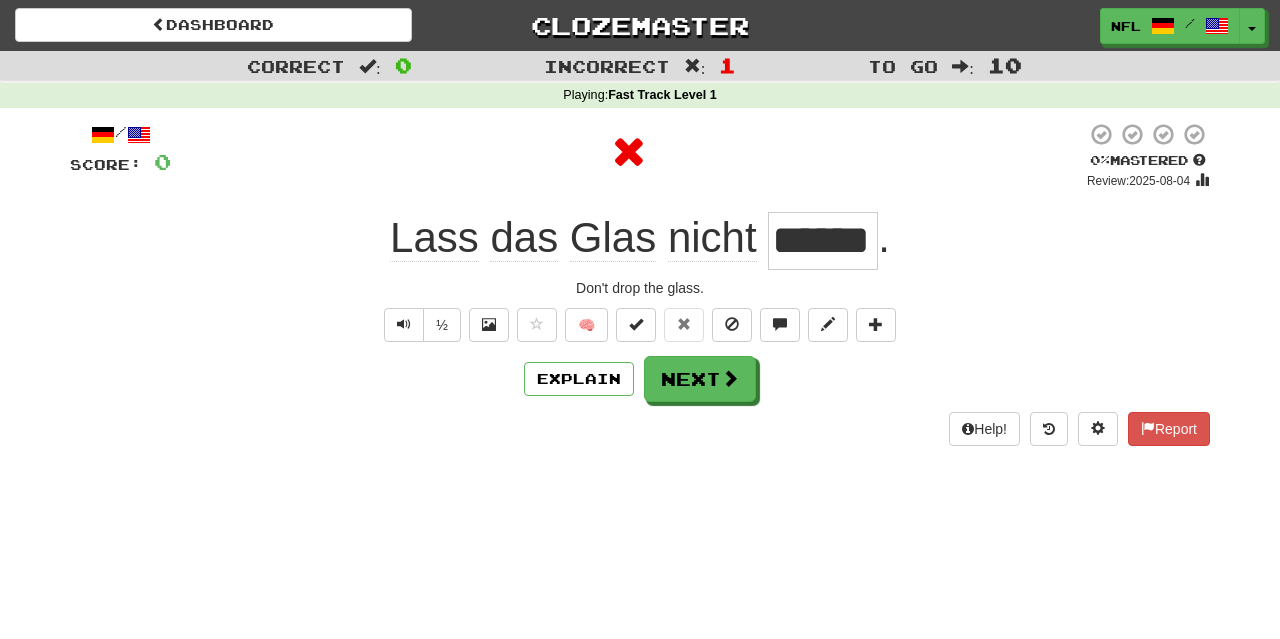 scroll, scrollTop: 0, scrollLeft: 0, axis: both 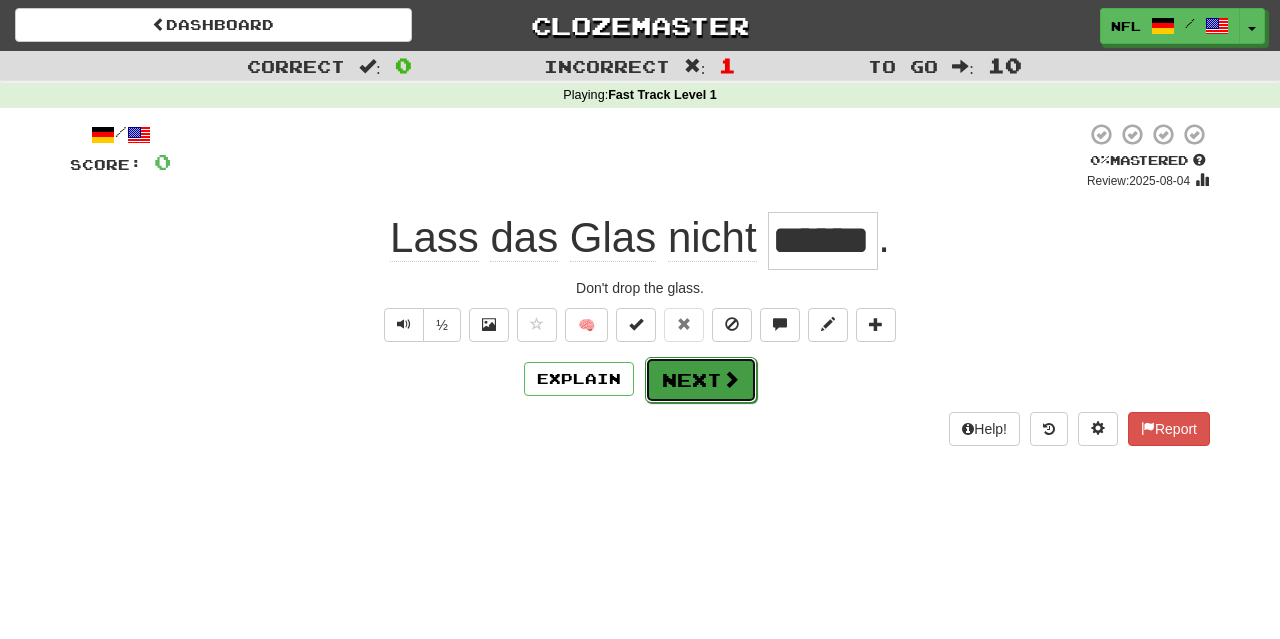 click on "Next" at bounding box center [701, 380] 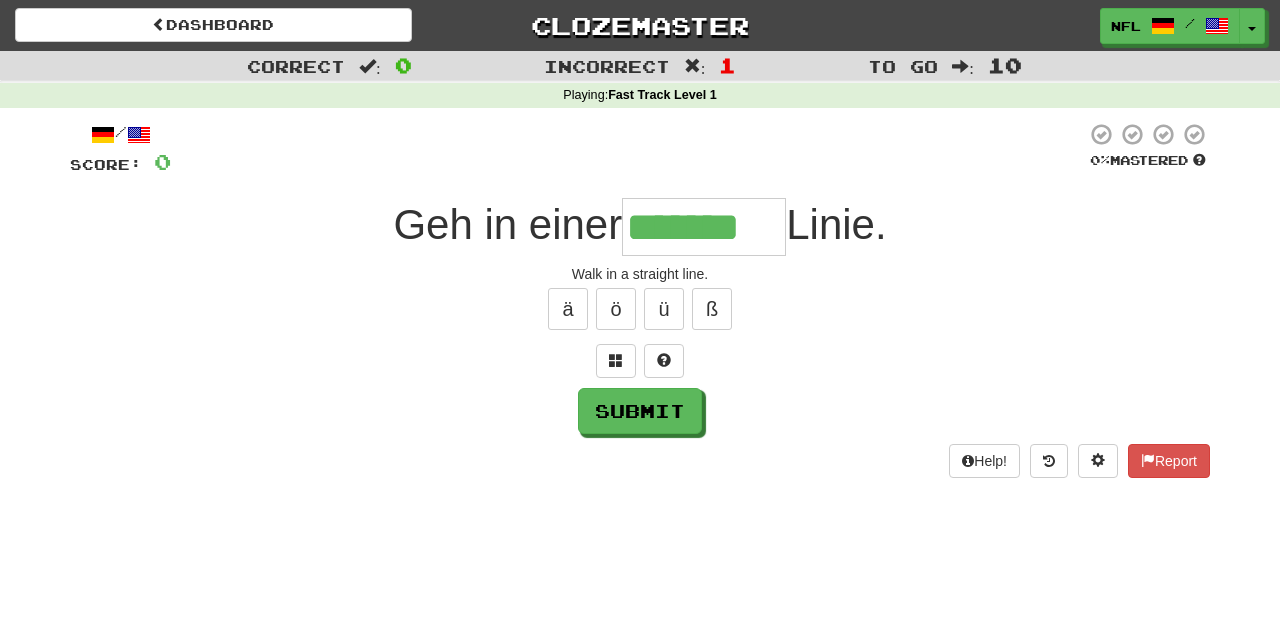 type on "*******" 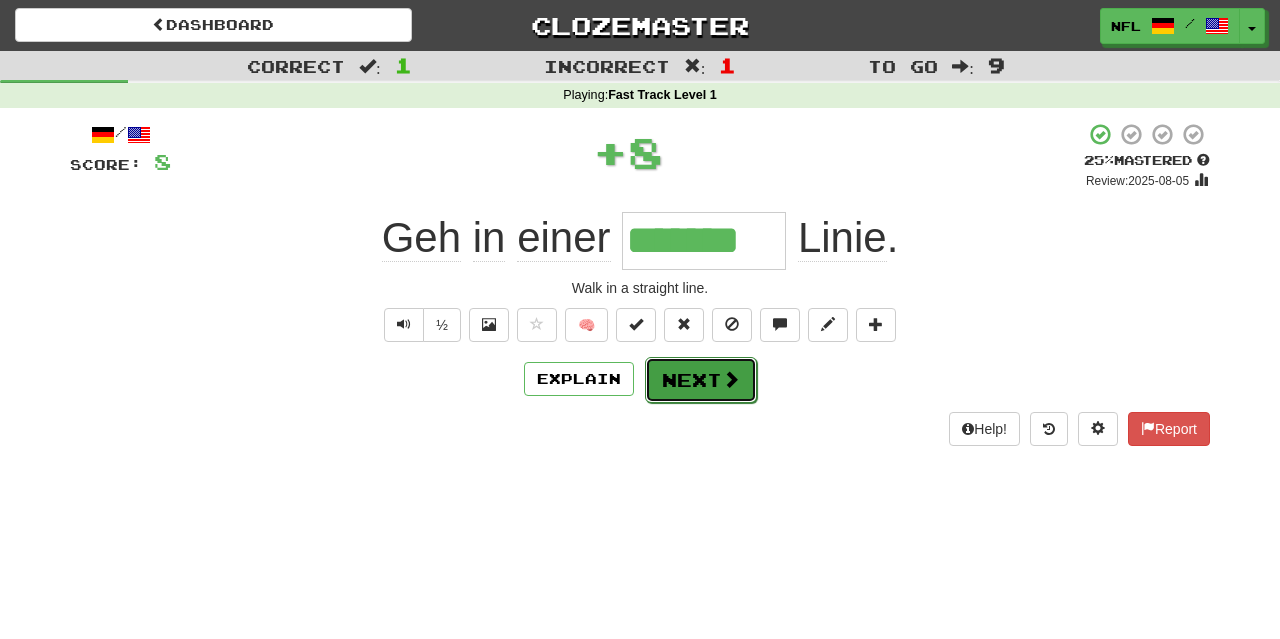 click on "Next" at bounding box center [701, 380] 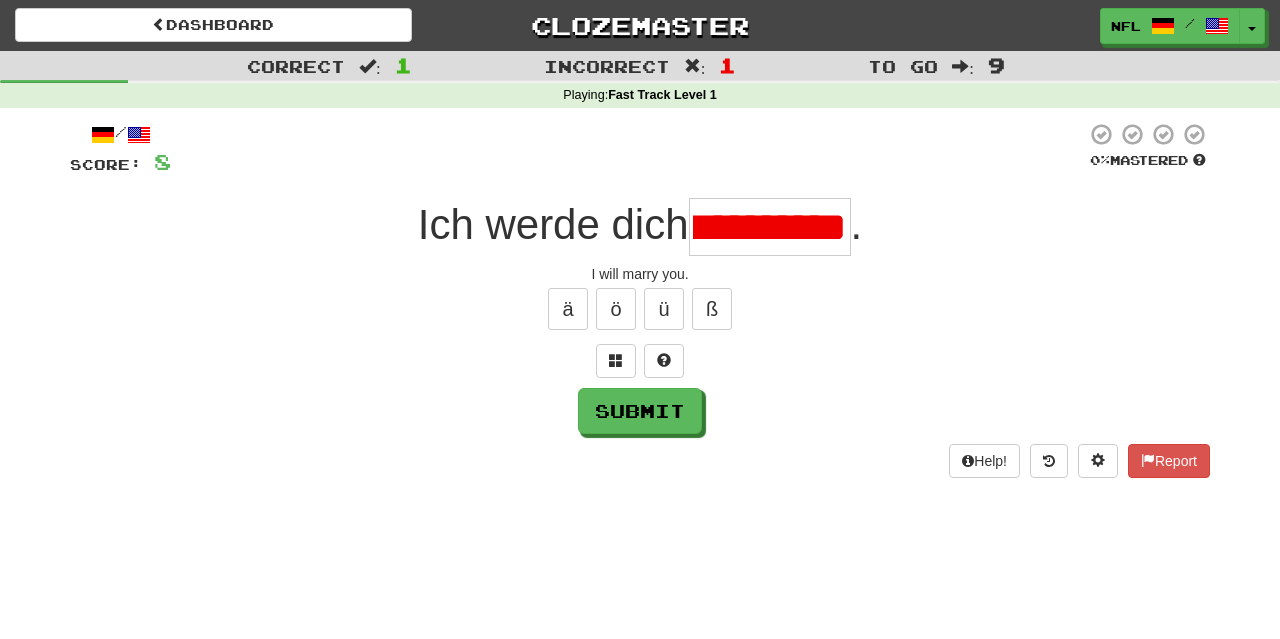 scroll, scrollTop: 0, scrollLeft: 55, axis: horizontal 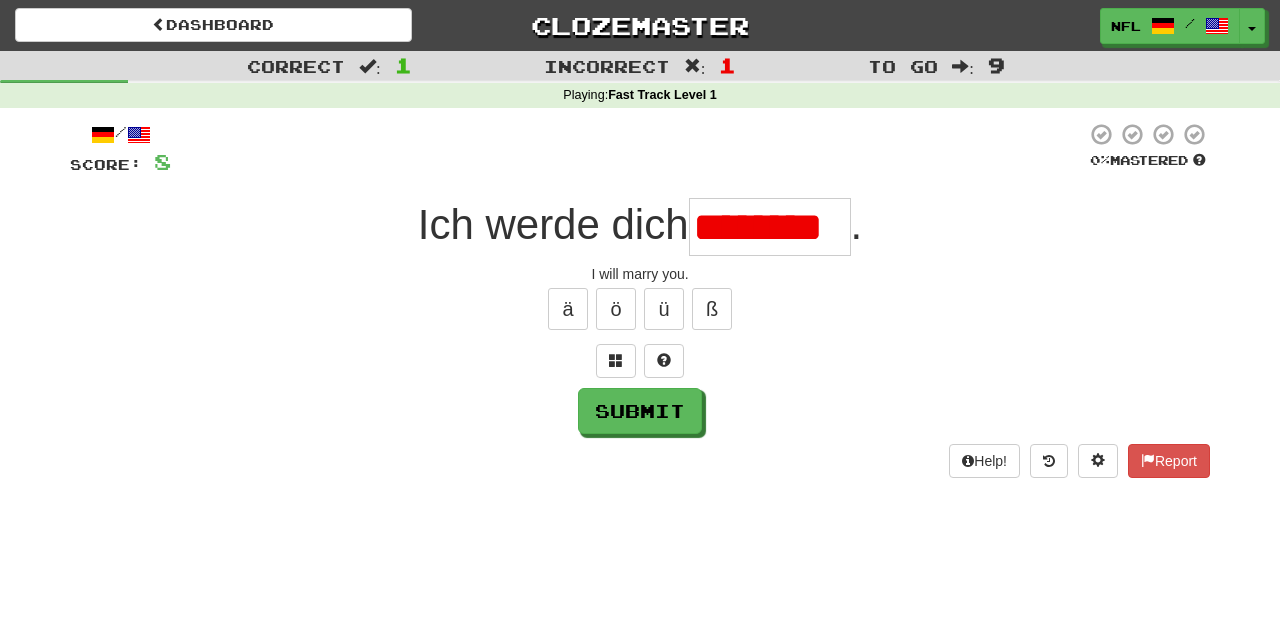 type on "********" 